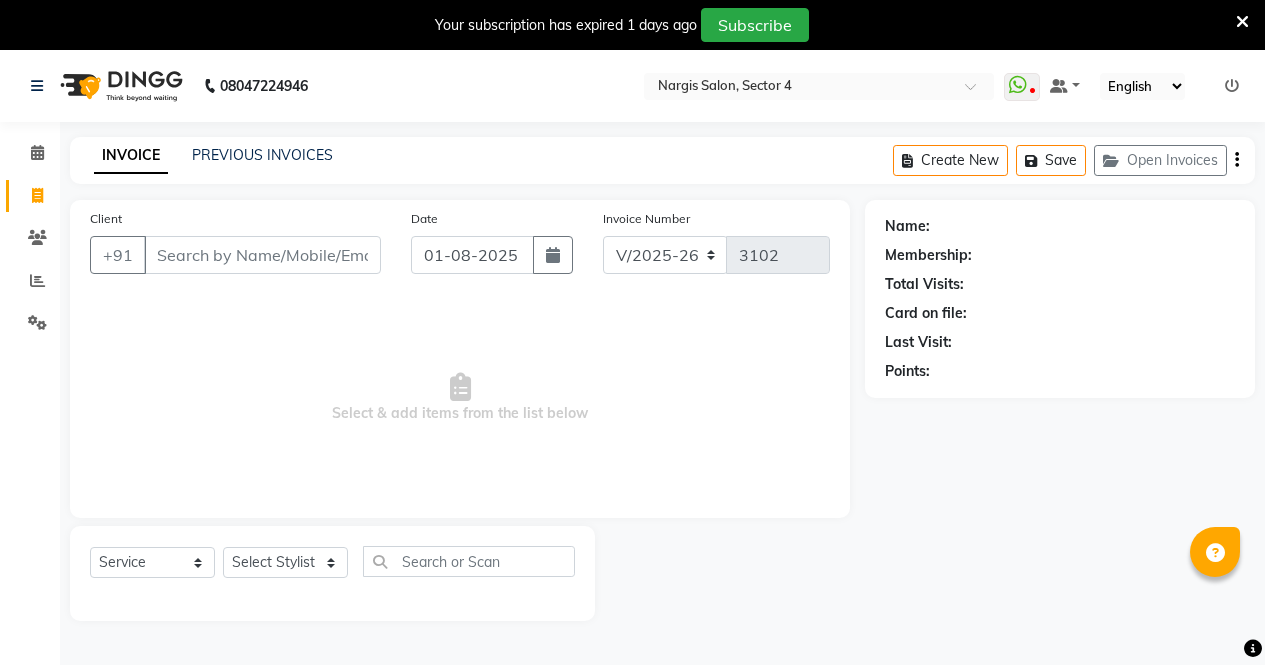 select on "4130" 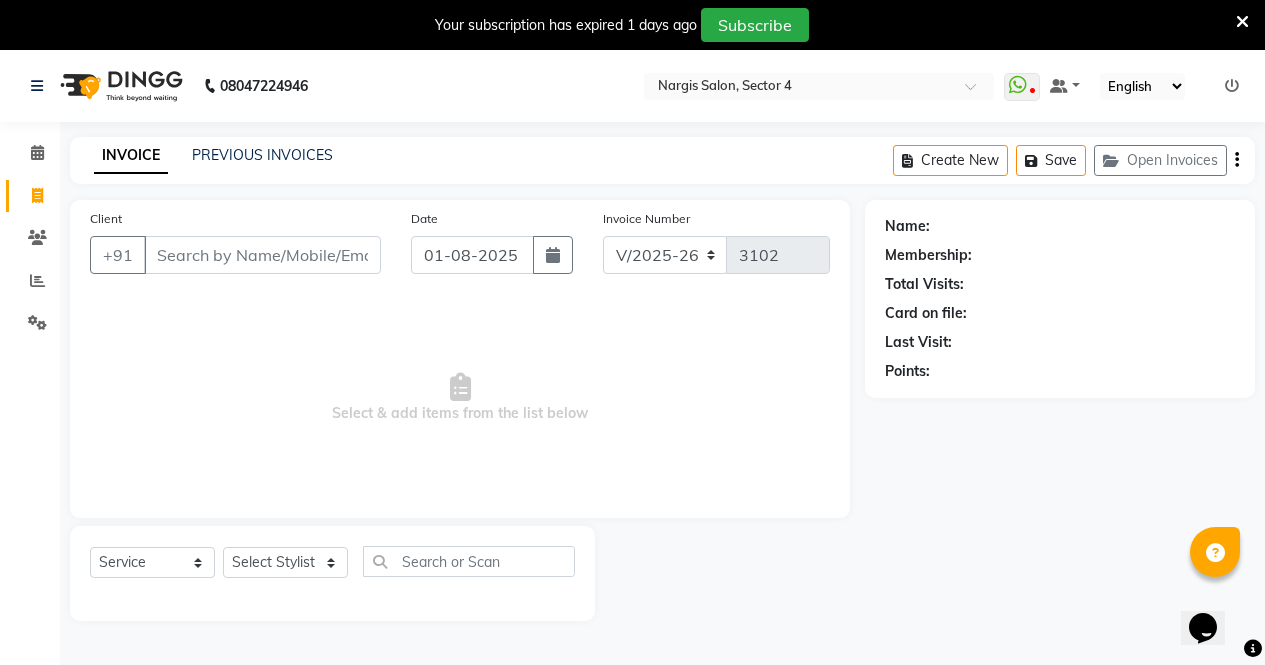 scroll, scrollTop: 0, scrollLeft: 0, axis: both 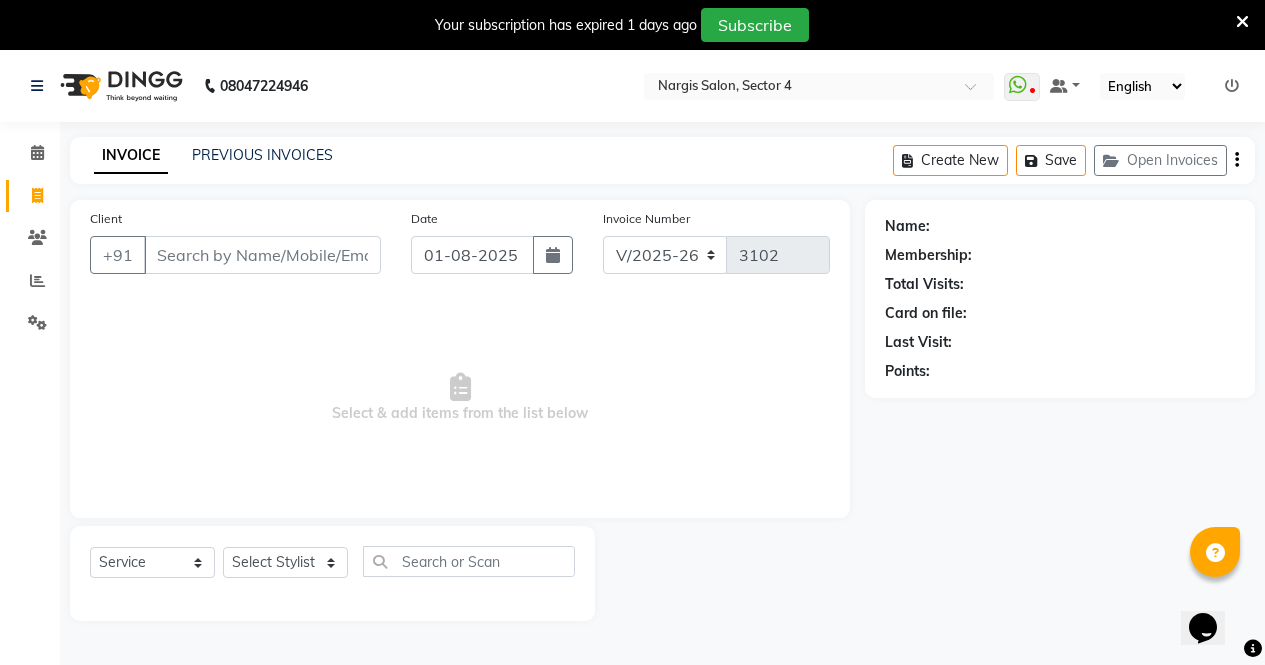 click at bounding box center (1242, 21) 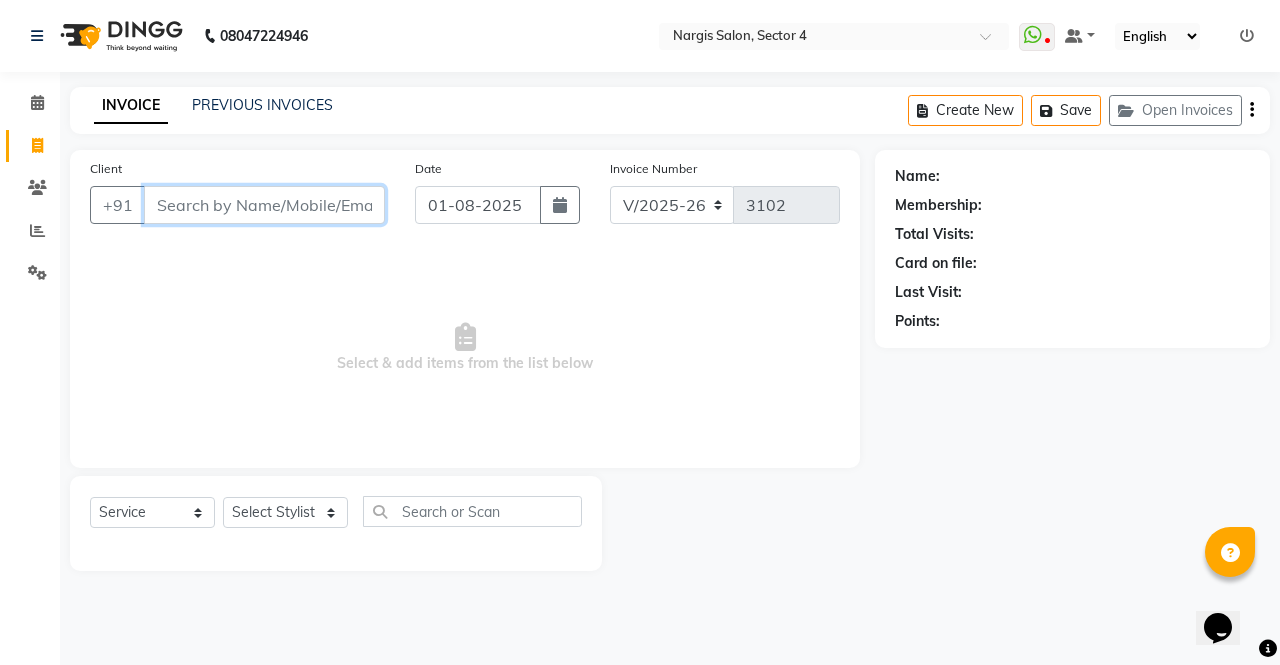 click on "Client" at bounding box center [264, 205] 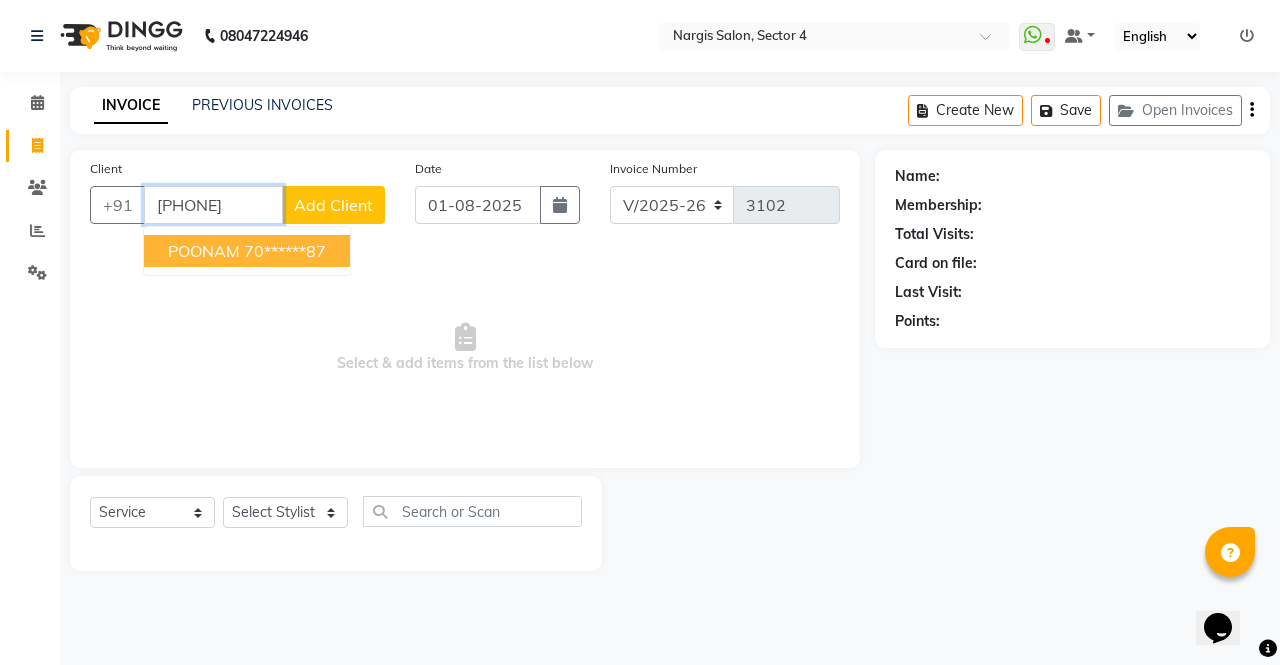 click on "70******87" at bounding box center [285, 251] 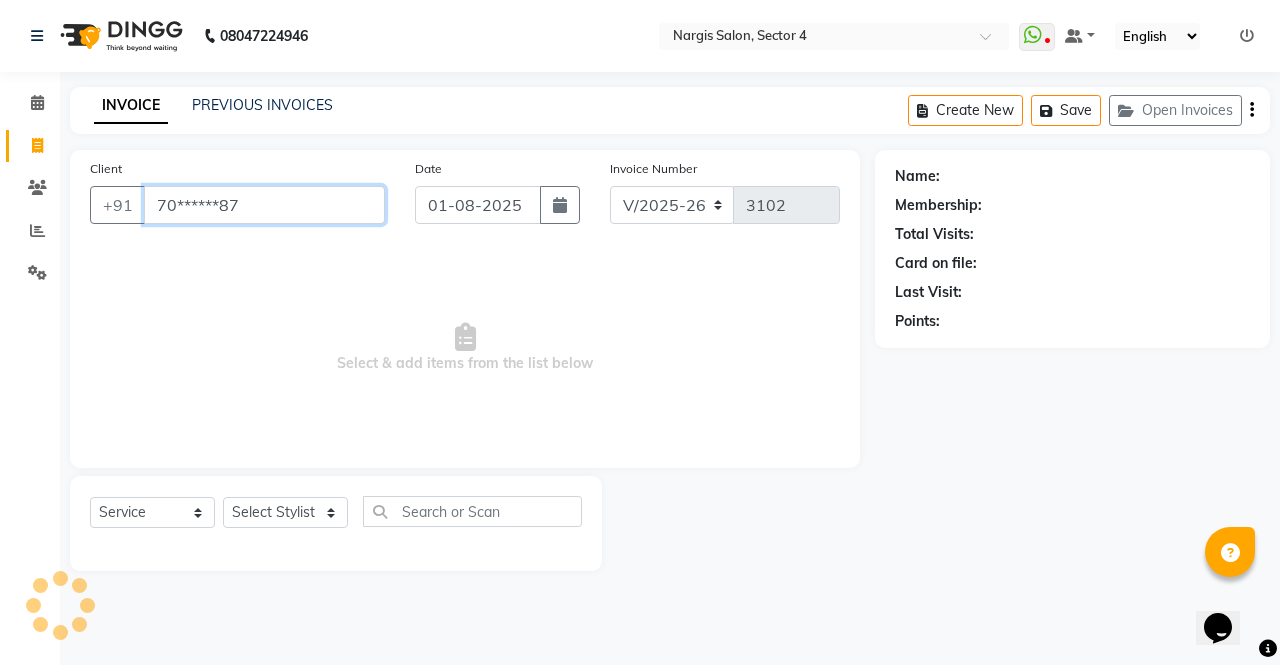 type on "70******87" 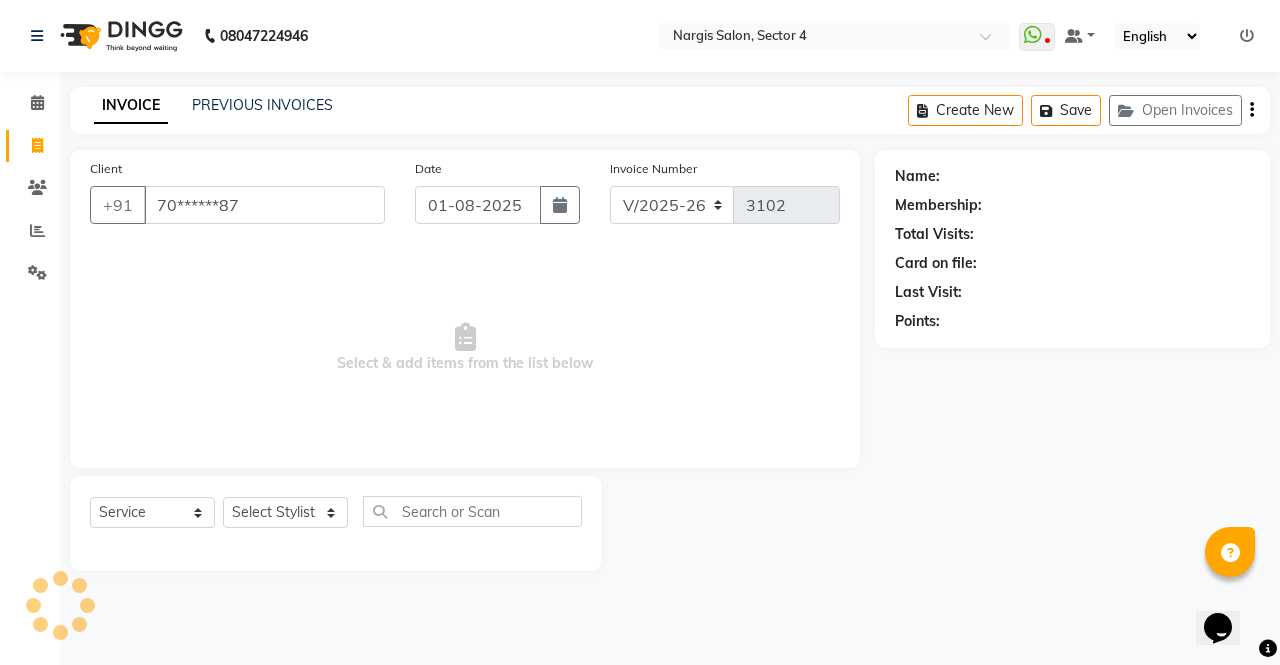 select on "1: Object" 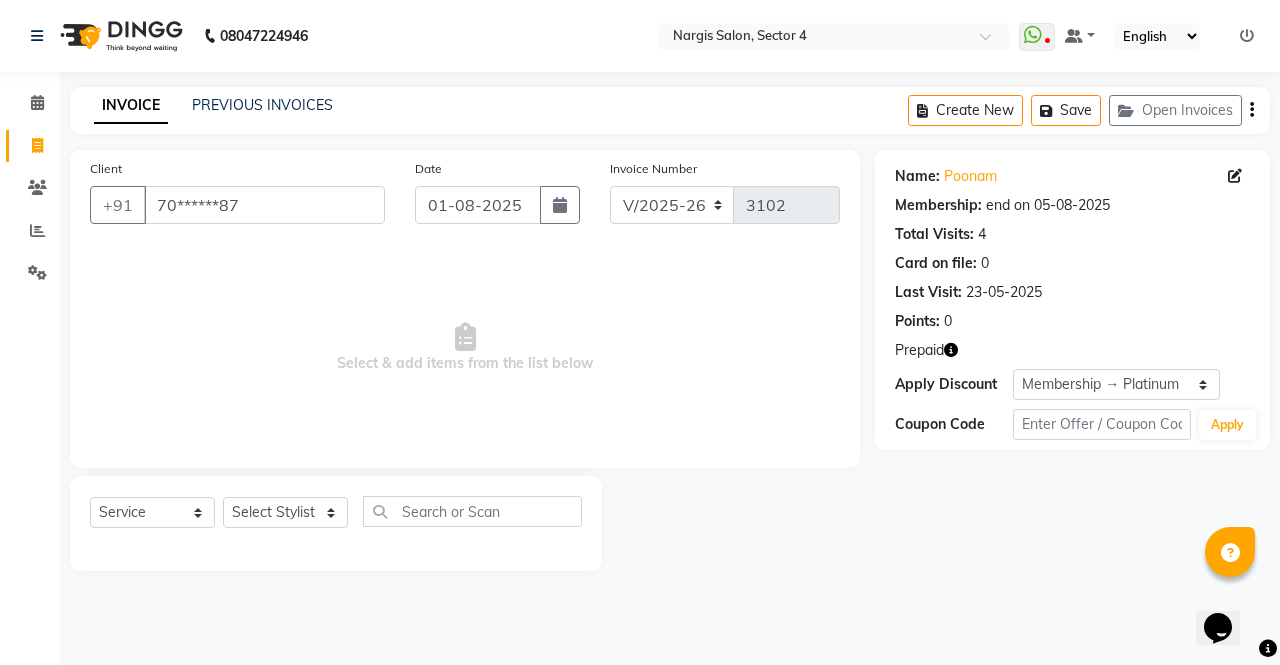 click 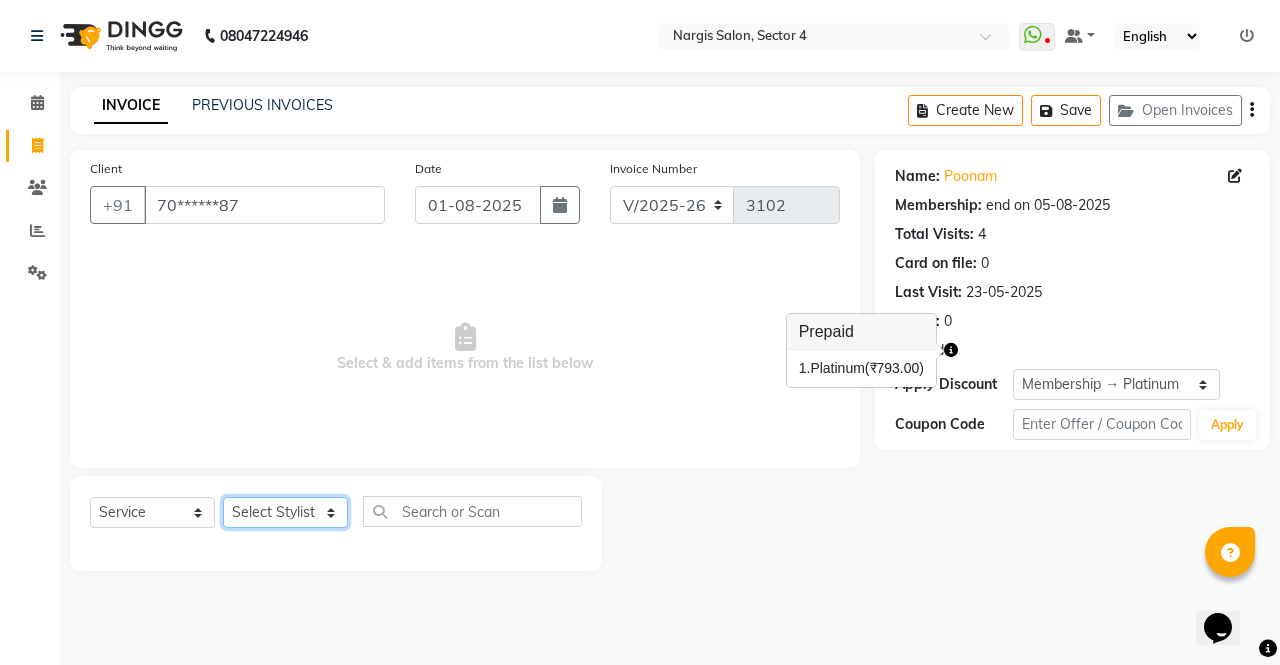 click on "Select Stylist [FIRST] [FIRST] [FIRST] [FIRST] Front Desk [FIRST] [FIRST] [FIRST] [FIRST] [FIRST]" 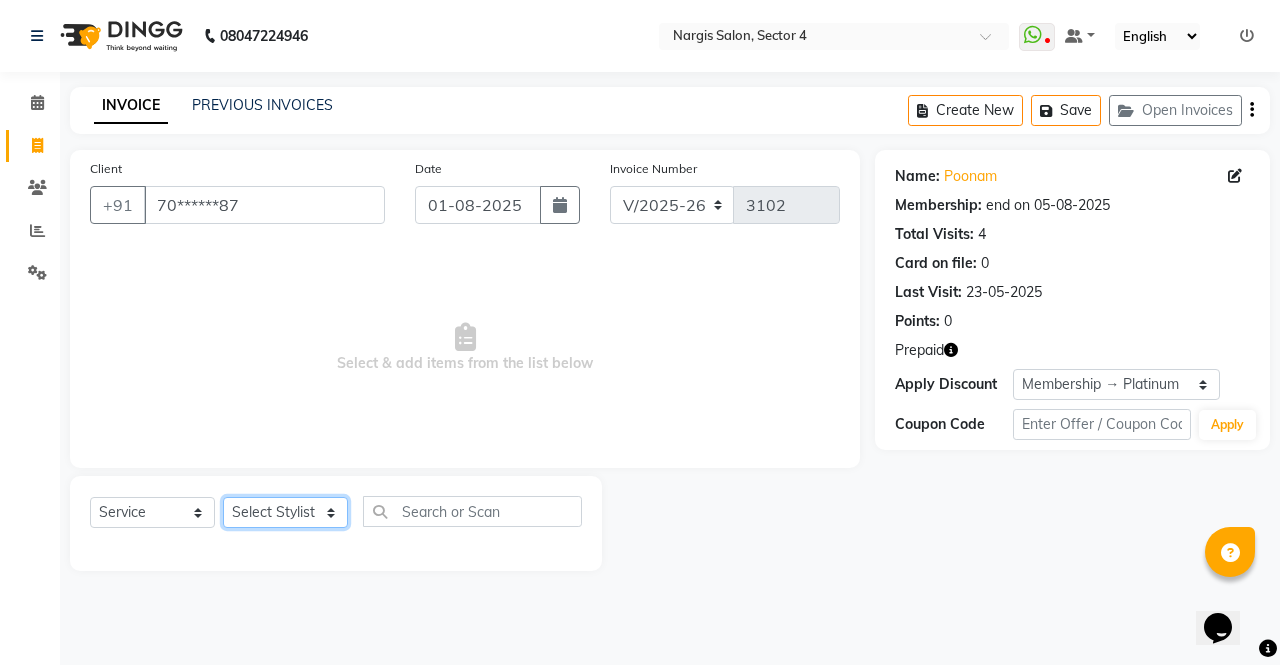 select on "60383" 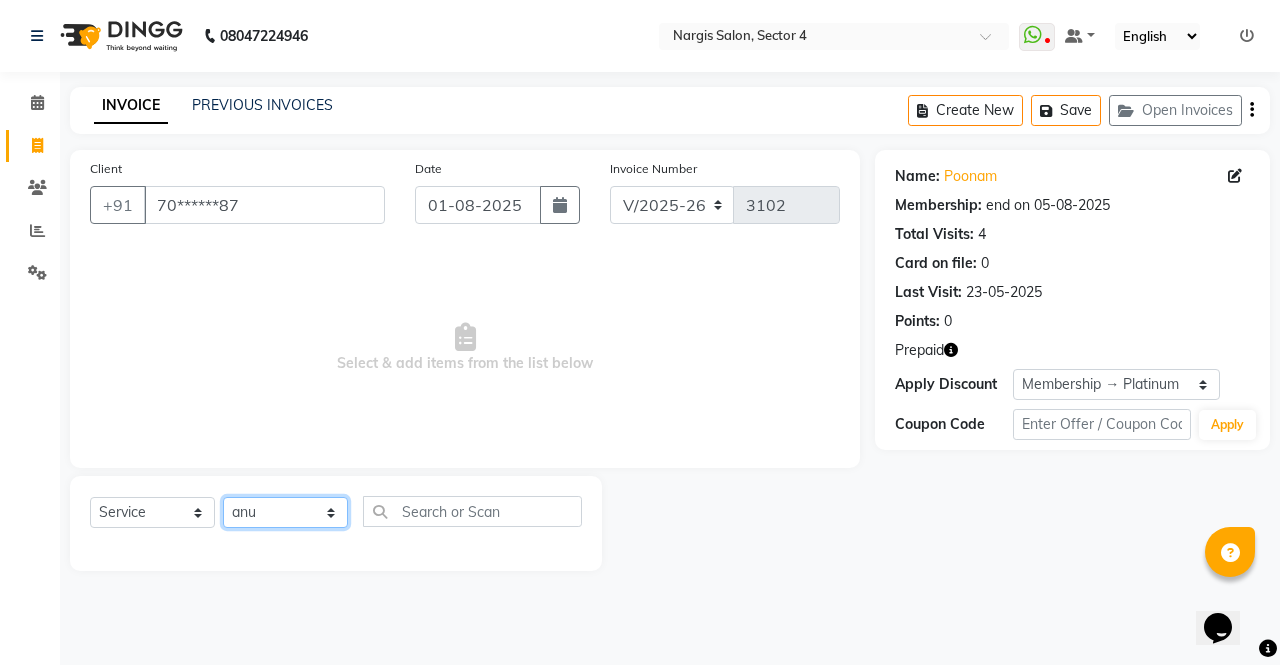 click on "Select Stylist [FIRST] [FIRST] [FIRST] [FIRST] Front Desk [FIRST] [FIRST] [FIRST] [FIRST] [FIRST]" 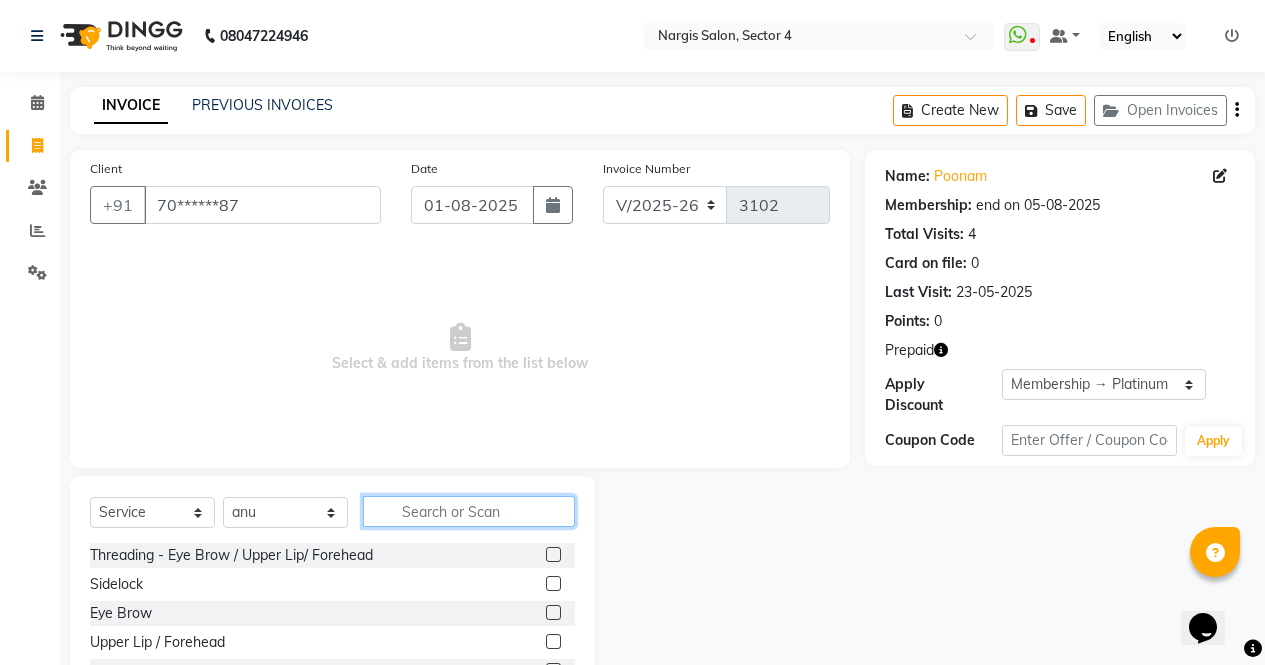 click 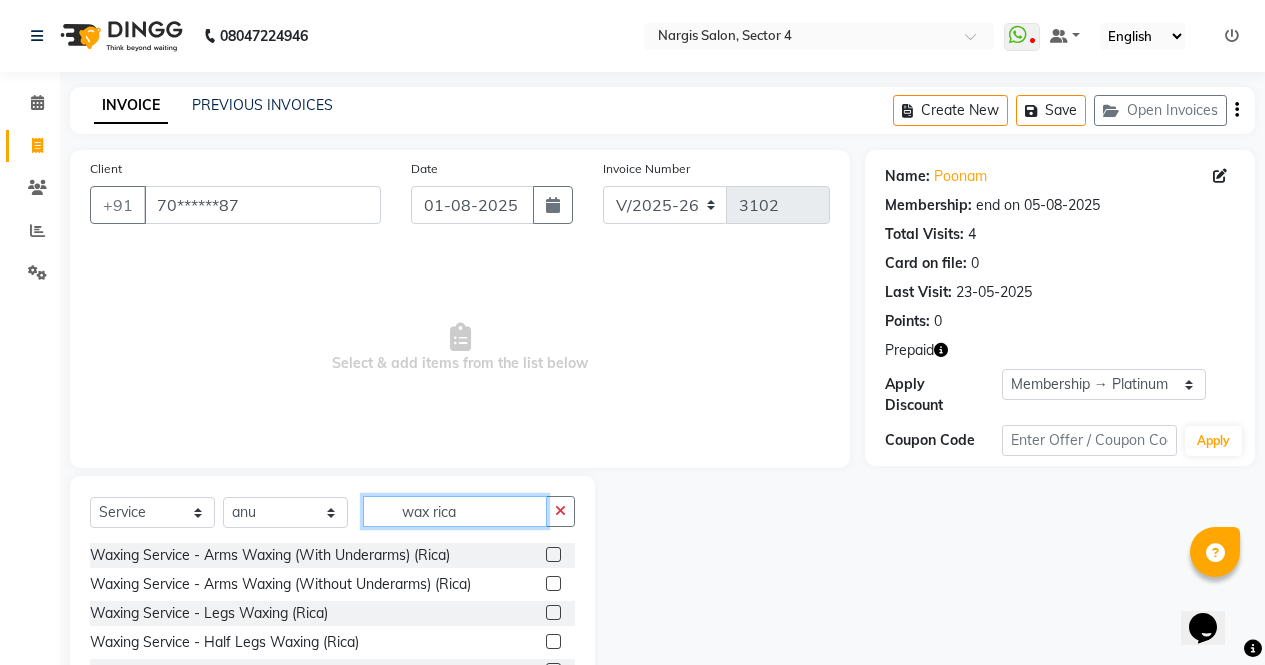 type on "wax rica" 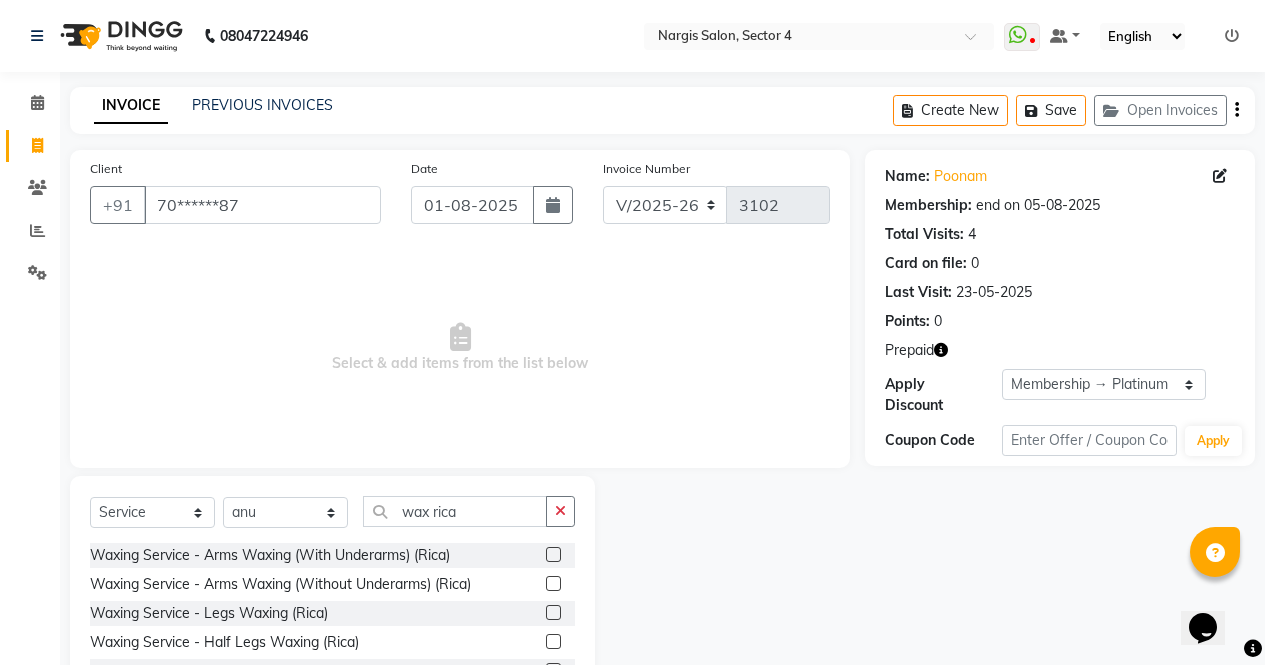 click 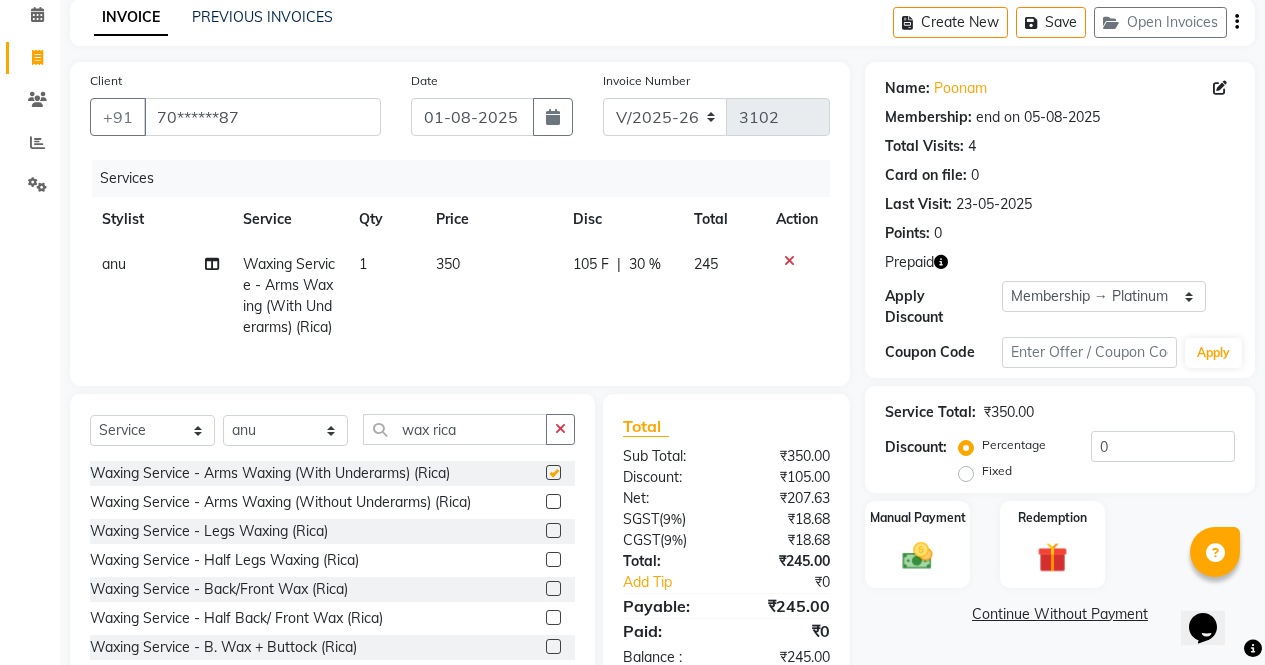 scroll, scrollTop: 178, scrollLeft: 0, axis: vertical 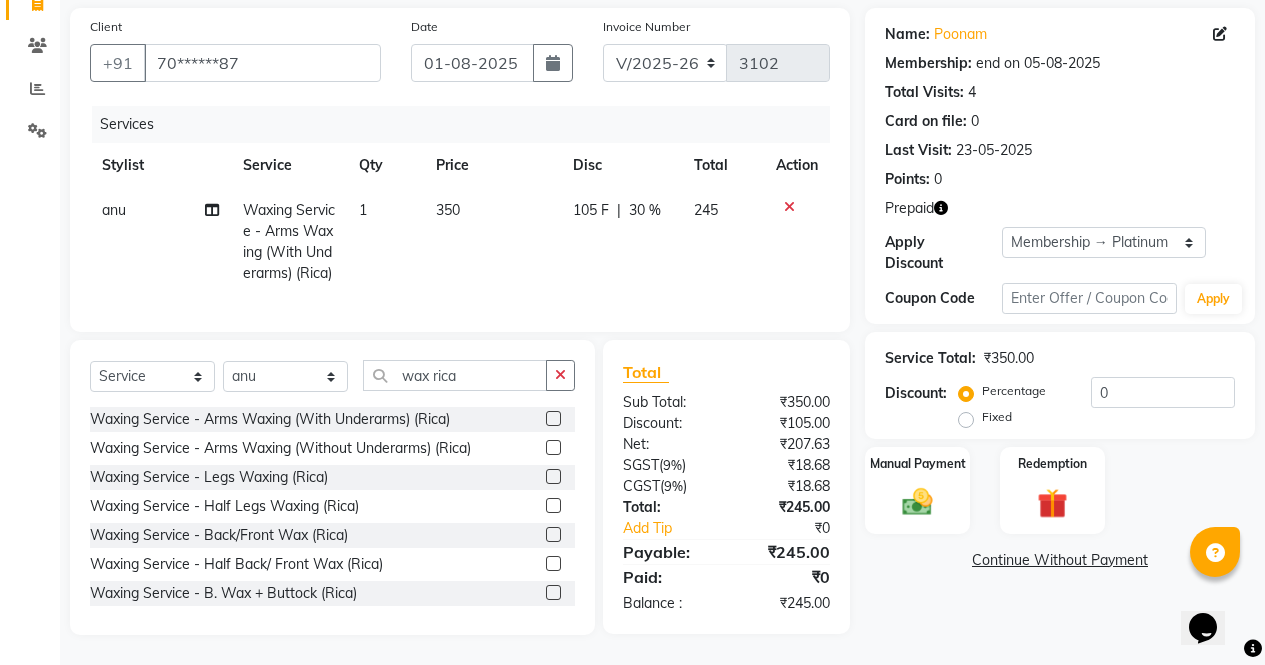 checkbox on "false" 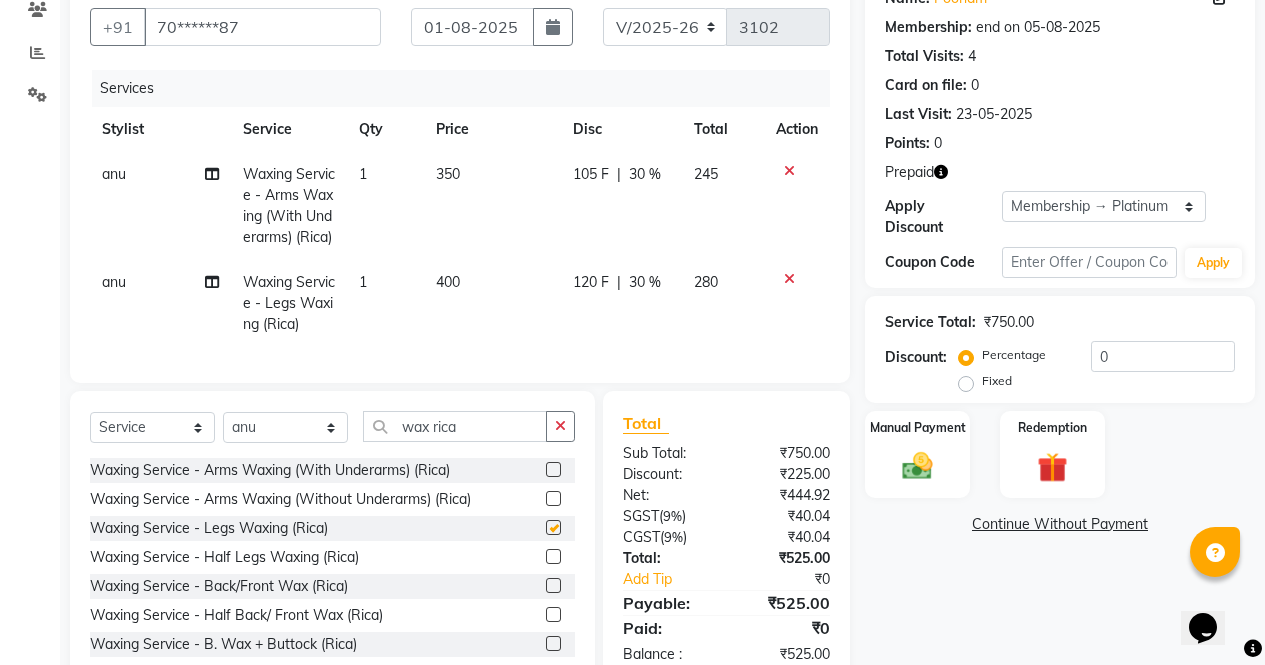 scroll, scrollTop: 265, scrollLeft: 0, axis: vertical 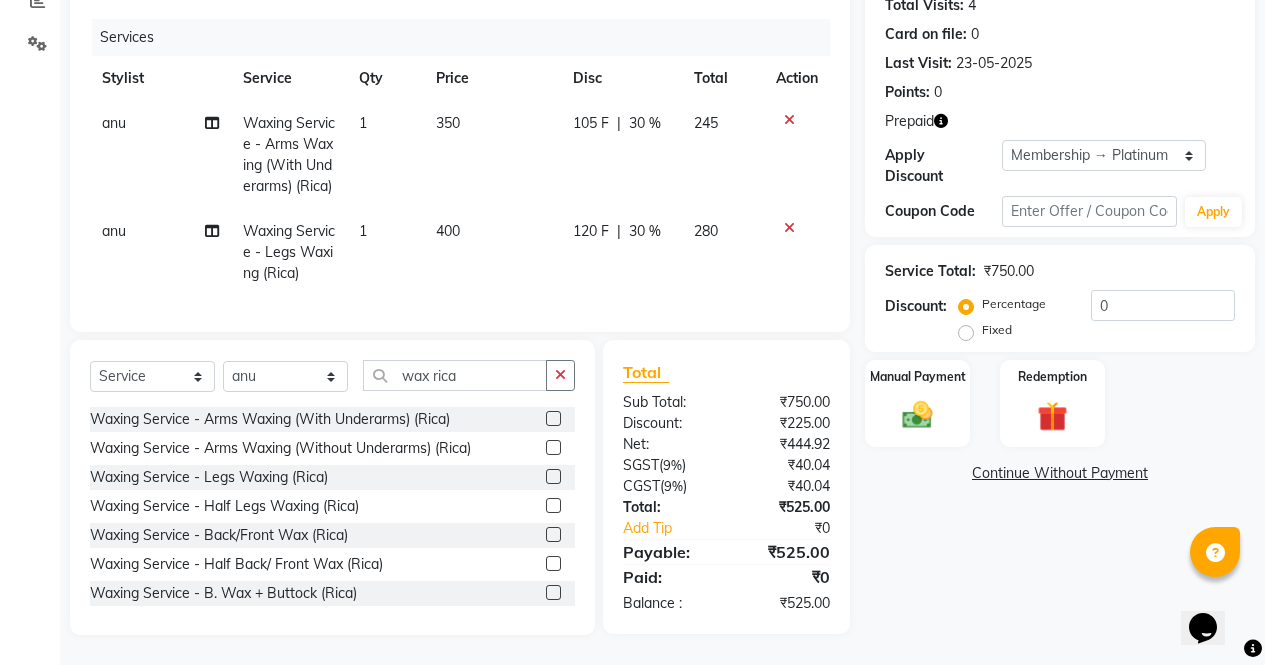 checkbox on "false" 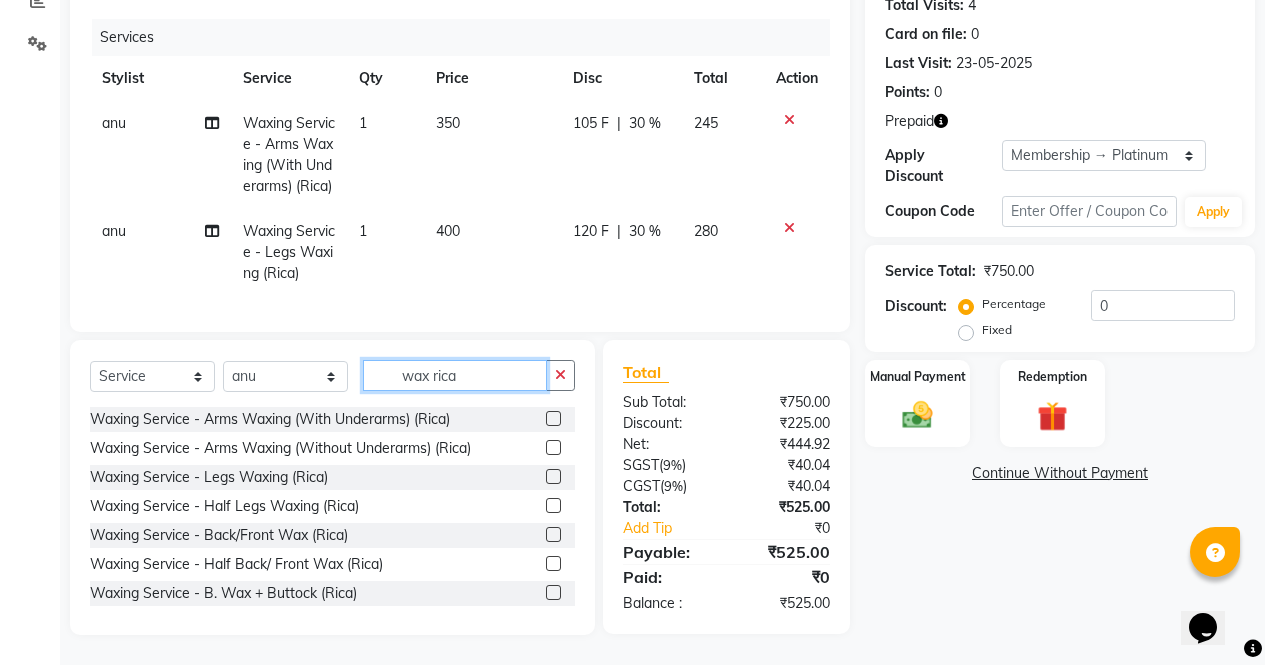 click on "wax rica" 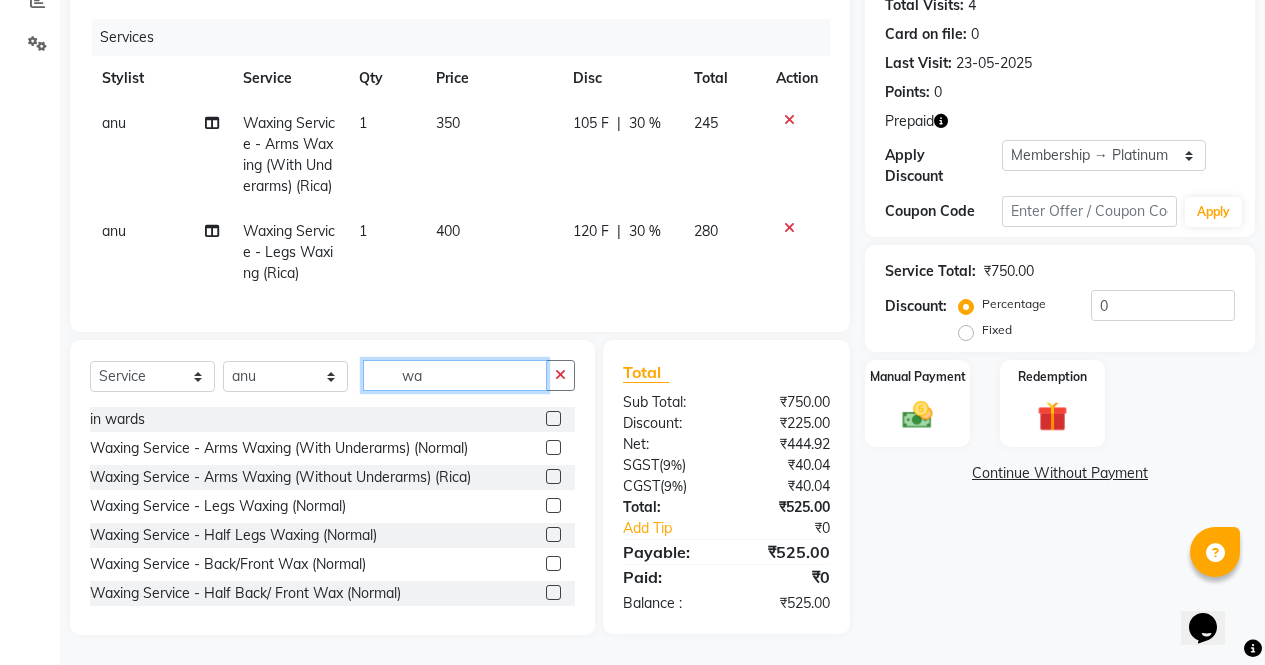 type on "w" 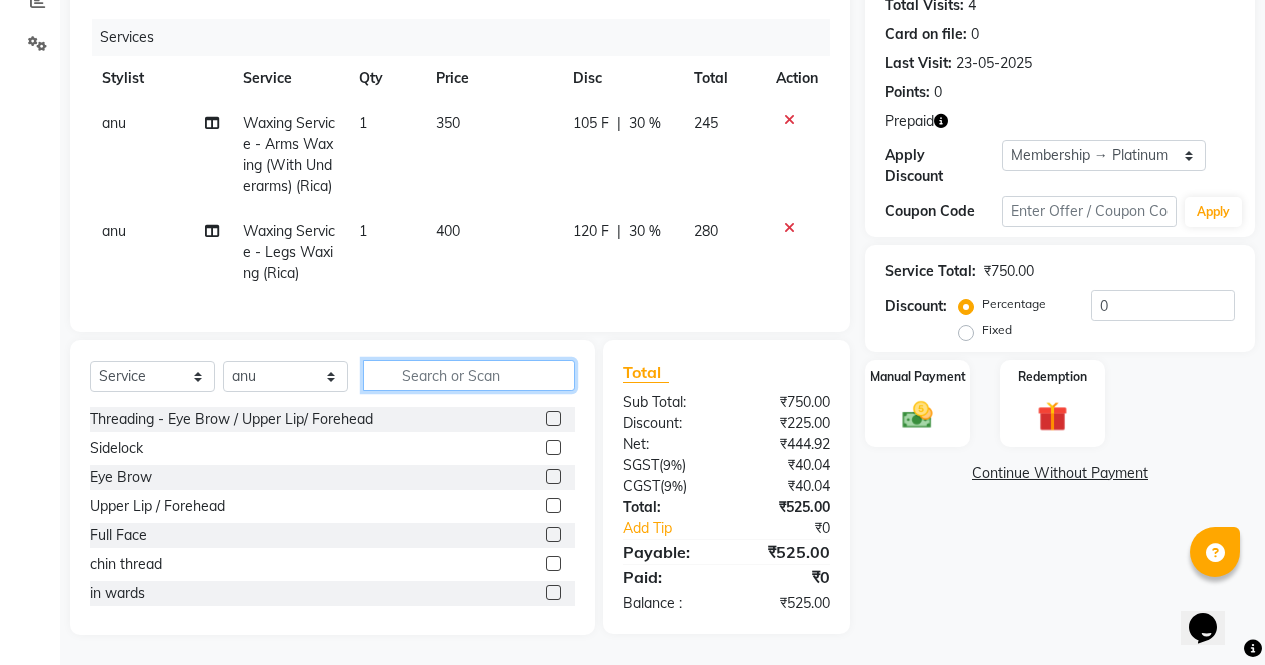 type 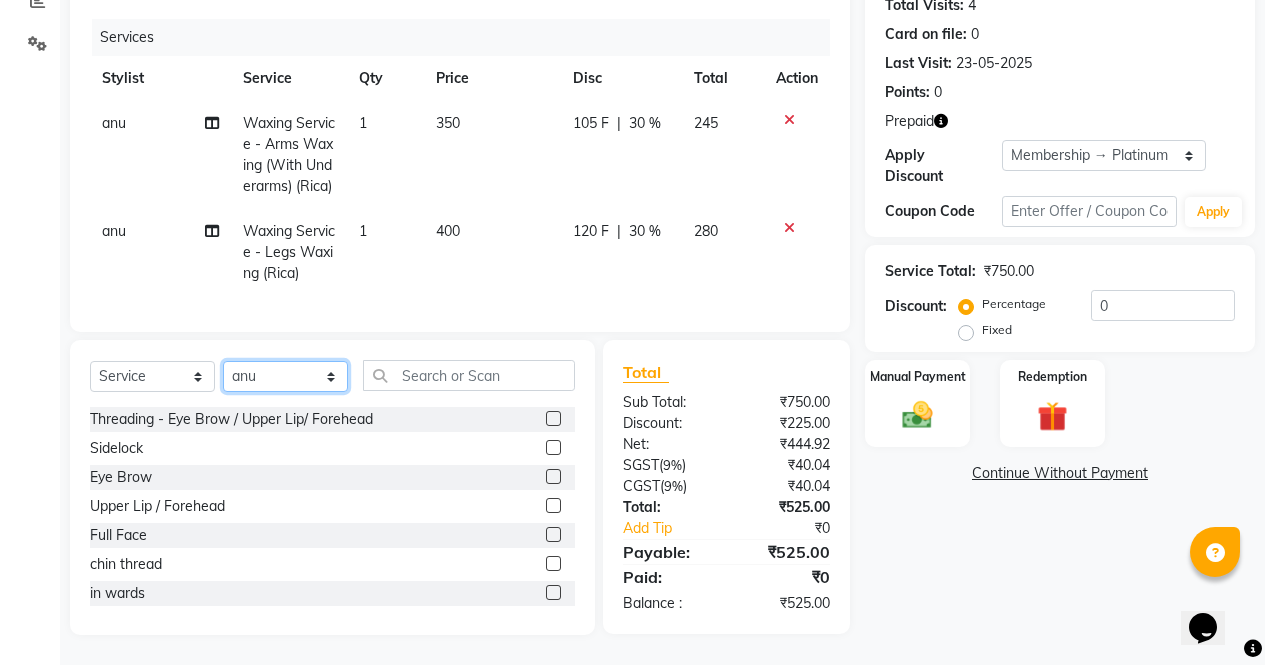 click on "Select Stylist [FIRST] [FIRST] [FIRST] [FIRST] Front Desk [FIRST] [FIRST] [FIRST] [FIRST] [FIRST]" 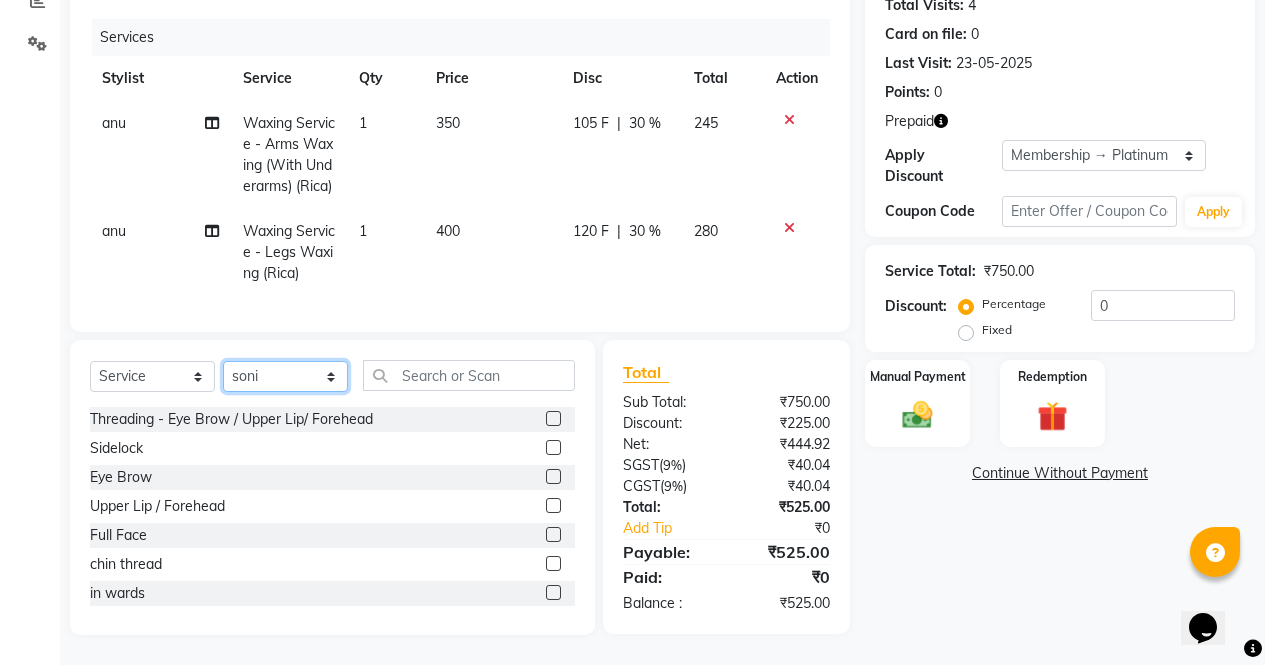 click on "Select Stylist [FIRST] [FIRST] [FIRST] [FIRST] Front Desk [FIRST] [FIRST] [FIRST] [FIRST] [FIRST]" 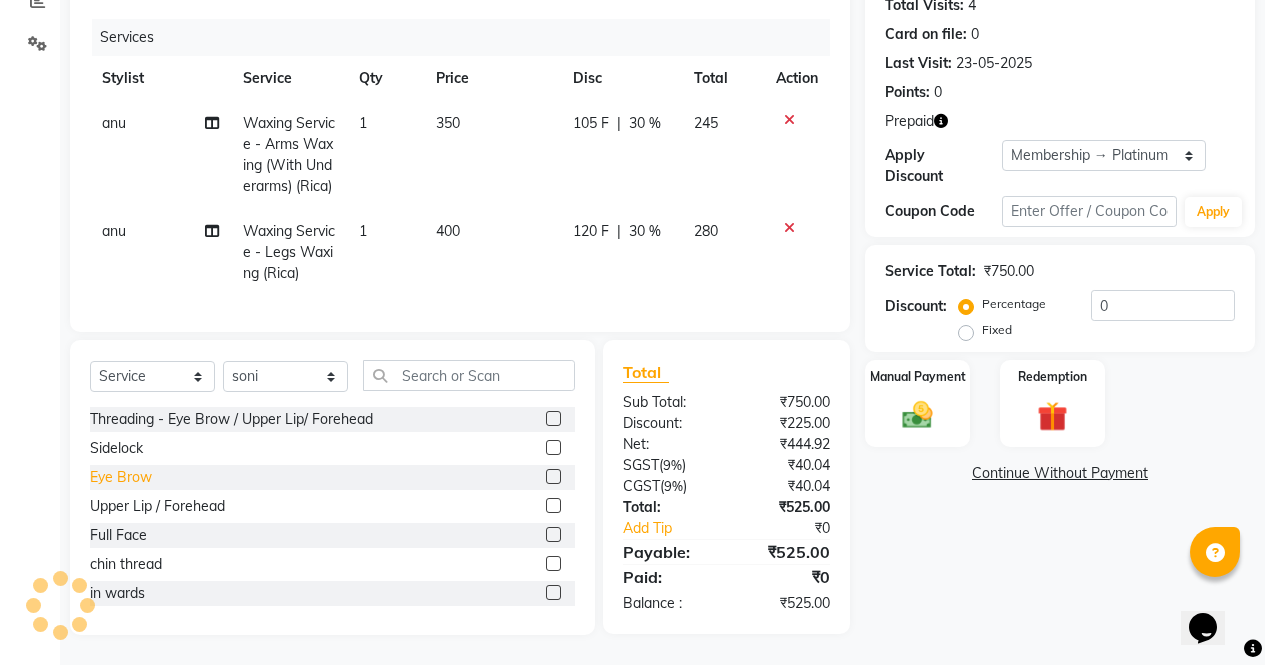 click on "Eye Brow" 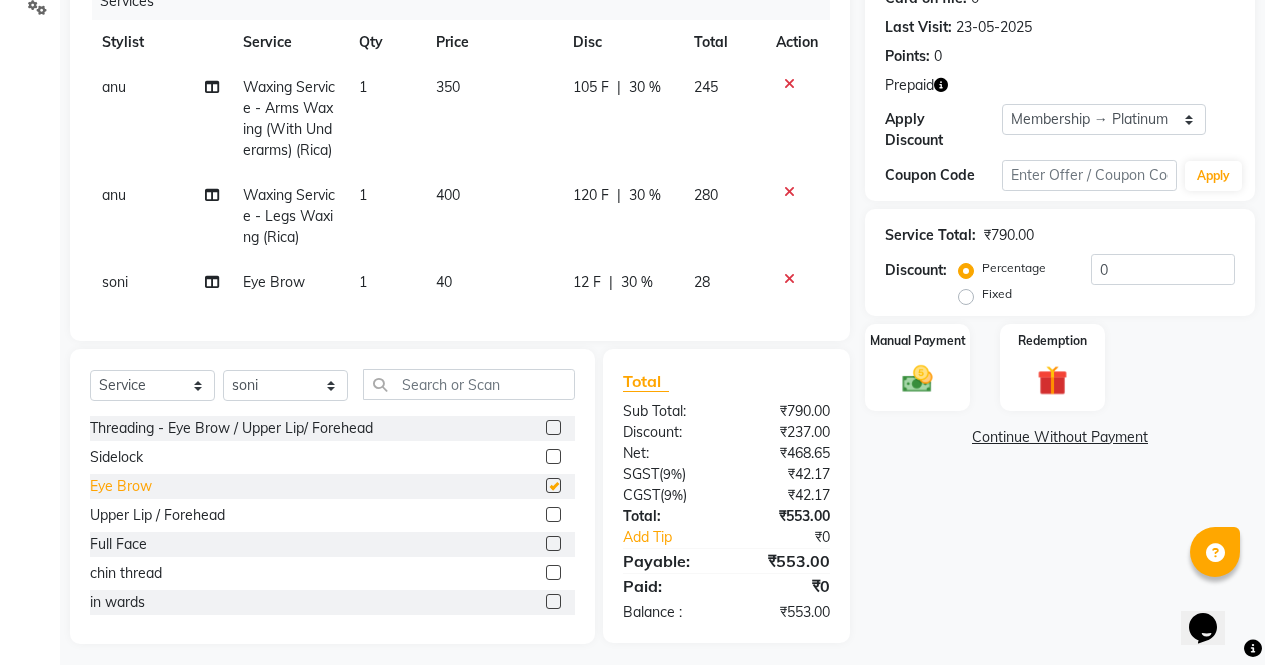 checkbox on "false" 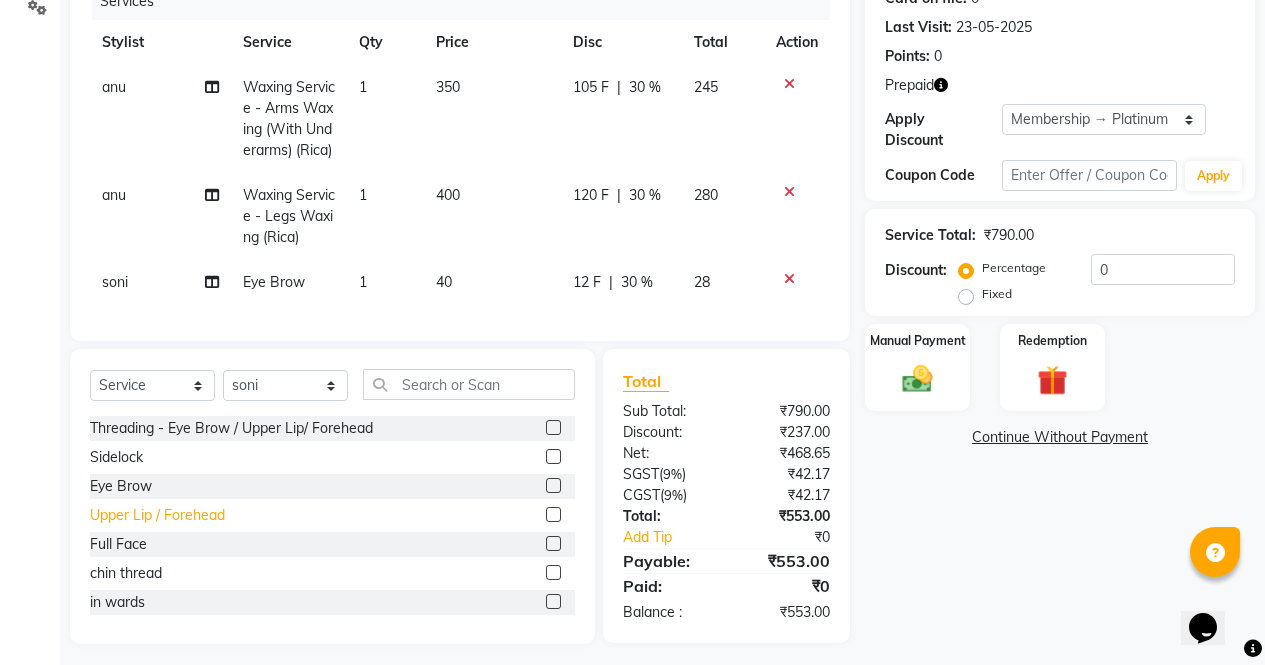 click on "Upper Lip / Forehead" 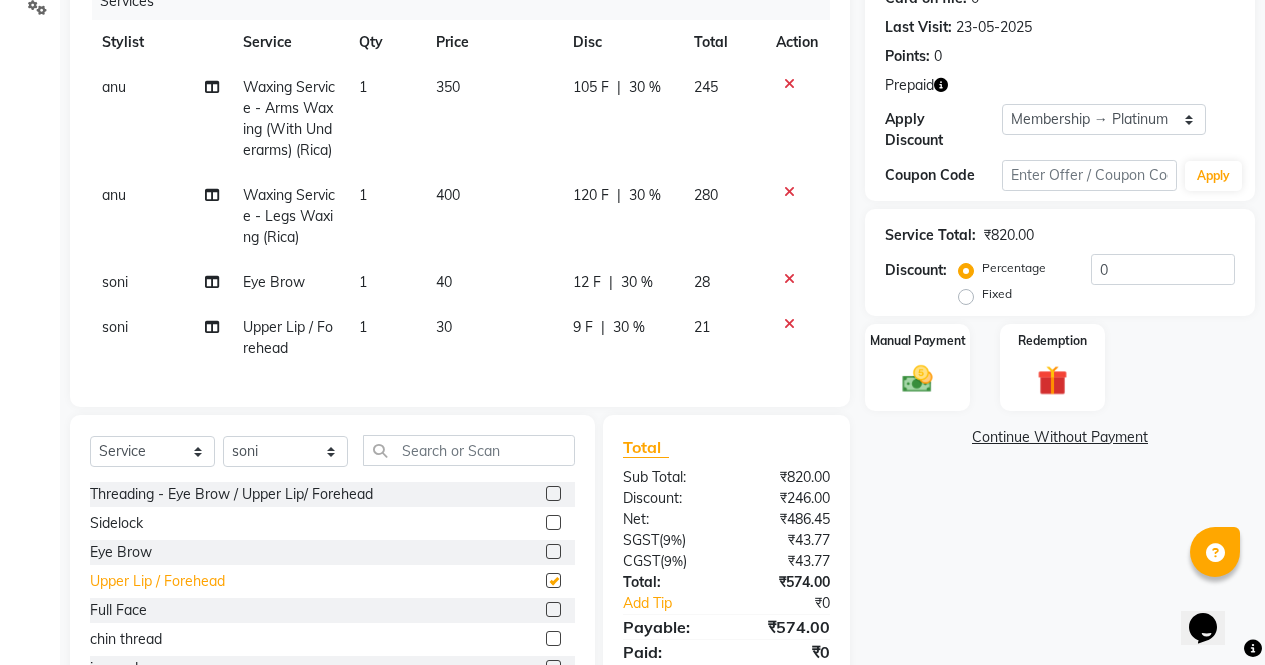checkbox on "false" 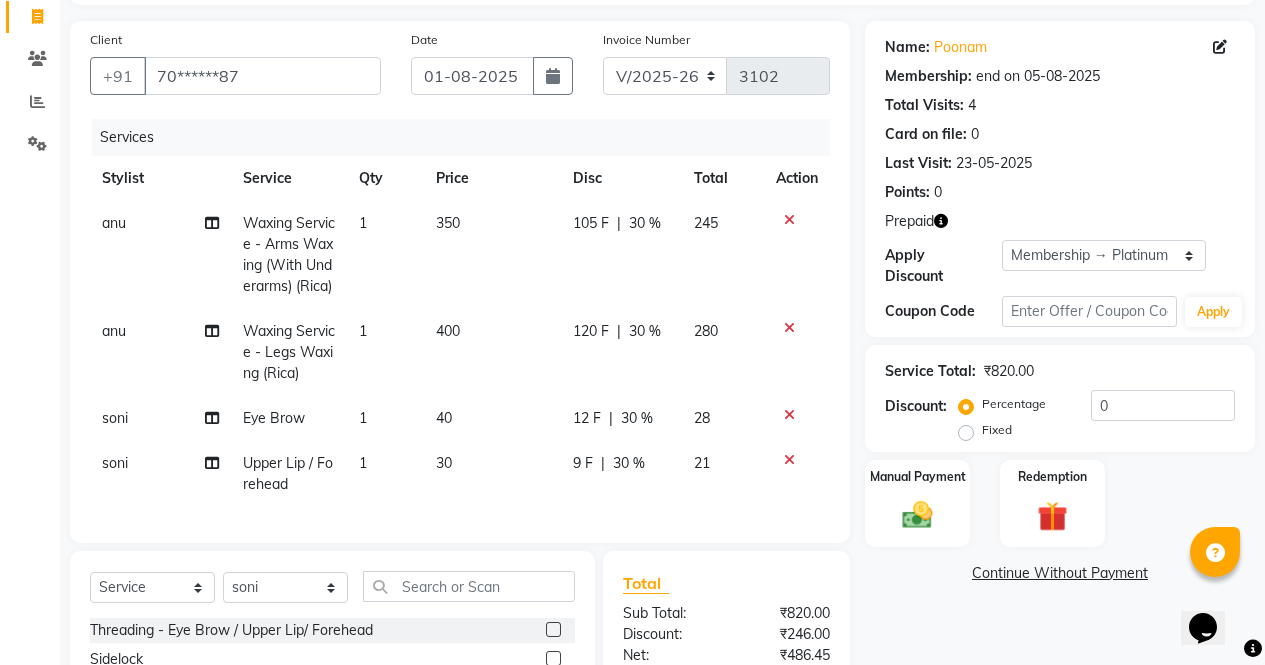 scroll, scrollTop: 104, scrollLeft: 0, axis: vertical 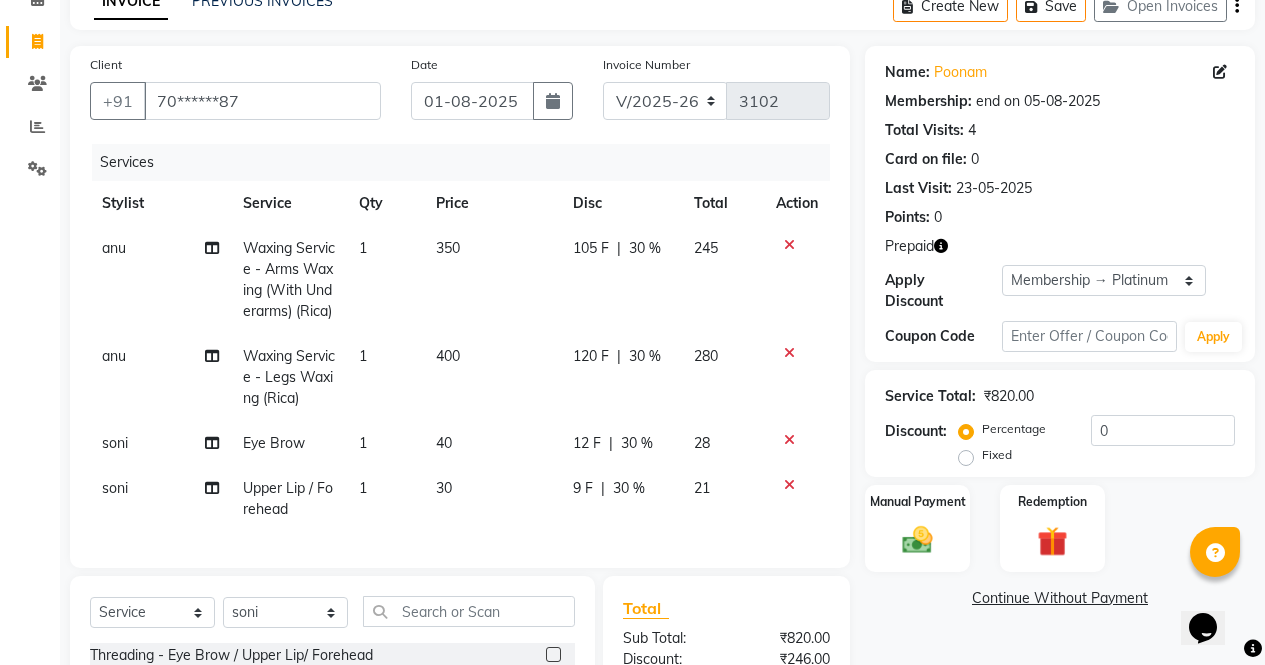 click 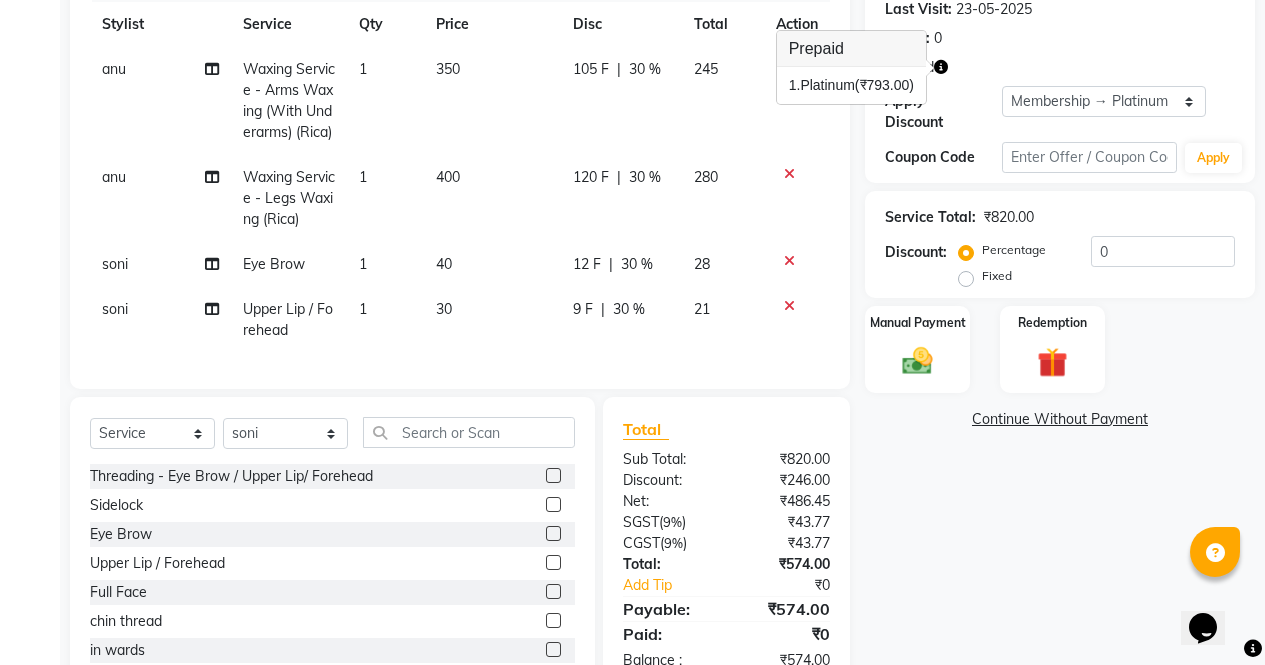 scroll, scrollTop: 255, scrollLeft: 0, axis: vertical 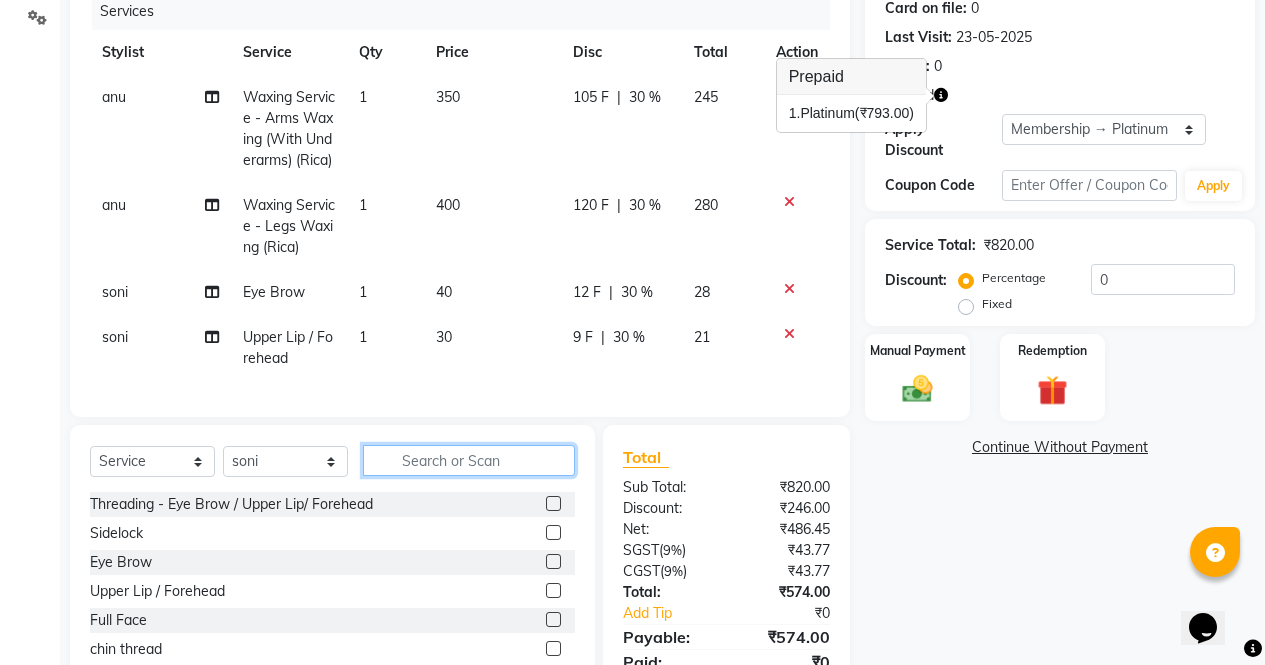 click 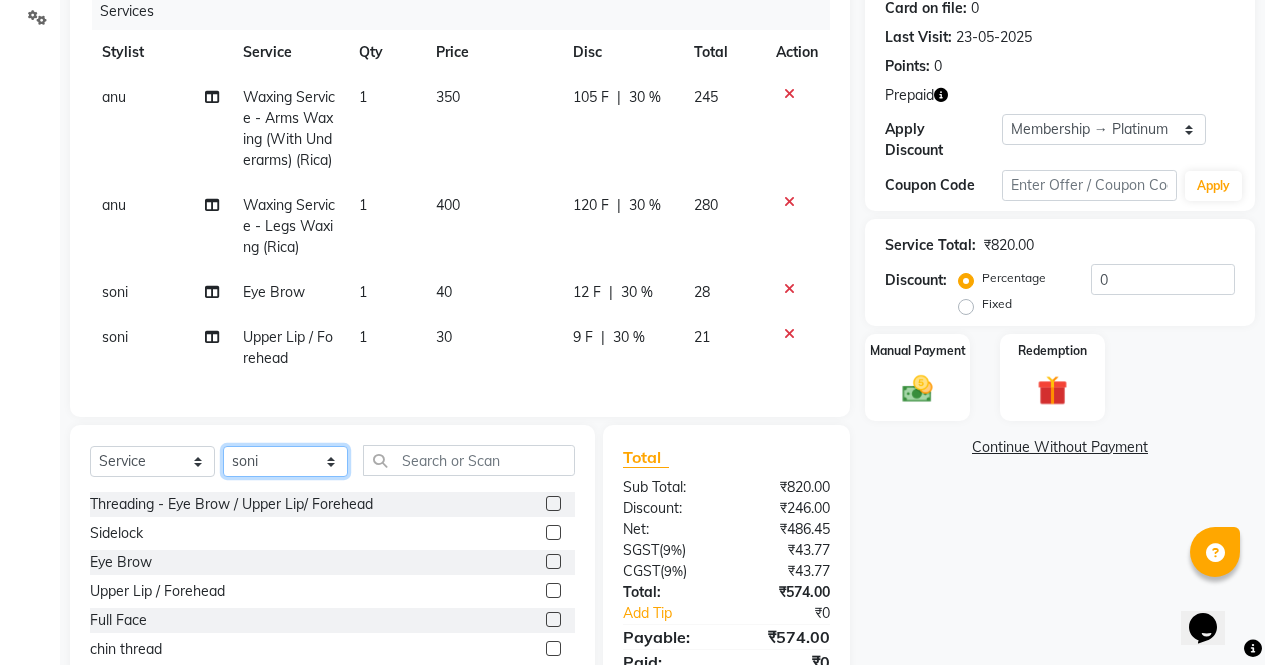 click on "Select Stylist [FIRST] [FIRST] [FIRST] [FIRST] Front Desk [FIRST] [FIRST] [FIRST] [FIRST] [FIRST]" 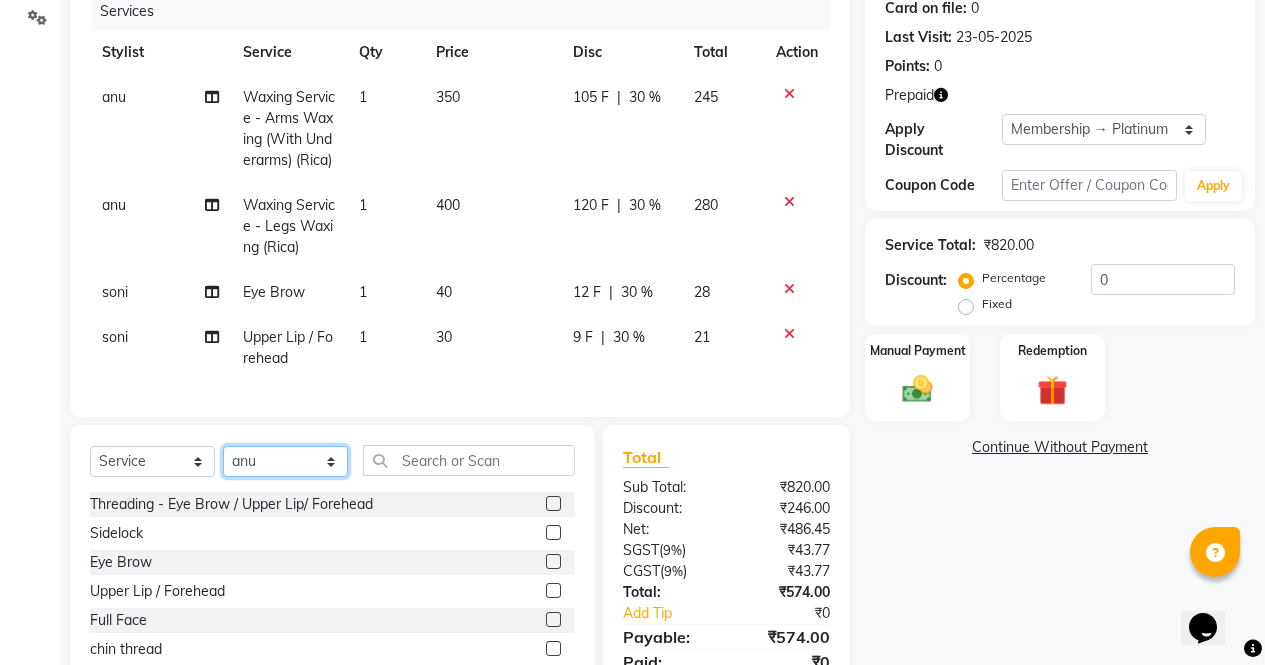 click on "Select Stylist [FIRST] [FIRST] [FIRST] [FIRST] Front Desk [FIRST] [FIRST] [FIRST] [FIRST] [FIRST]" 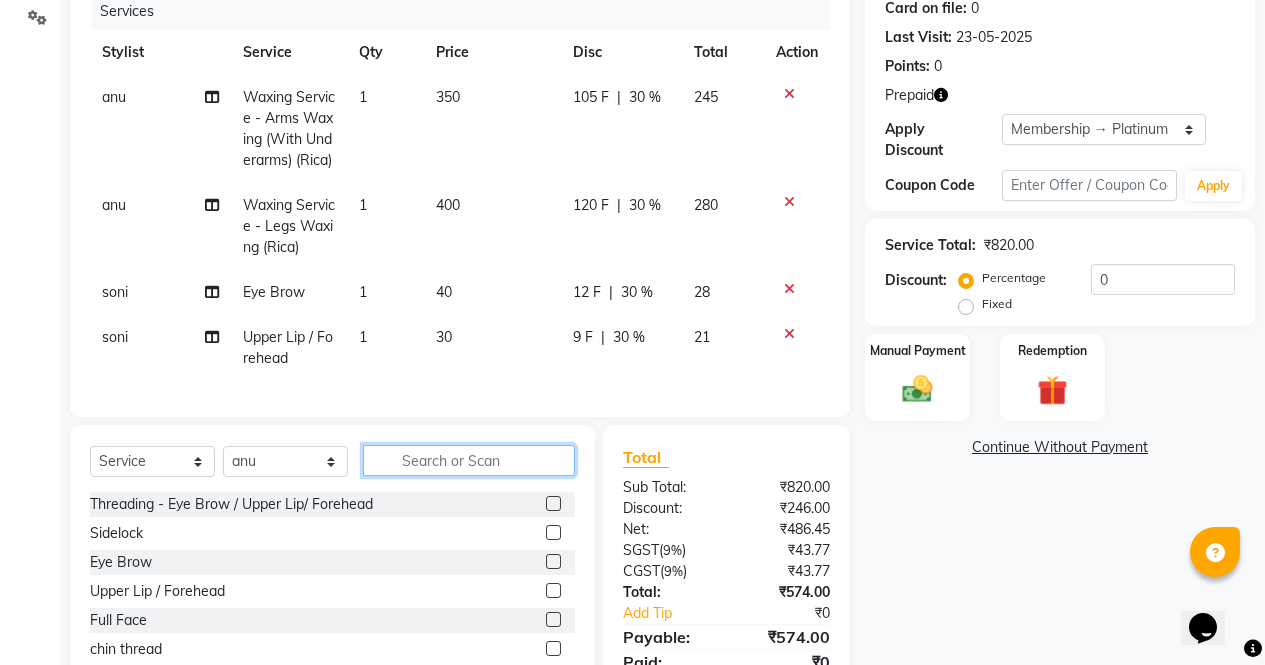 click 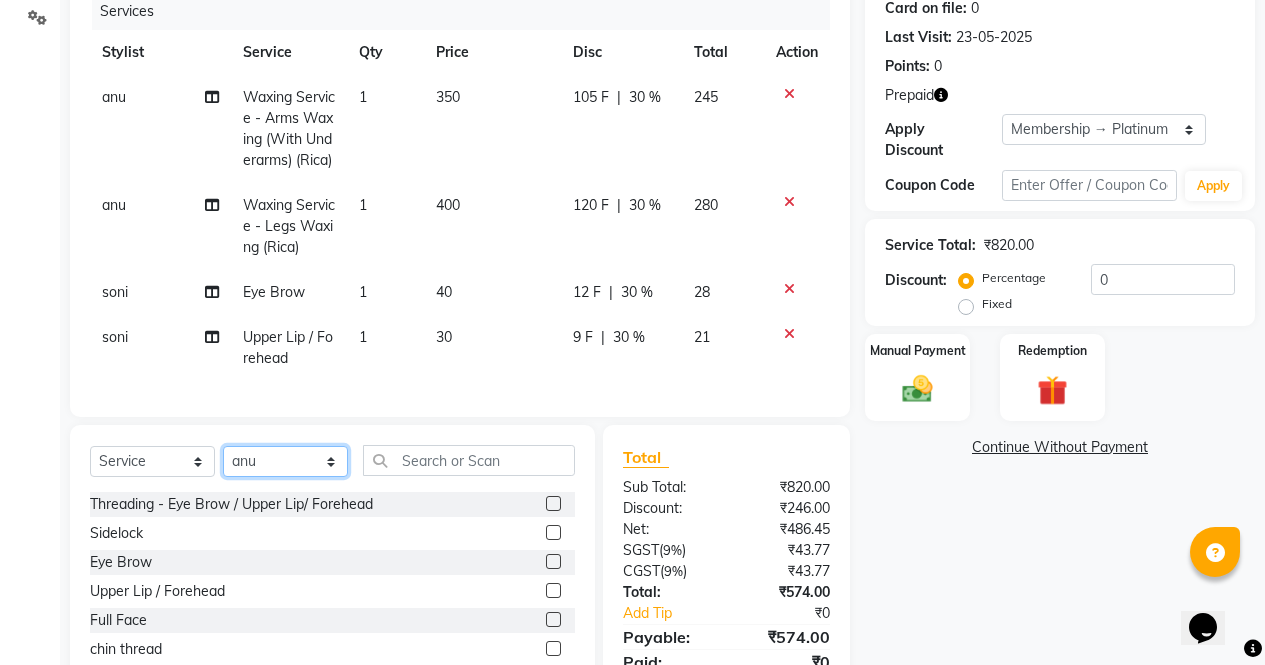 click on "Select Stylist [FIRST] [FIRST] [FIRST] [FIRST] Front Desk [FIRST] [FIRST] [FIRST] [FIRST] [FIRST]" 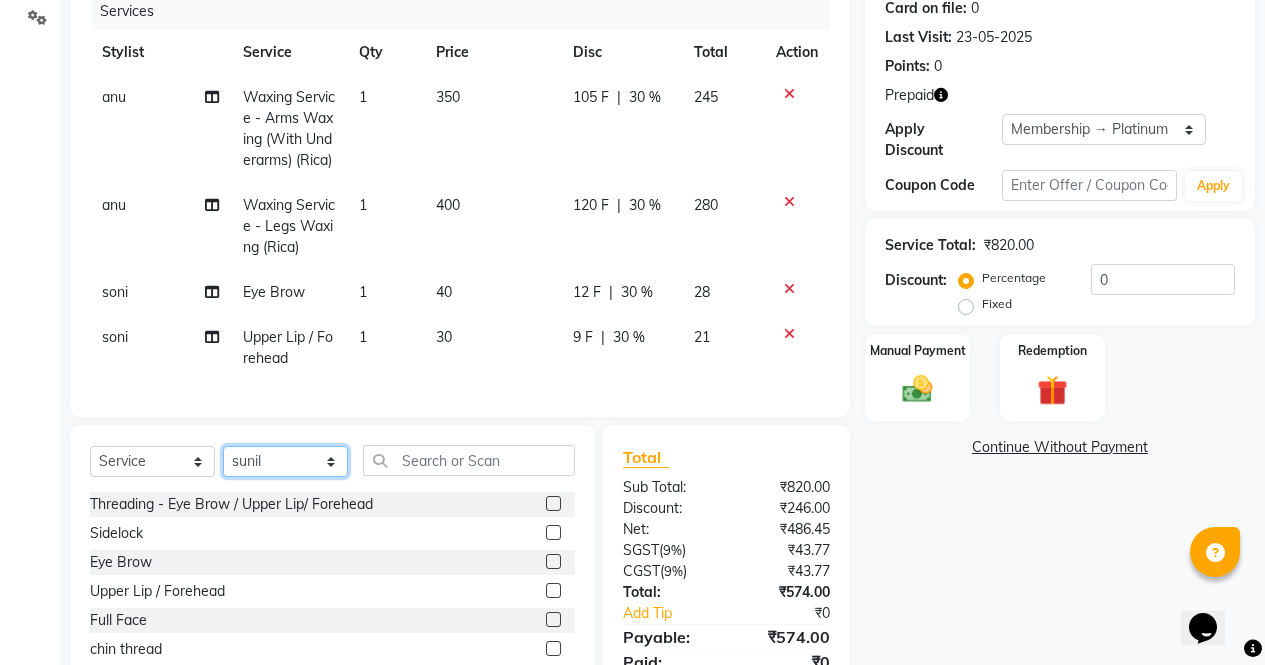 click on "Select Stylist [FIRST] [FIRST] [FIRST] [FIRST] Front Desk [FIRST] [FIRST] [FIRST] [FIRST] [FIRST]" 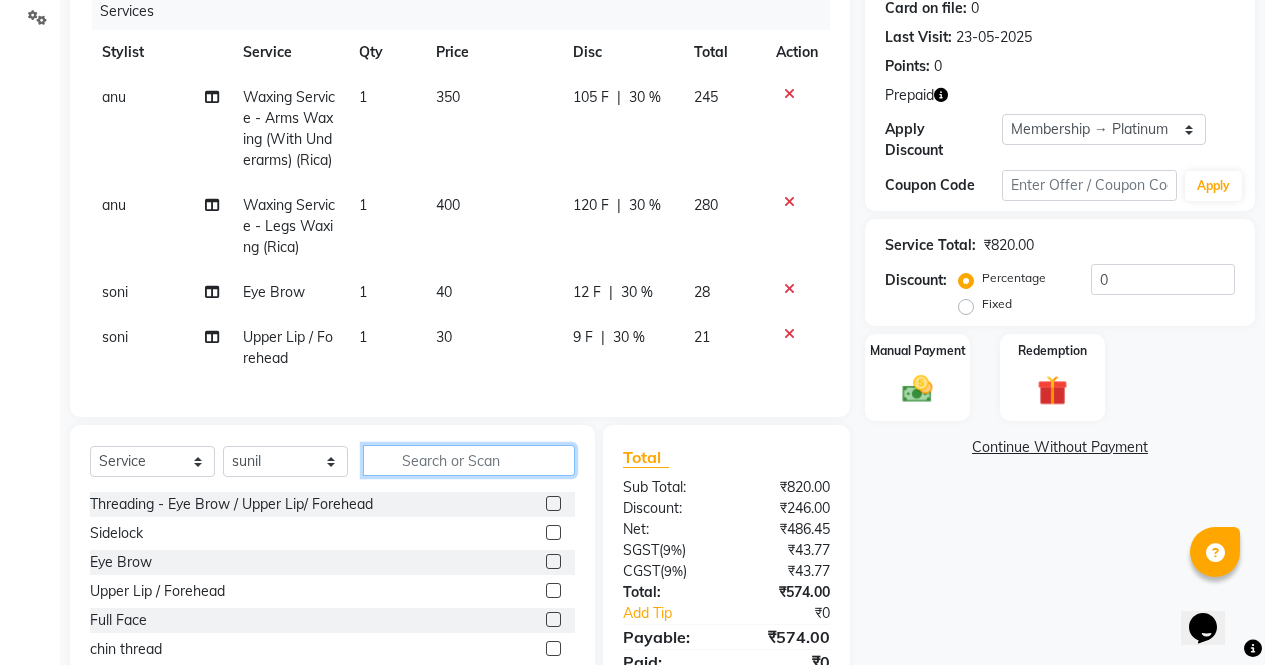 click 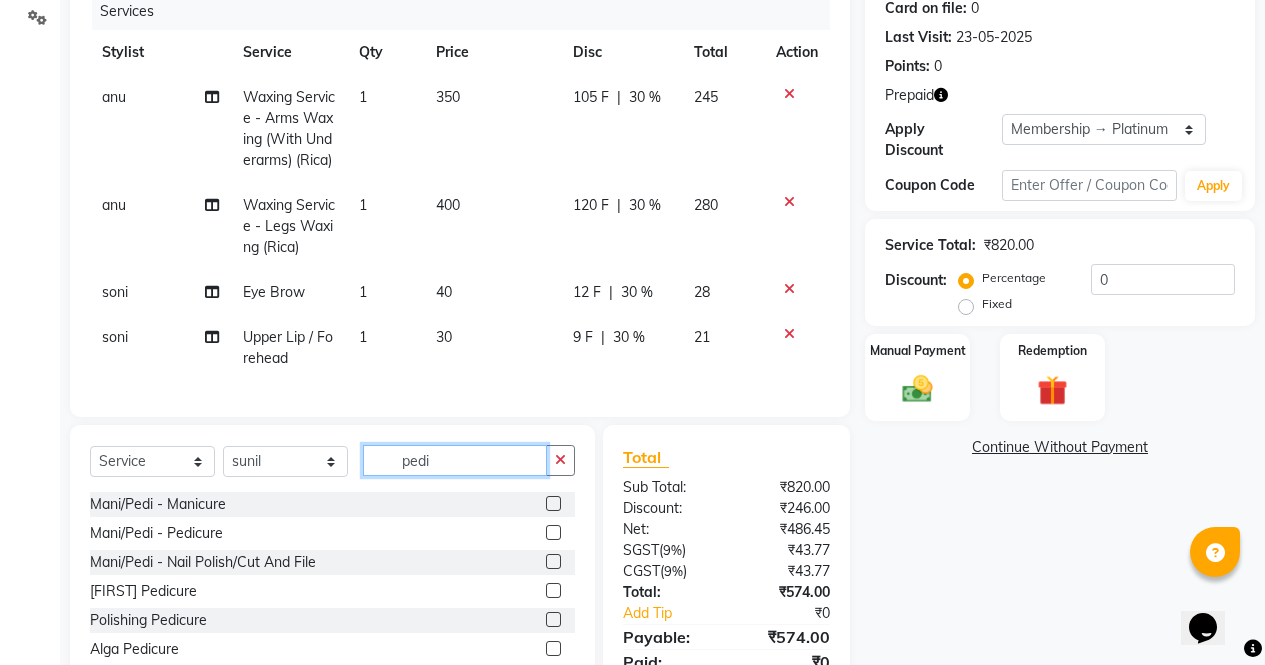 scroll, scrollTop: 375, scrollLeft: 0, axis: vertical 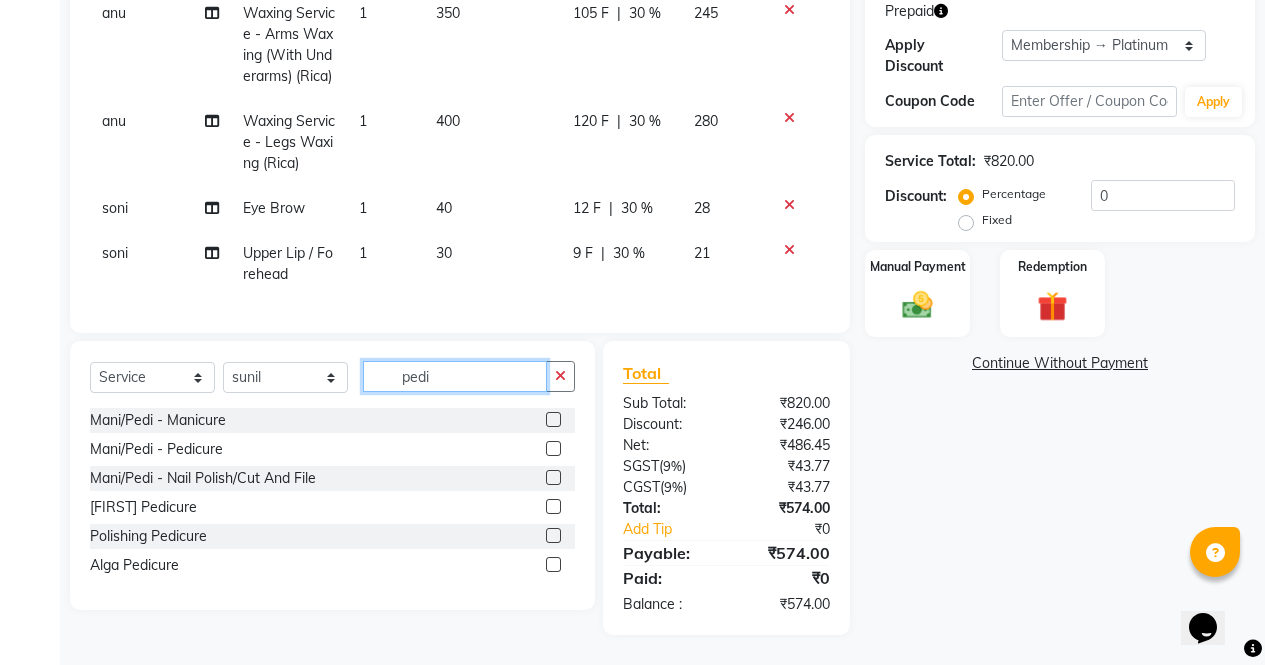 type on "pedi" 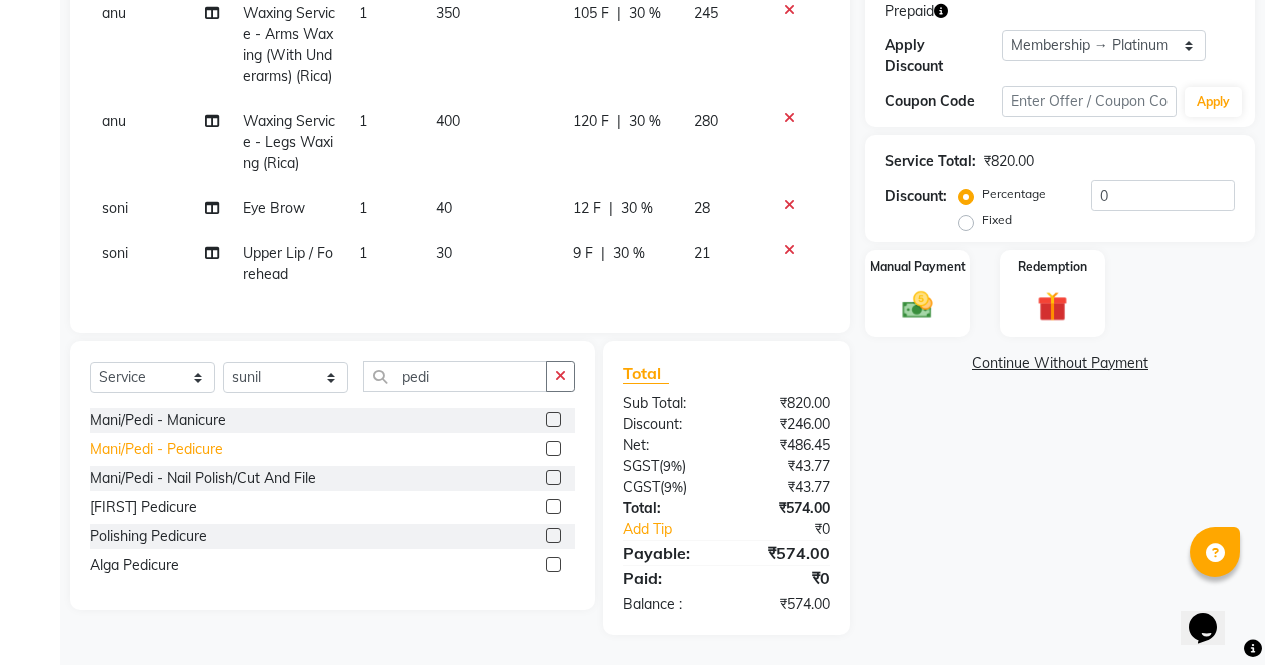 click on "Mani/Pedi - Pedicure" 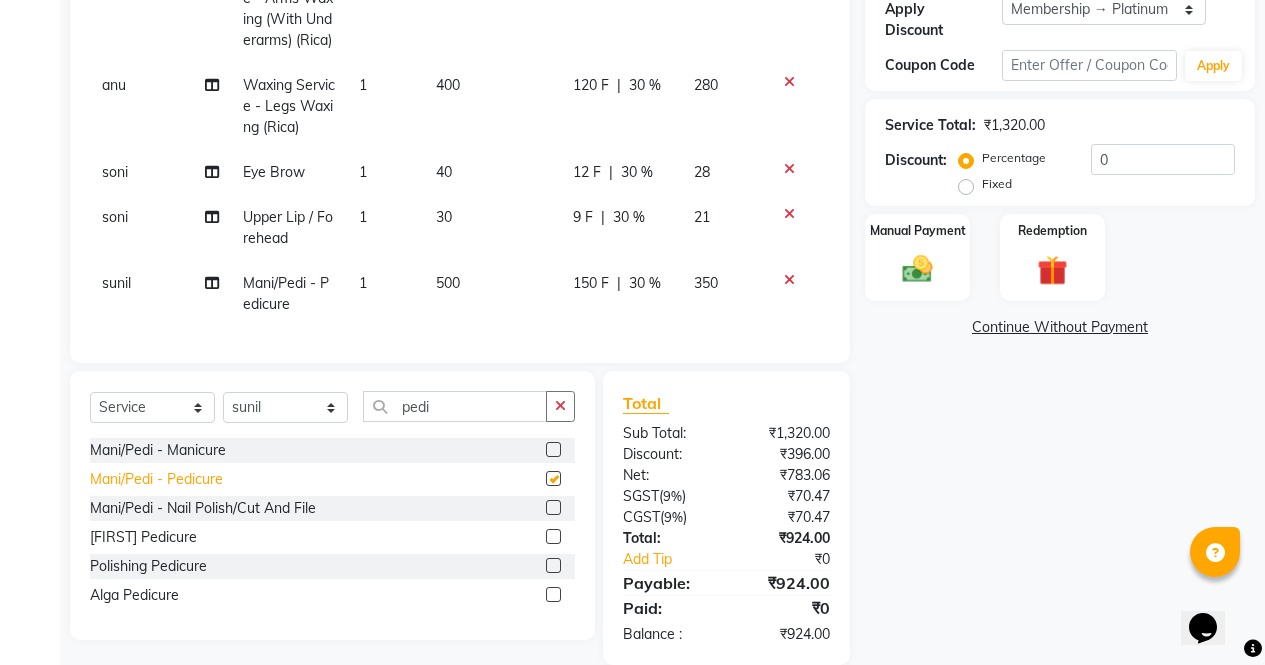 checkbox on "false" 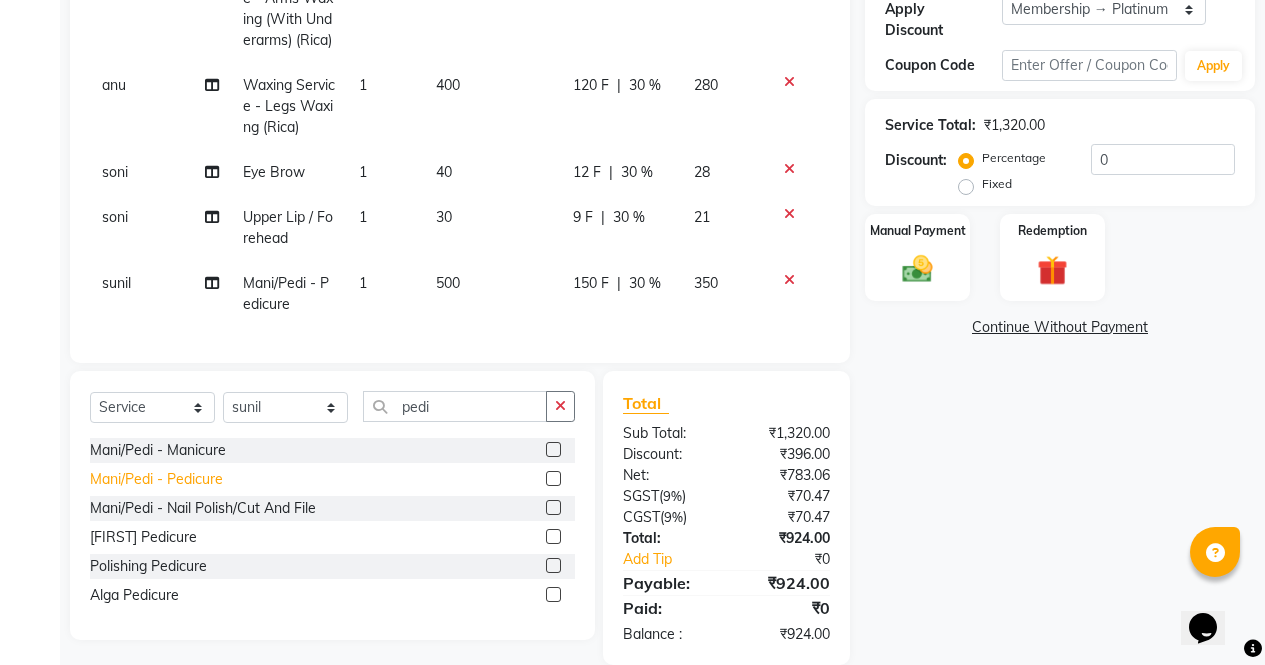 scroll, scrollTop: 6, scrollLeft: 0, axis: vertical 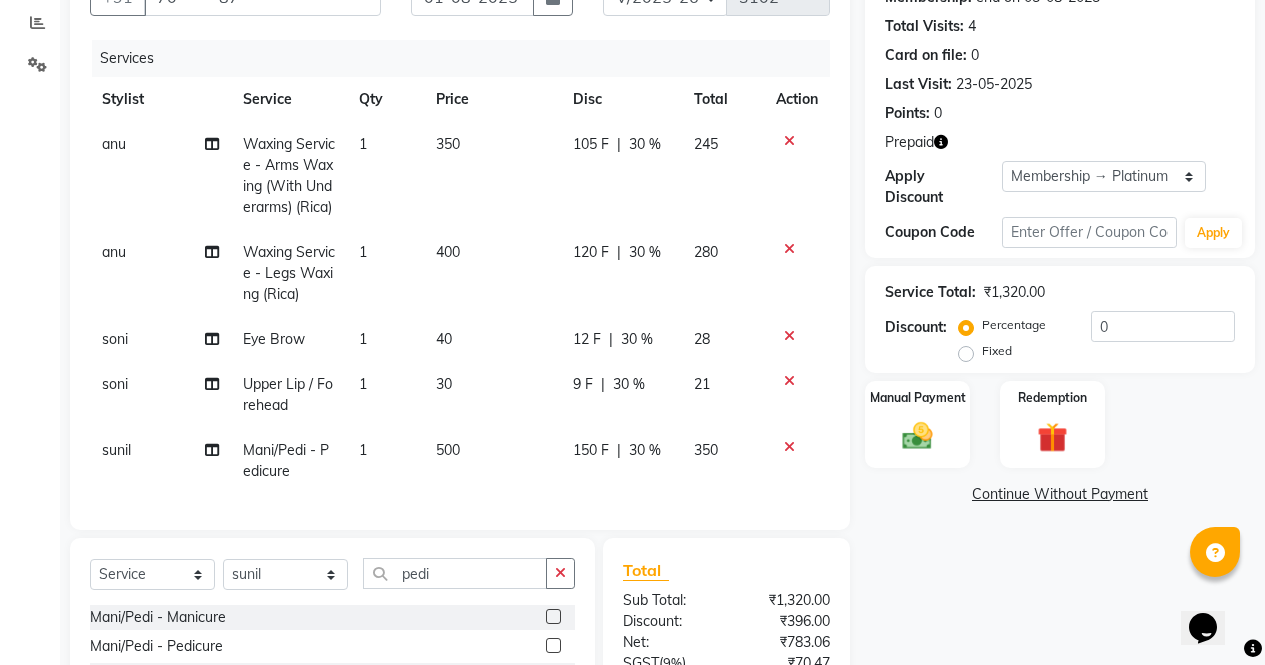 click 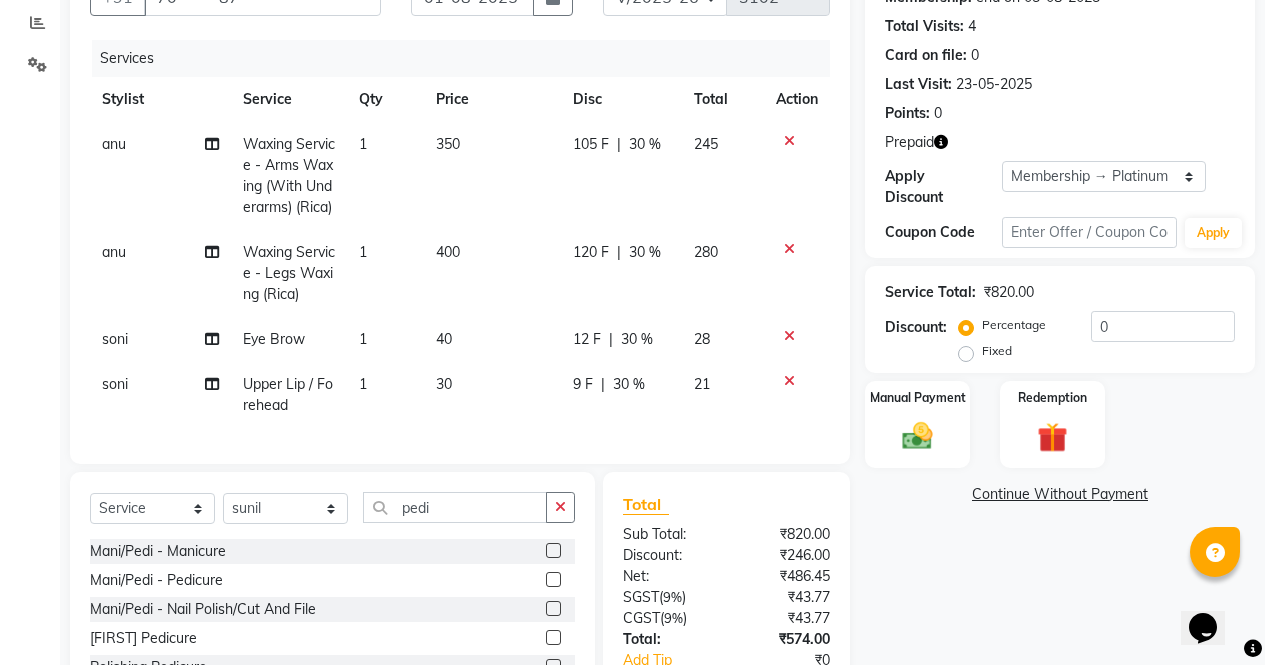 click 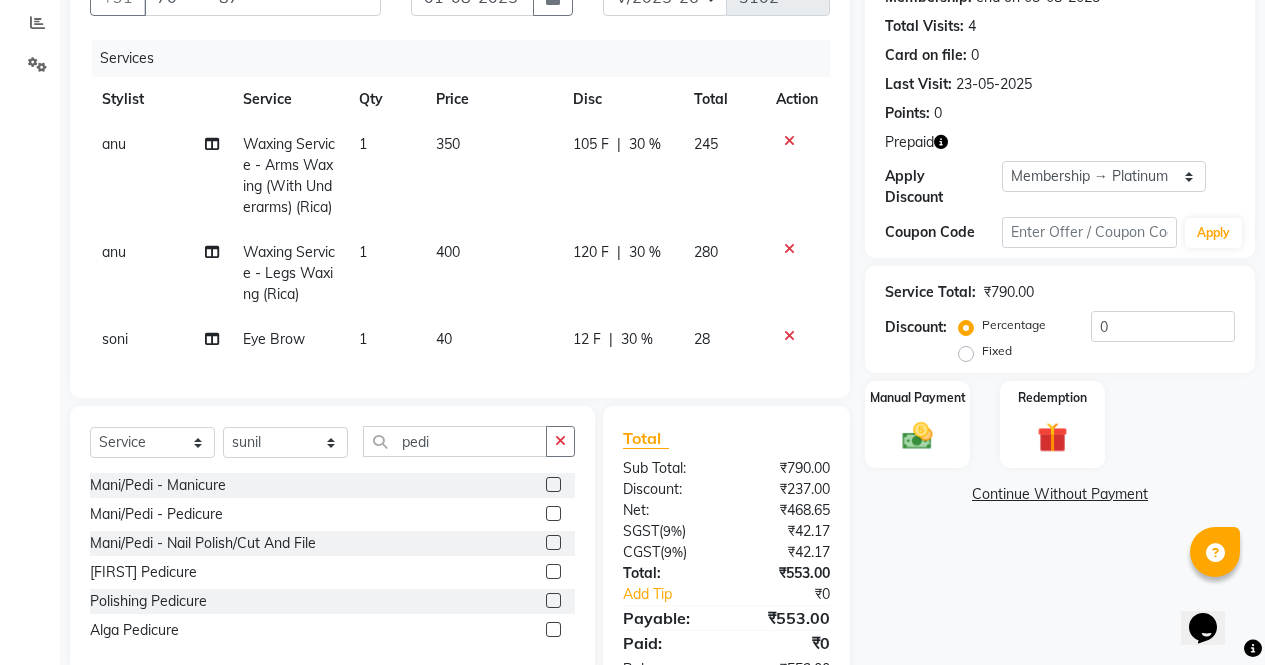click 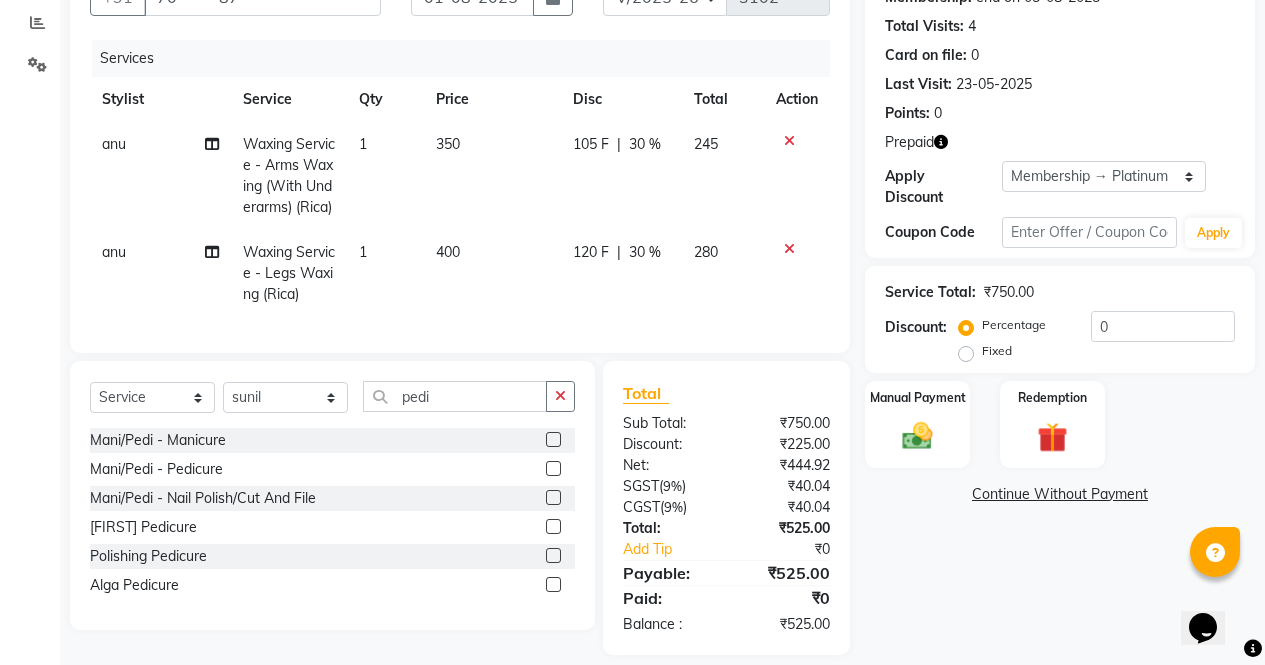 click 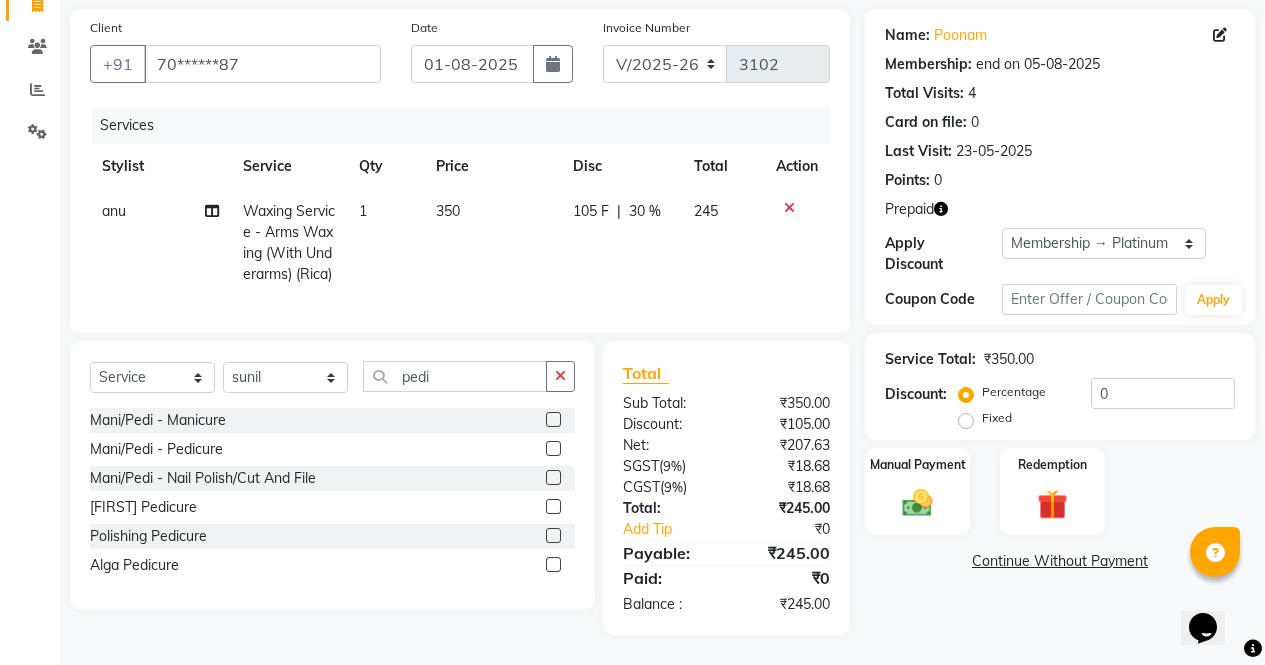 click 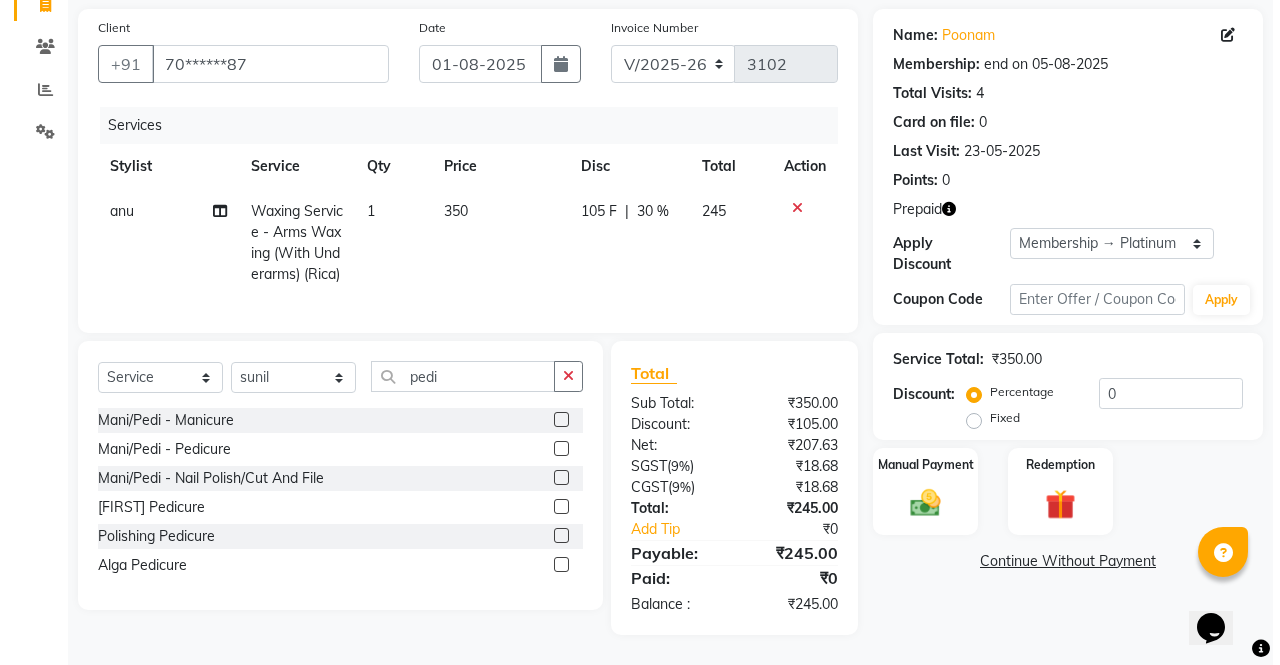 scroll, scrollTop: 110, scrollLeft: 0, axis: vertical 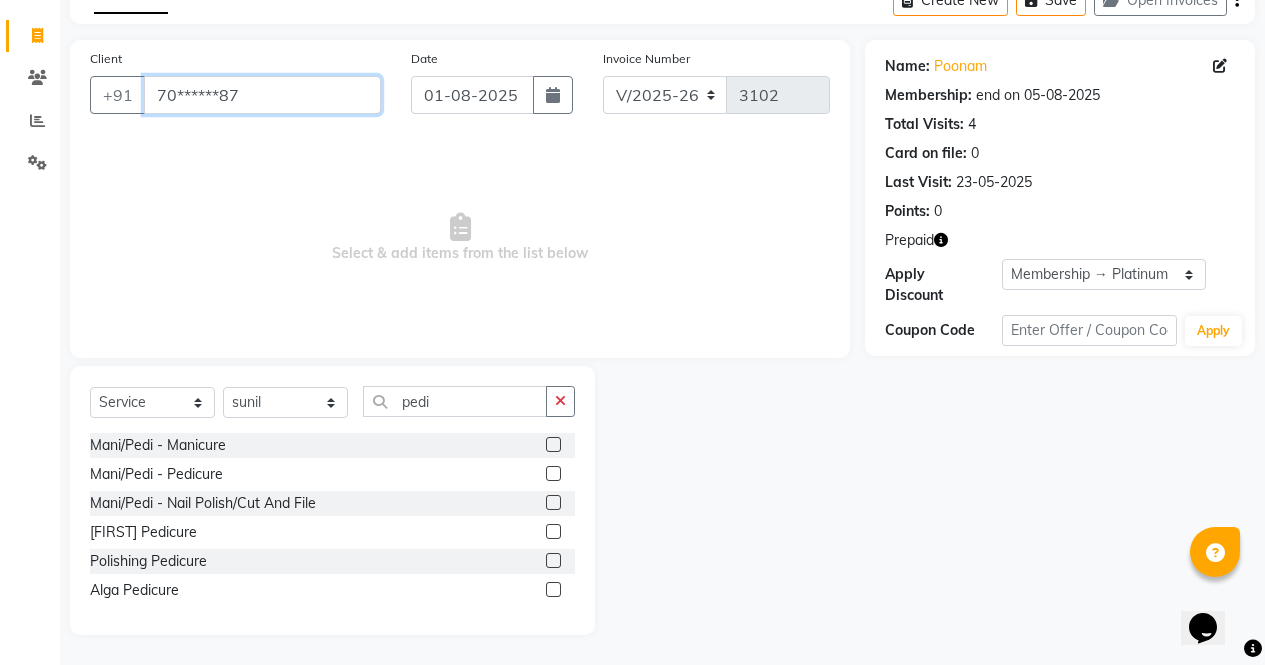 click on "70******87" at bounding box center (262, 95) 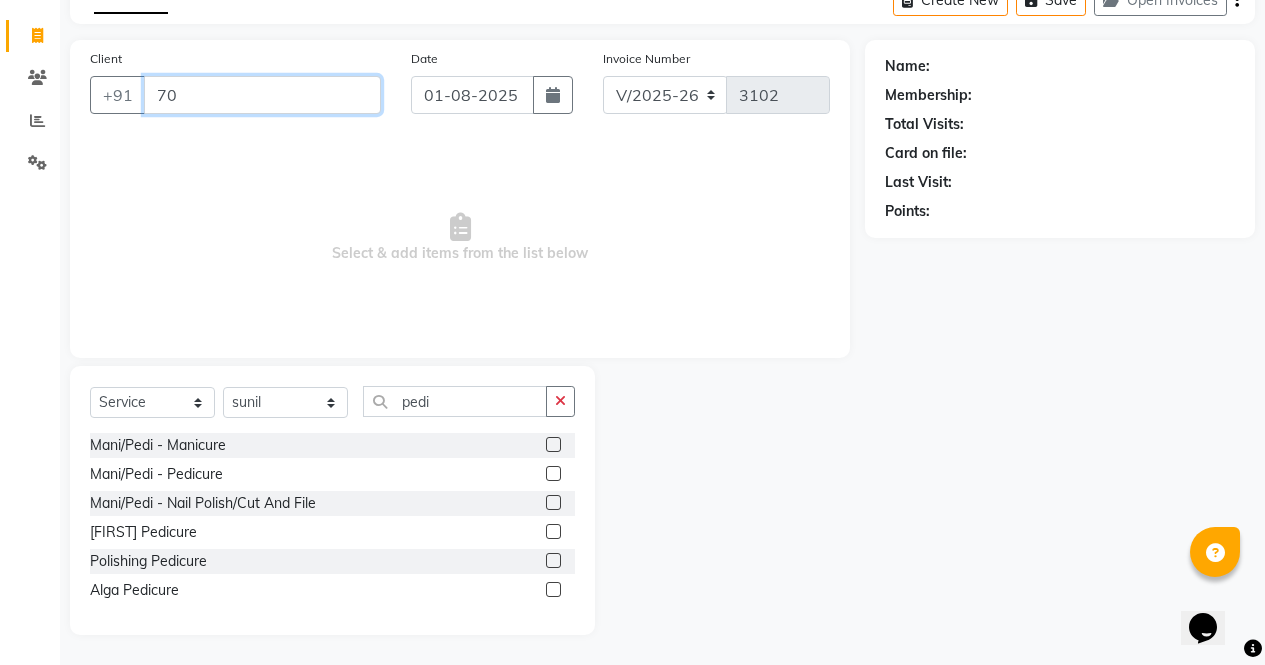 type on "7" 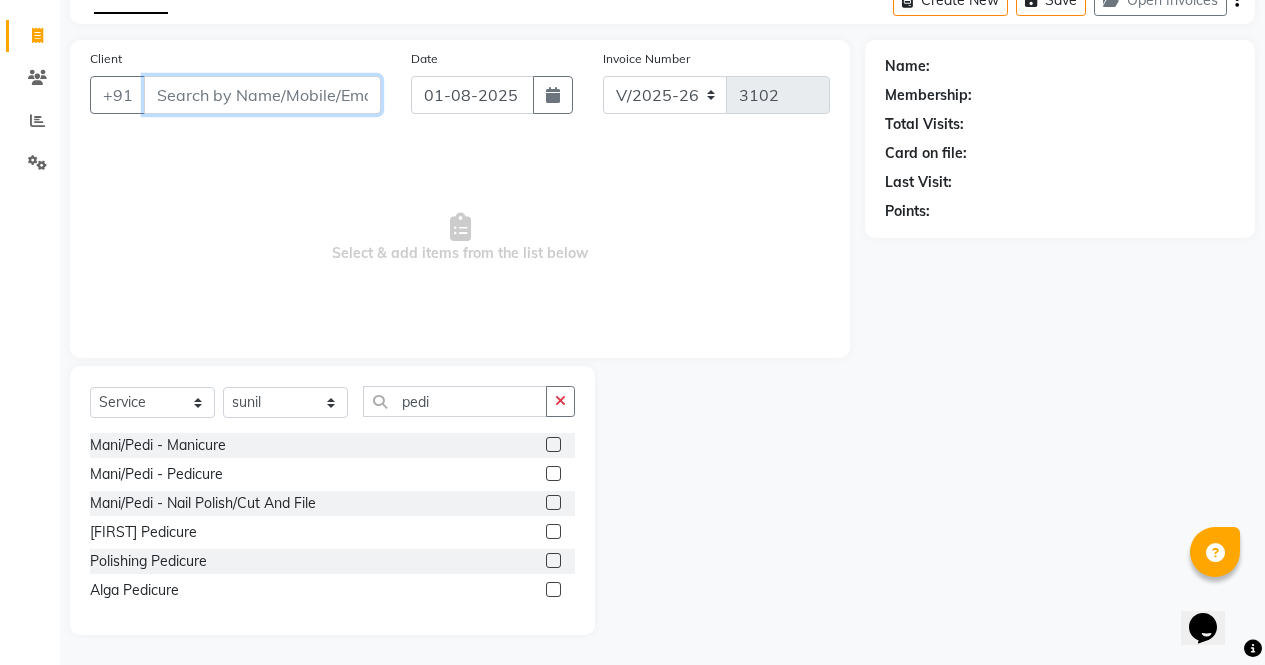 click on "Client" at bounding box center [262, 95] 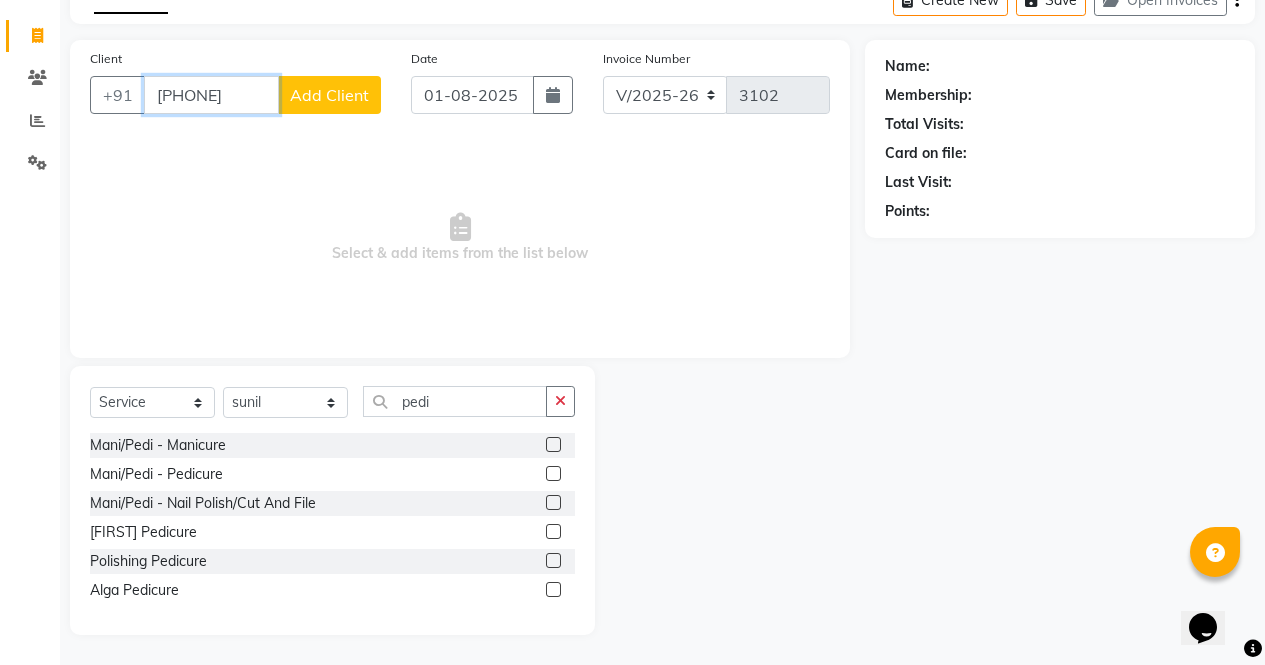 type on "[PHONE]" 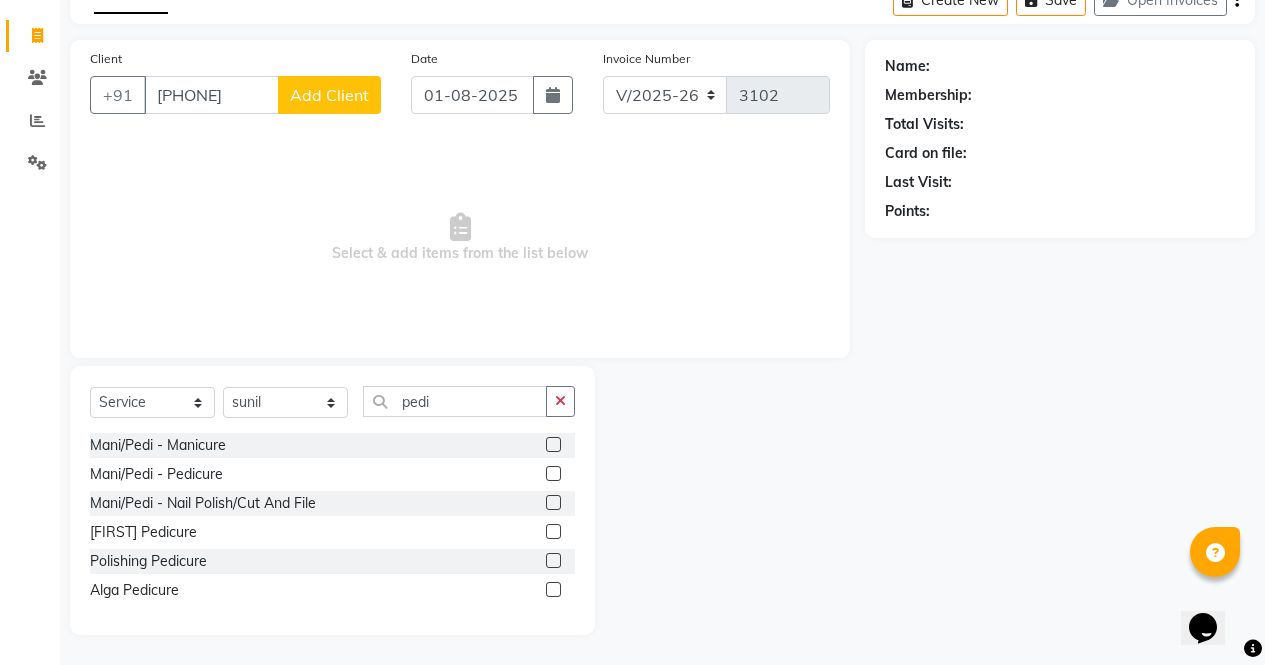 click on "Add Client" 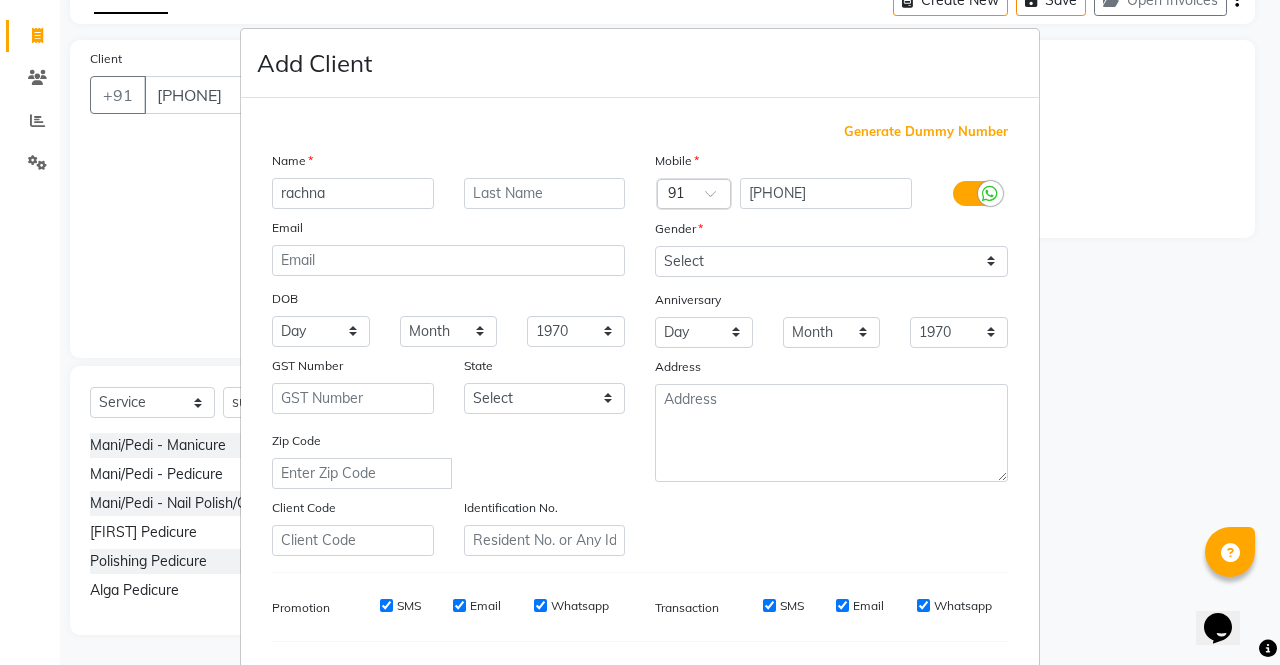 scroll, scrollTop: 62, scrollLeft: 0, axis: vertical 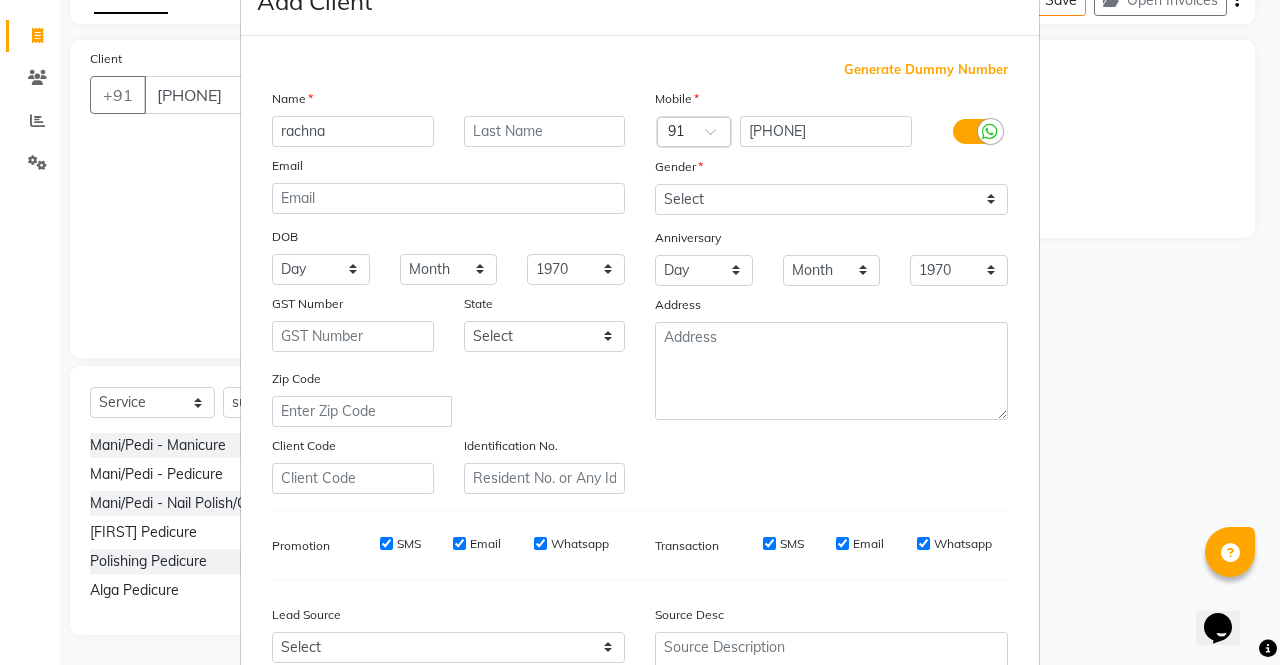 type on "rachna" 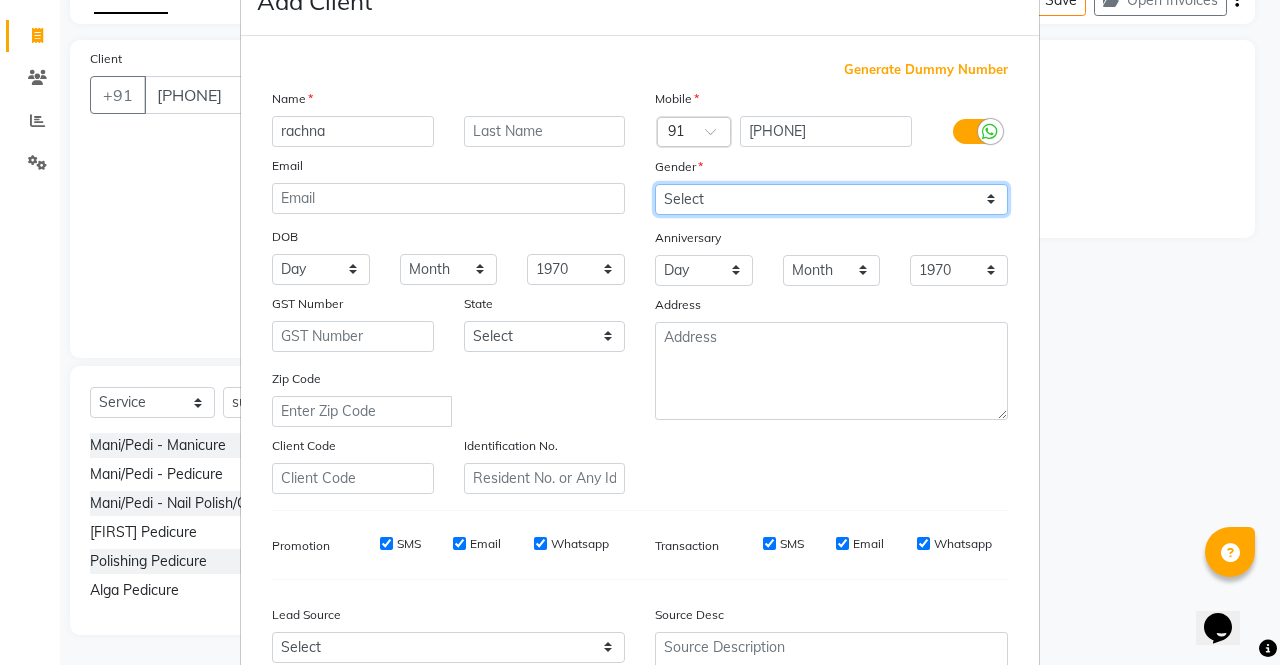 click on "Select Male Female Other Prefer Not To Say" at bounding box center [831, 199] 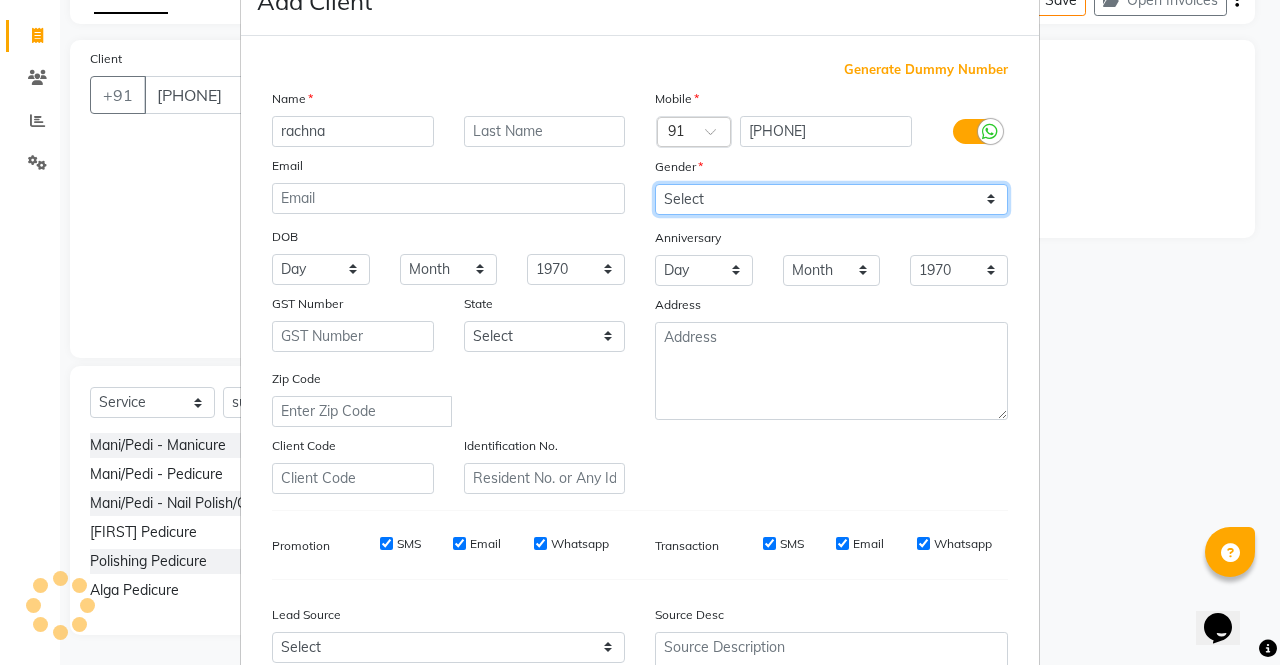 select on "female" 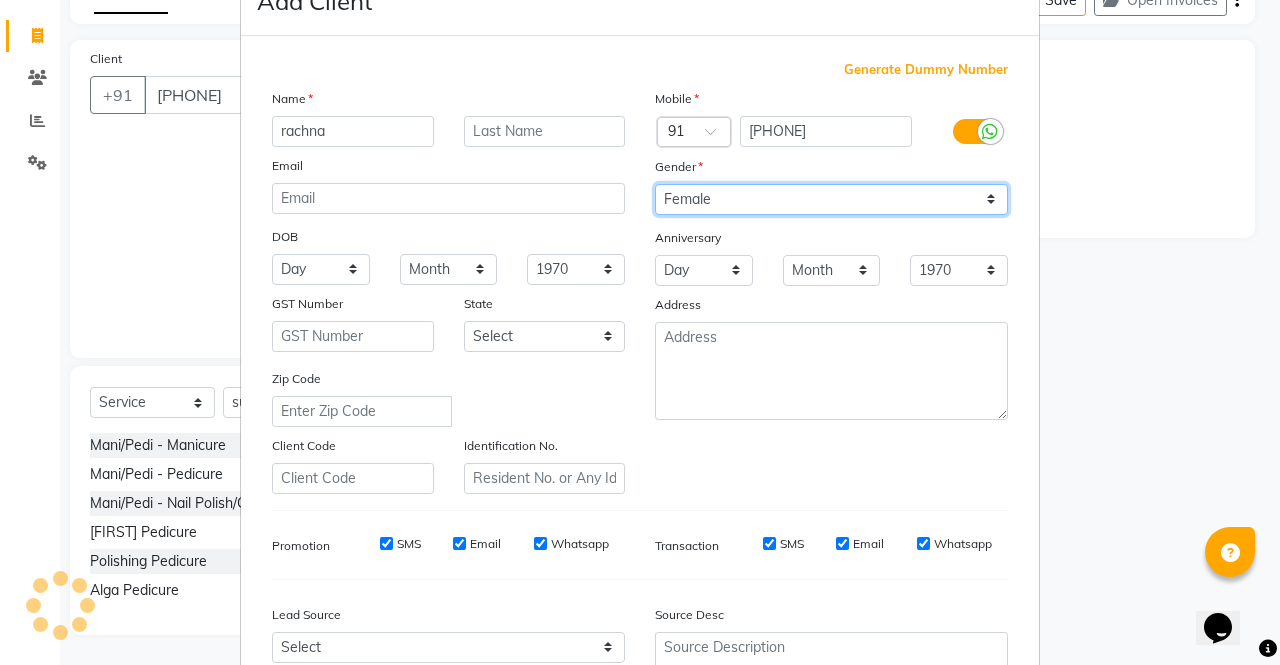 click on "Select Male Female Other Prefer Not To Say" at bounding box center [831, 199] 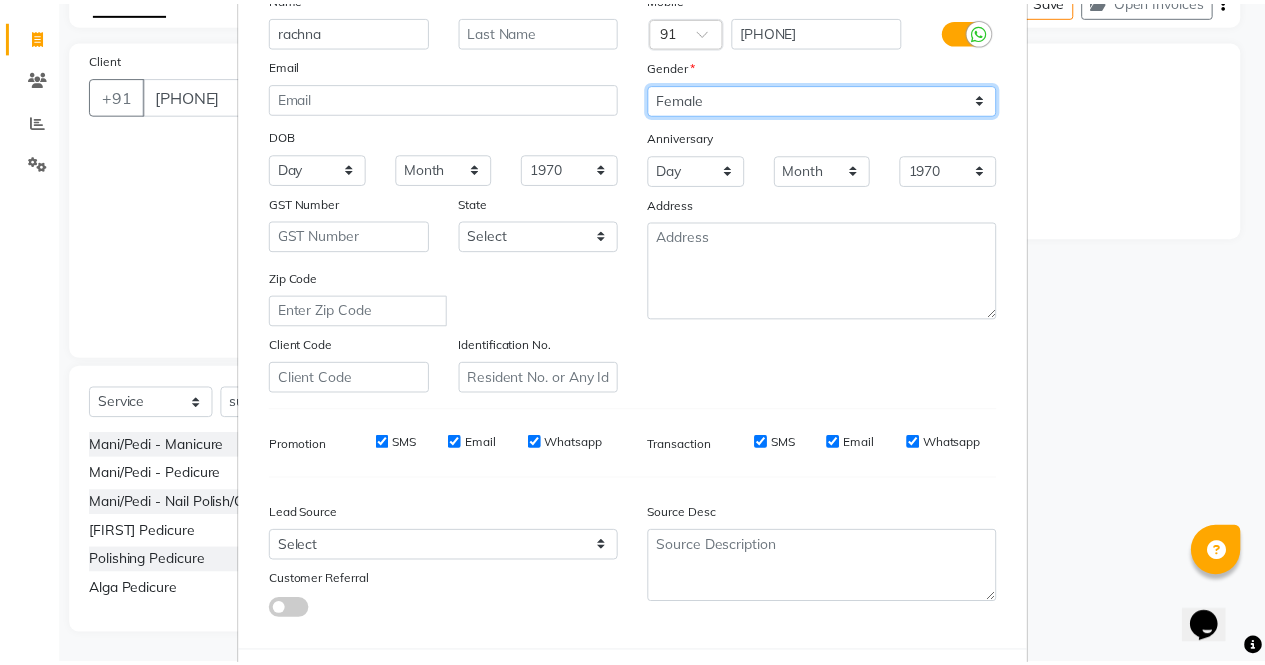 scroll, scrollTop: 258, scrollLeft: 0, axis: vertical 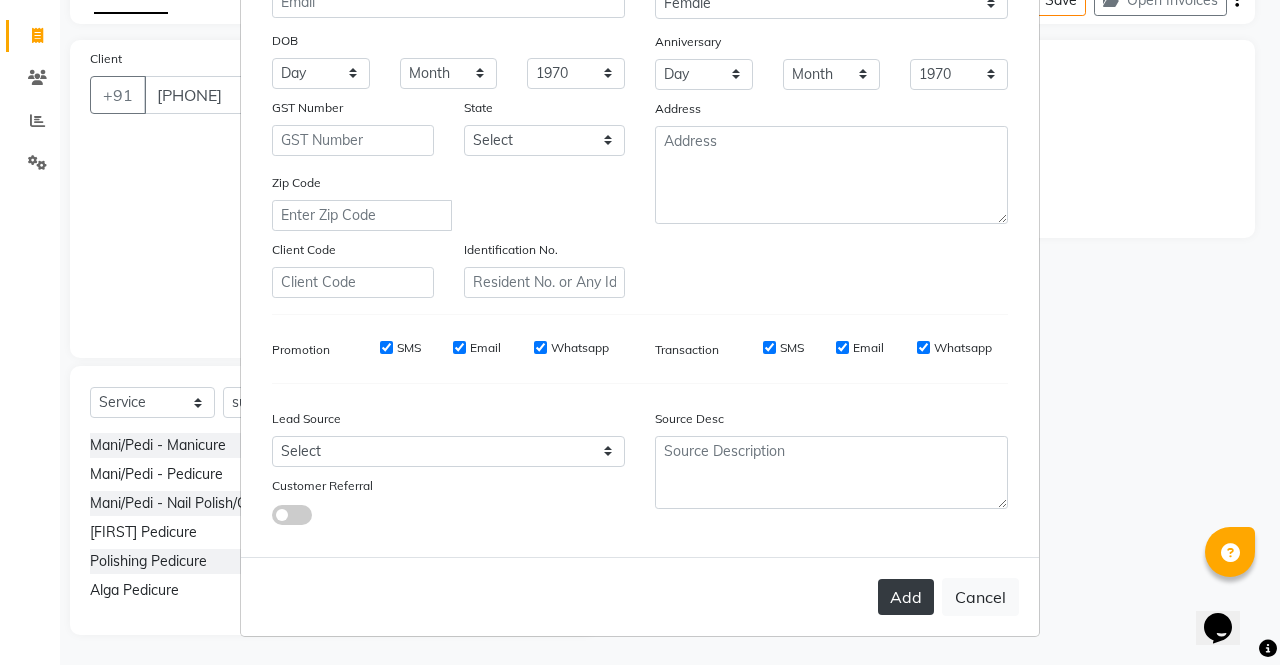 click on "Add" at bounding box center (906, 597) 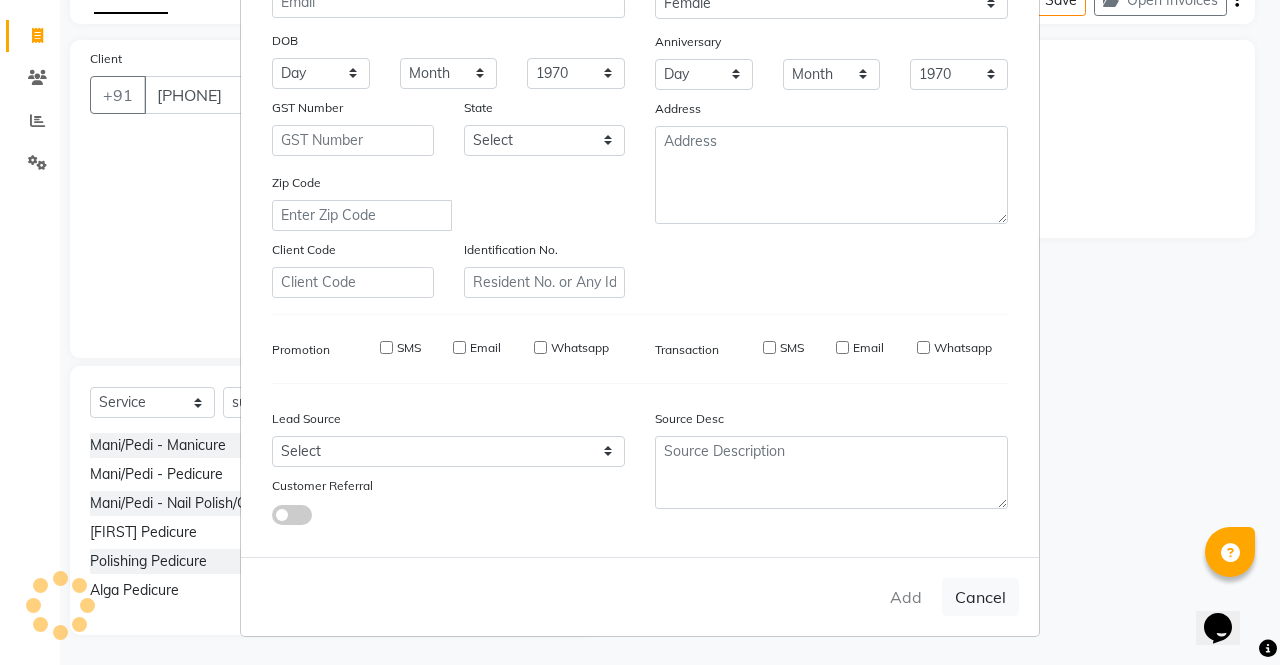 type on "90******85" 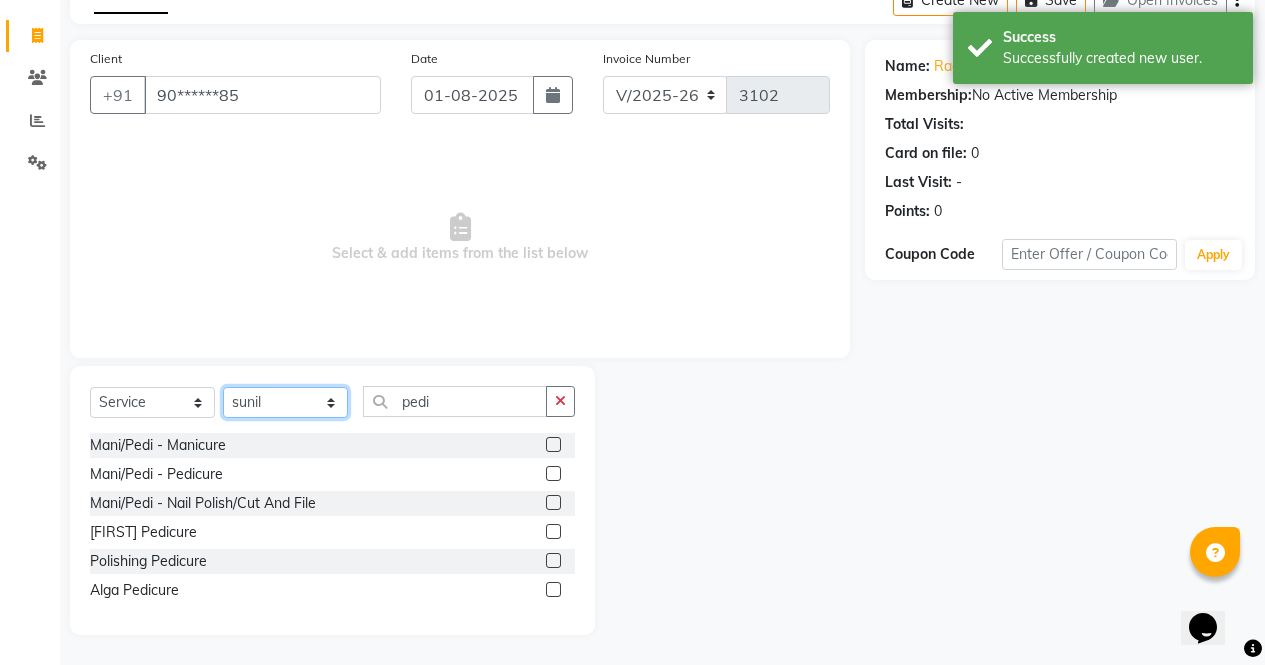 click on "Select Stylist [FIRST] [FIRST] [FIRST] [FIRST] Front Desk [FIRST] [FIRST] [FIRST] [FIRST] [FIRST]" 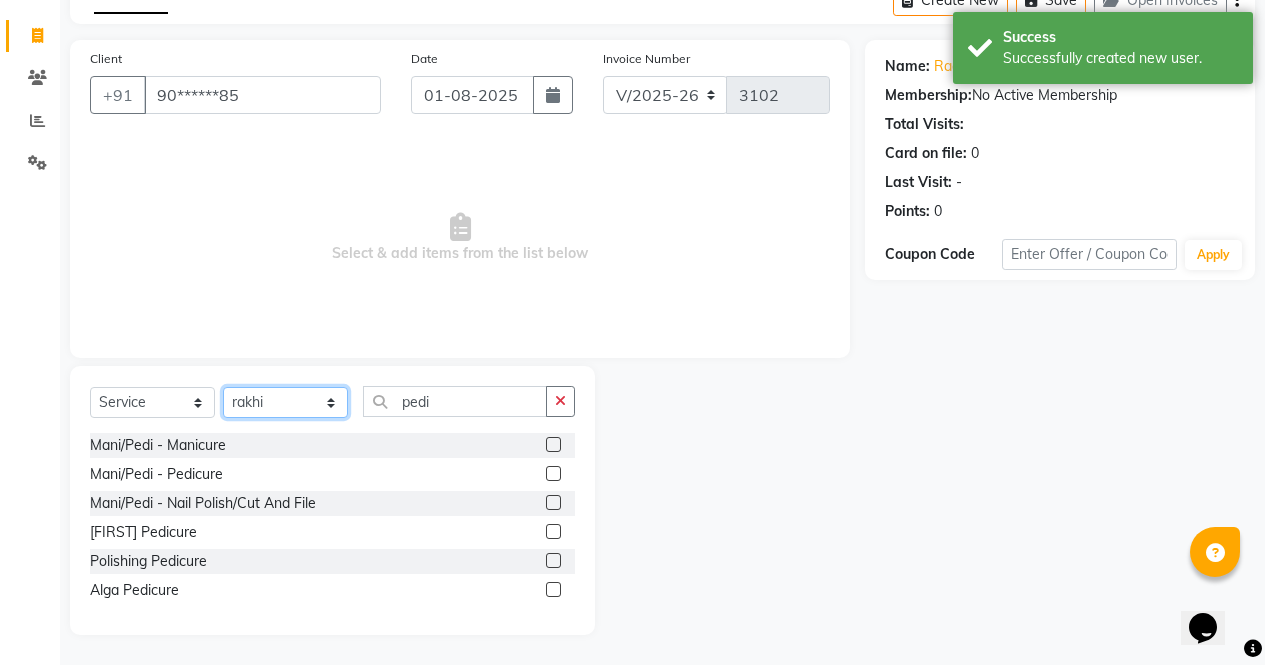 click on "Select Stylist [FIRST] [FIRST] [FIRST] [FIRST] Front Desk [FIRST] [FIRST] [FIRST] [FIRST] [FIRST]" 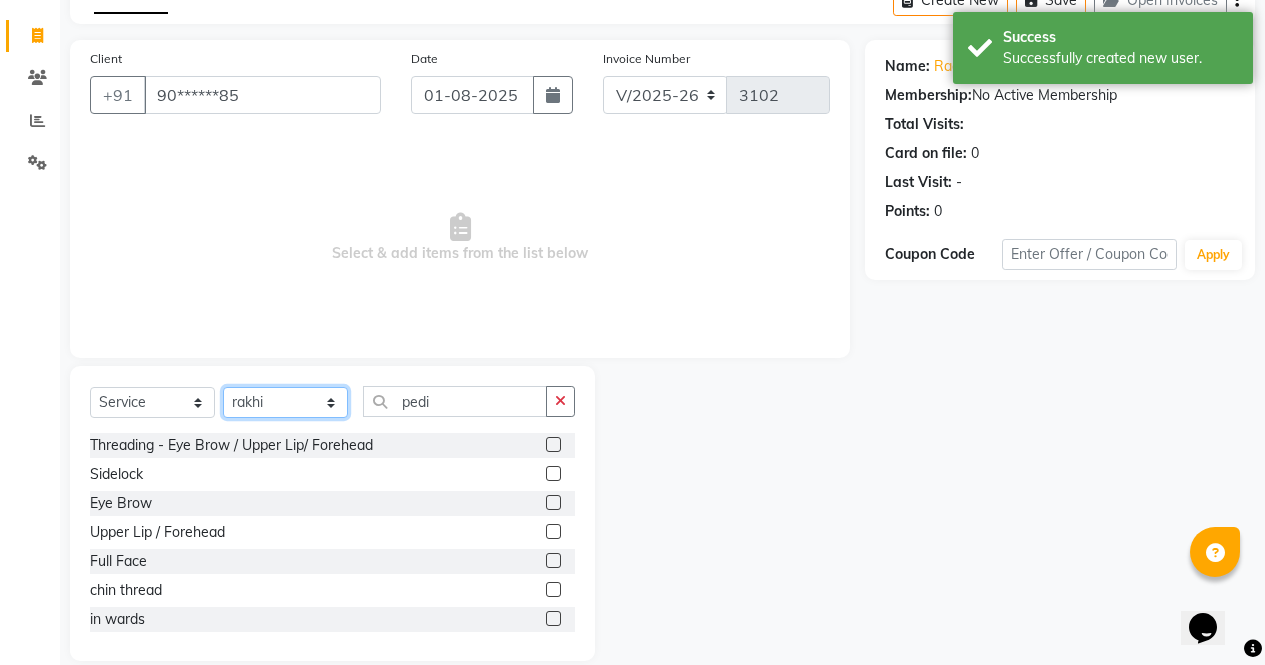 scroll, scrollTop: 136, scrollLeft: 0, axis: vertical 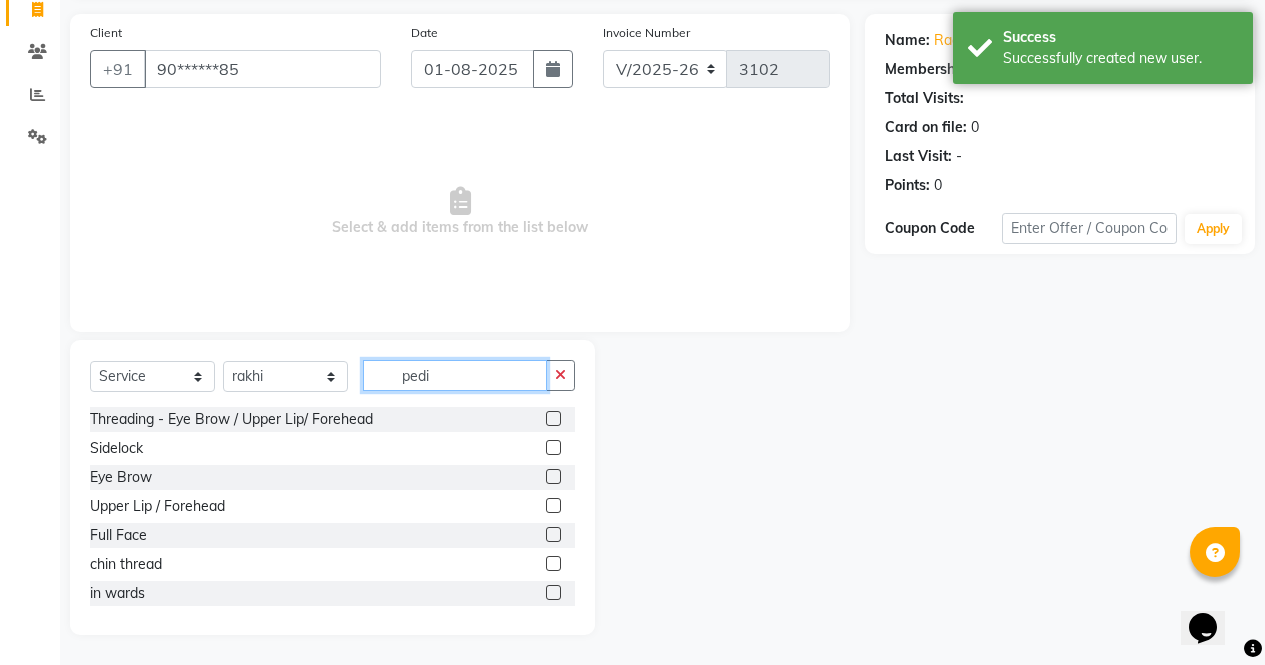 click on "pedi" 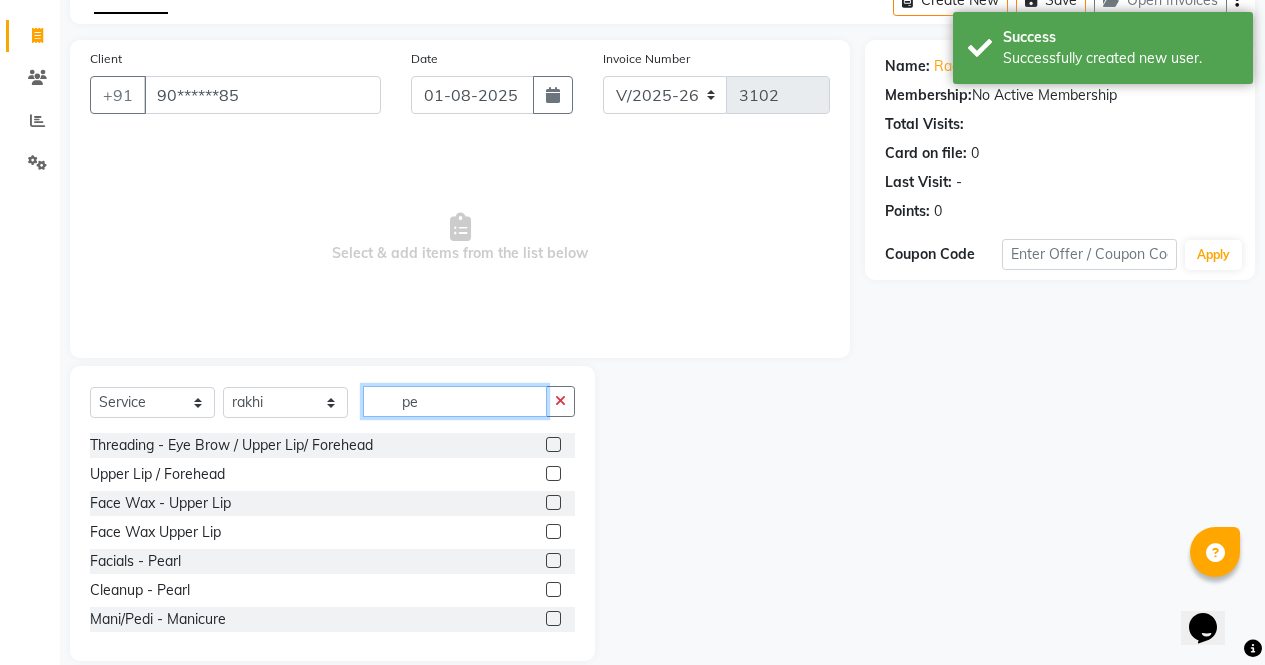 scroll, scrollTop: 136, scrollLeft: 0, axis: vertical 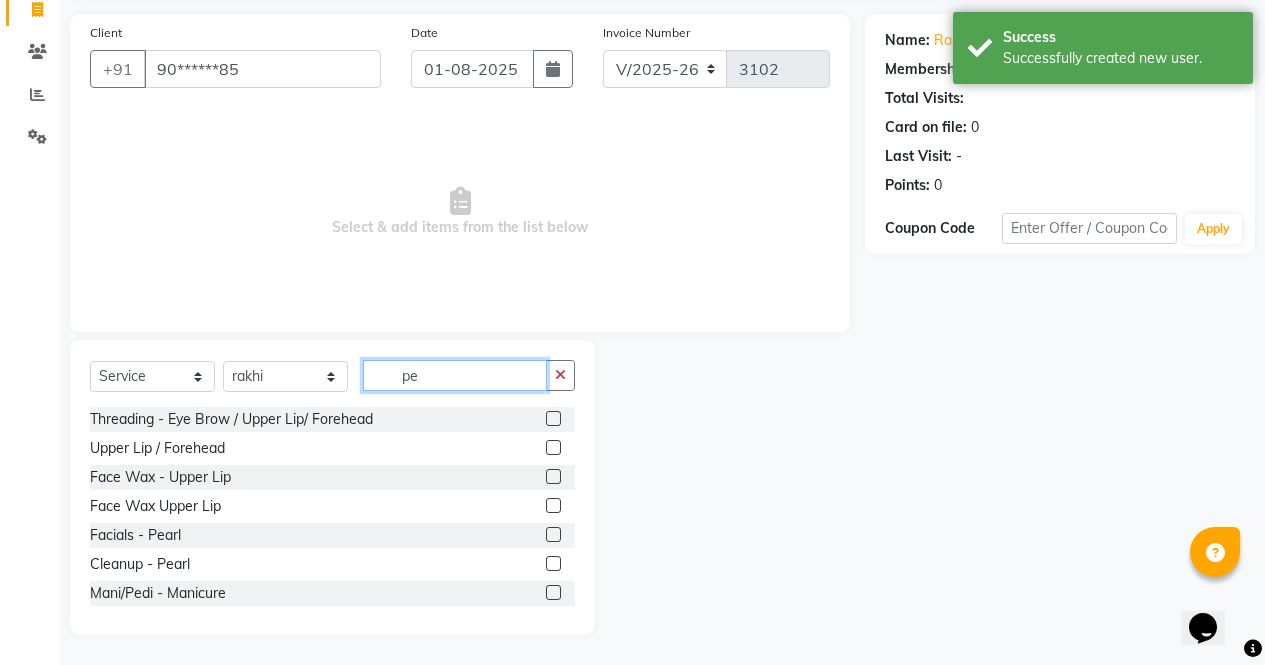 type on "p" 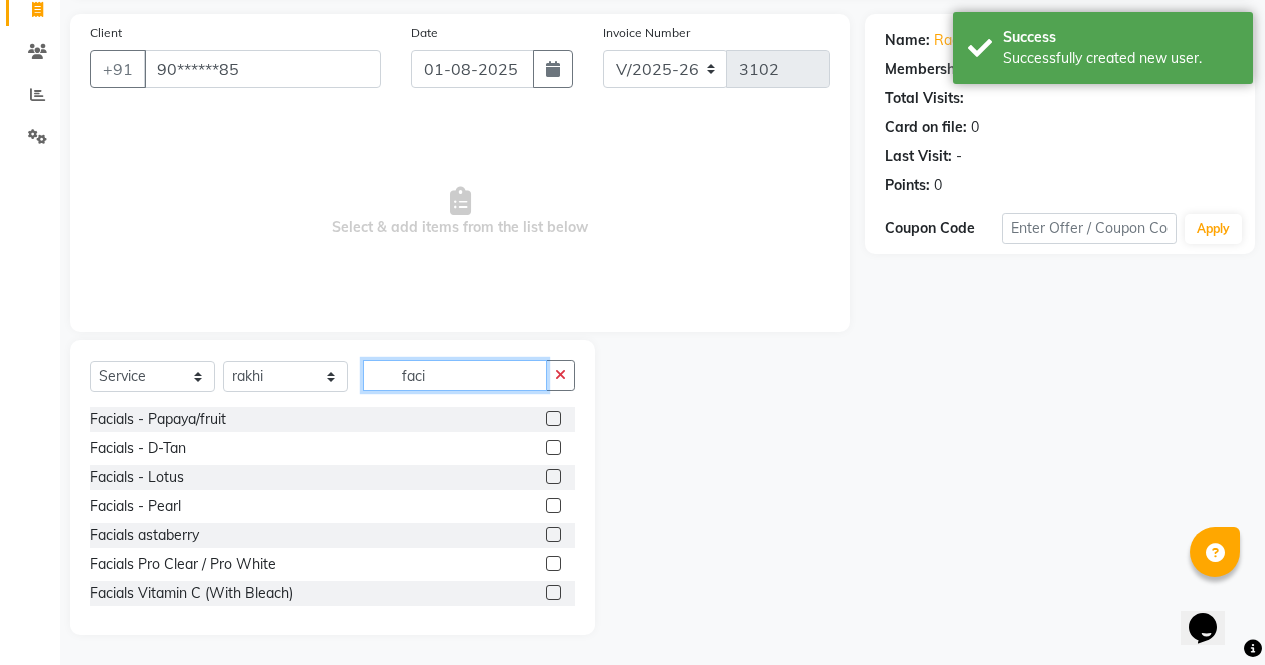 scroll, scrollTop: 90, scrollLeft: 0, axis: vertical 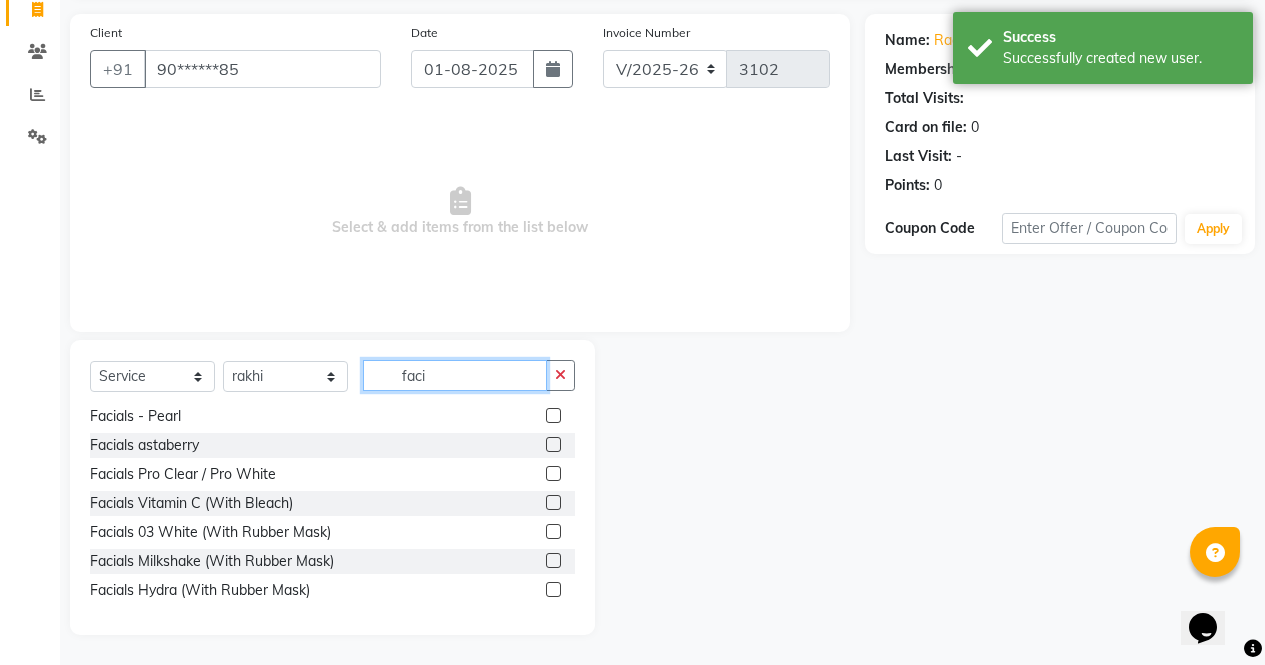 type on "faci" 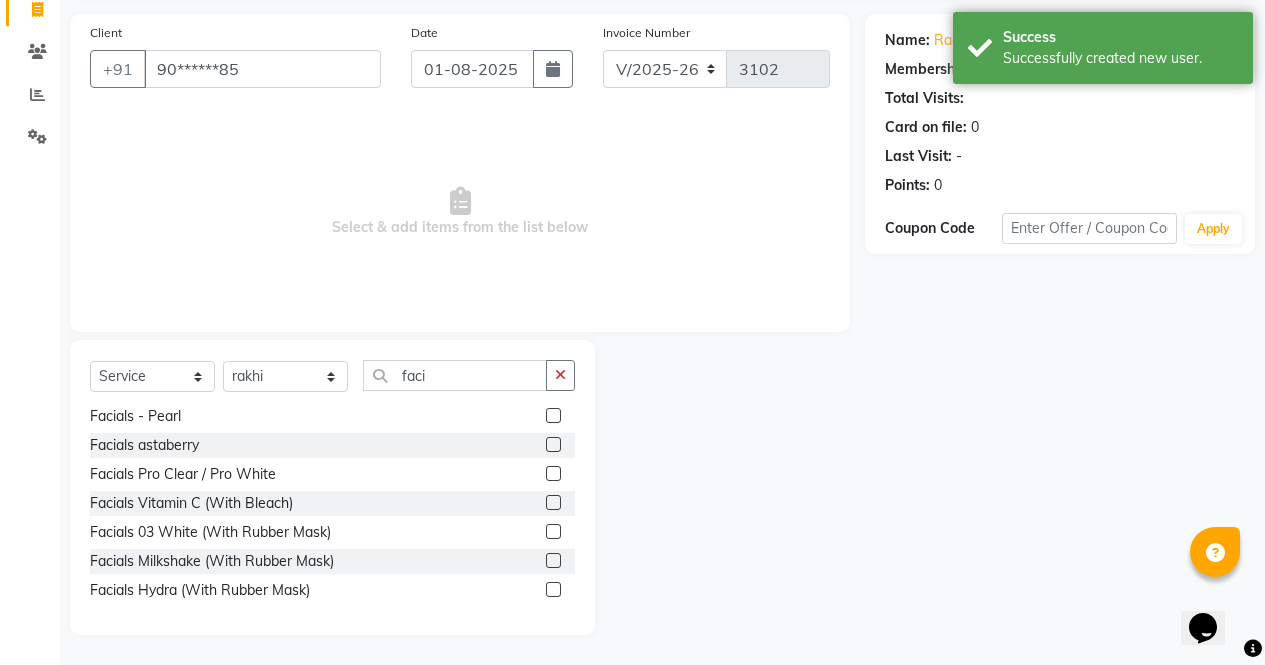 click 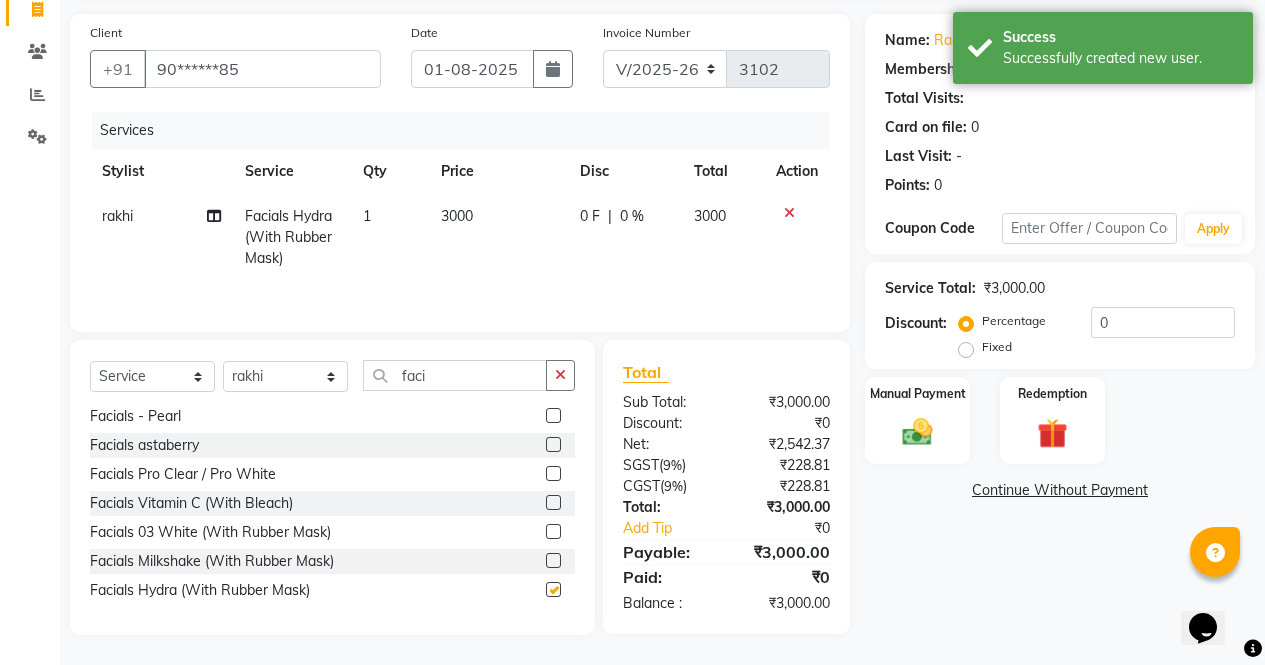 checkbox on "false" 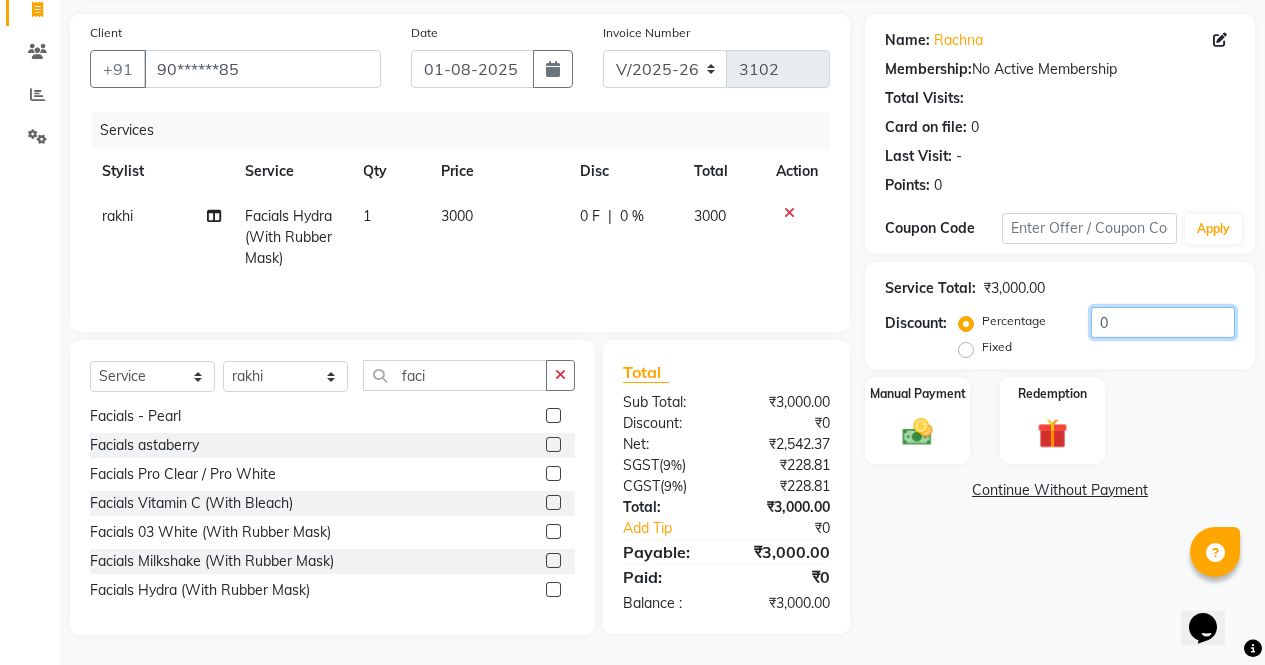 click on "0" 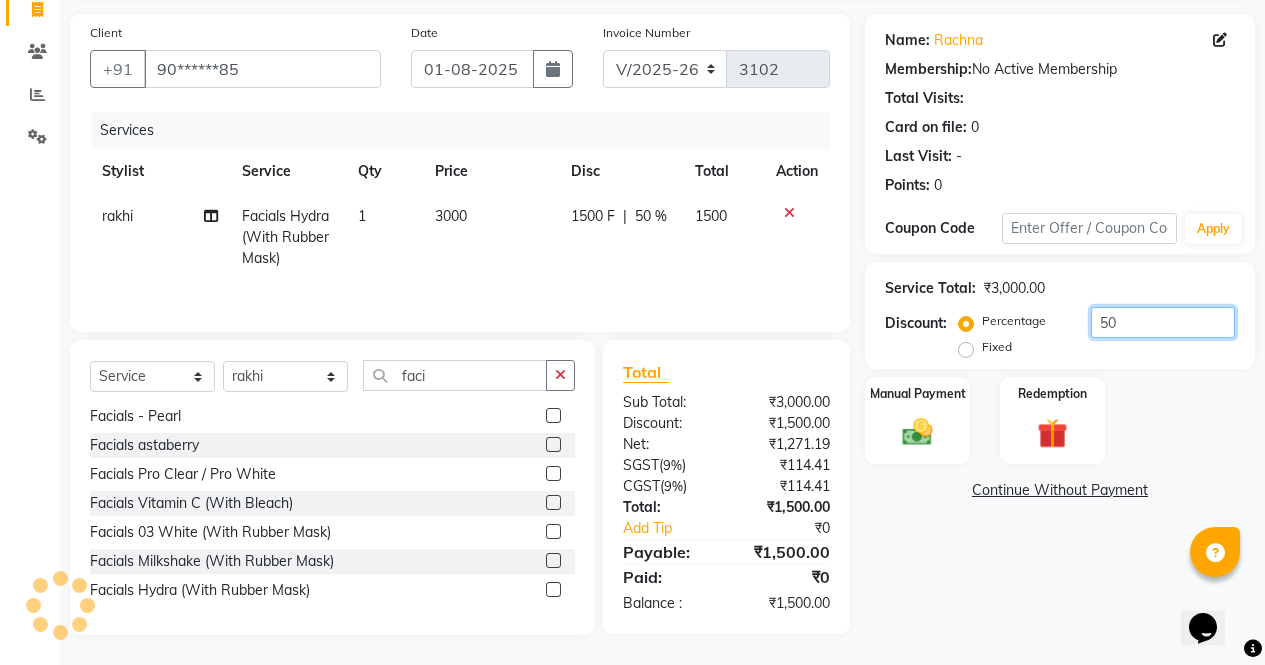 type on "5" 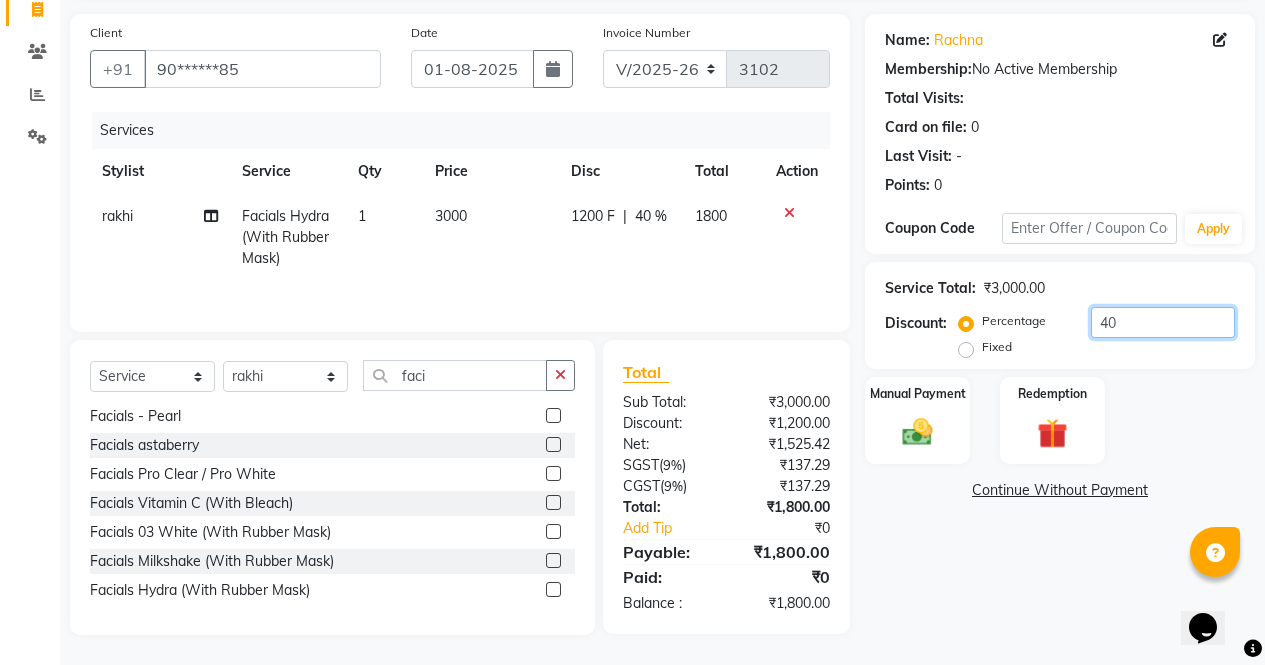 type on "40" 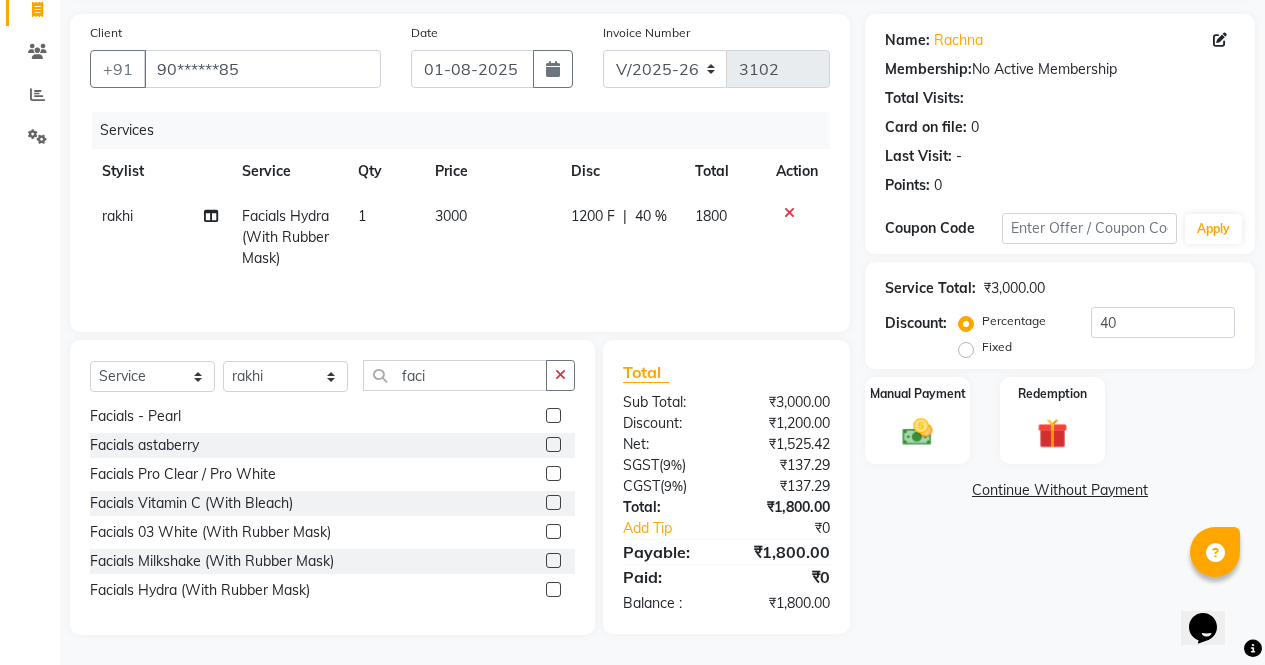 click on "Name: [LAST] Membership: No Active Membership Total Visits: Card on file: 0 Last Visit: - Points: 0 Coupon Code Apply Service Total: ₹3,000.00 Discount: Percentage Fixed 40 Manual Payment Redemption Continue Without Payment" 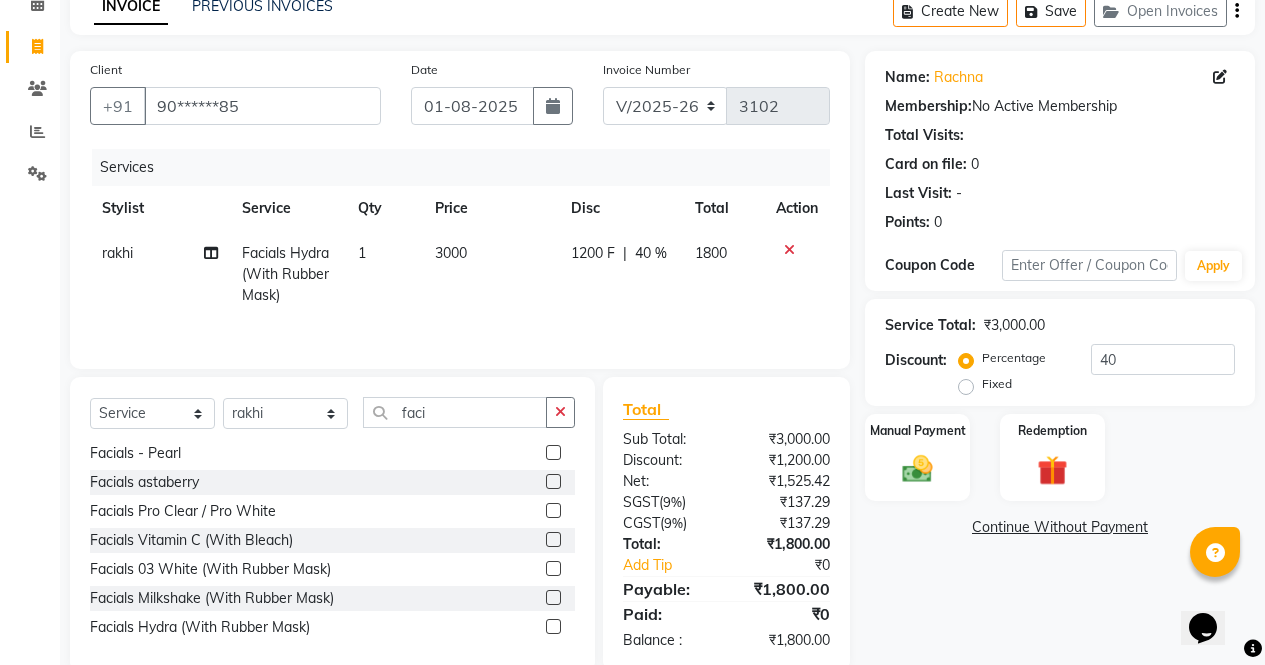 scroll, scrollTop: 136, scrollLeft: 0, axis: vertical 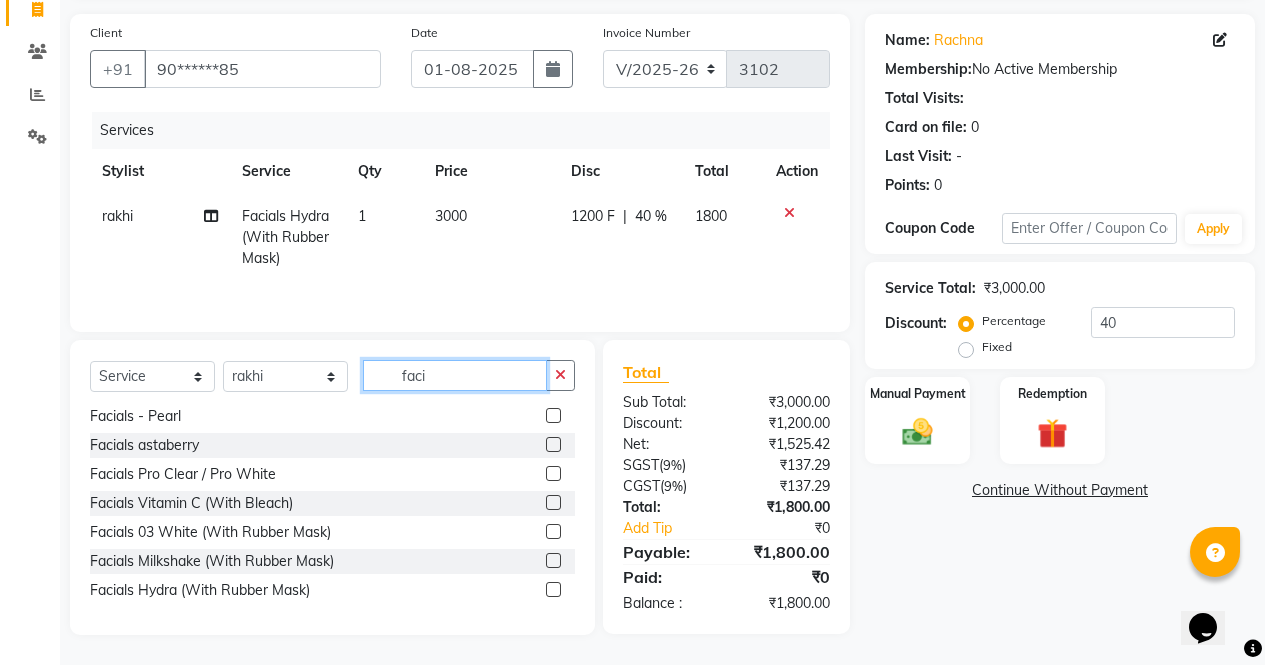 click on "faci" 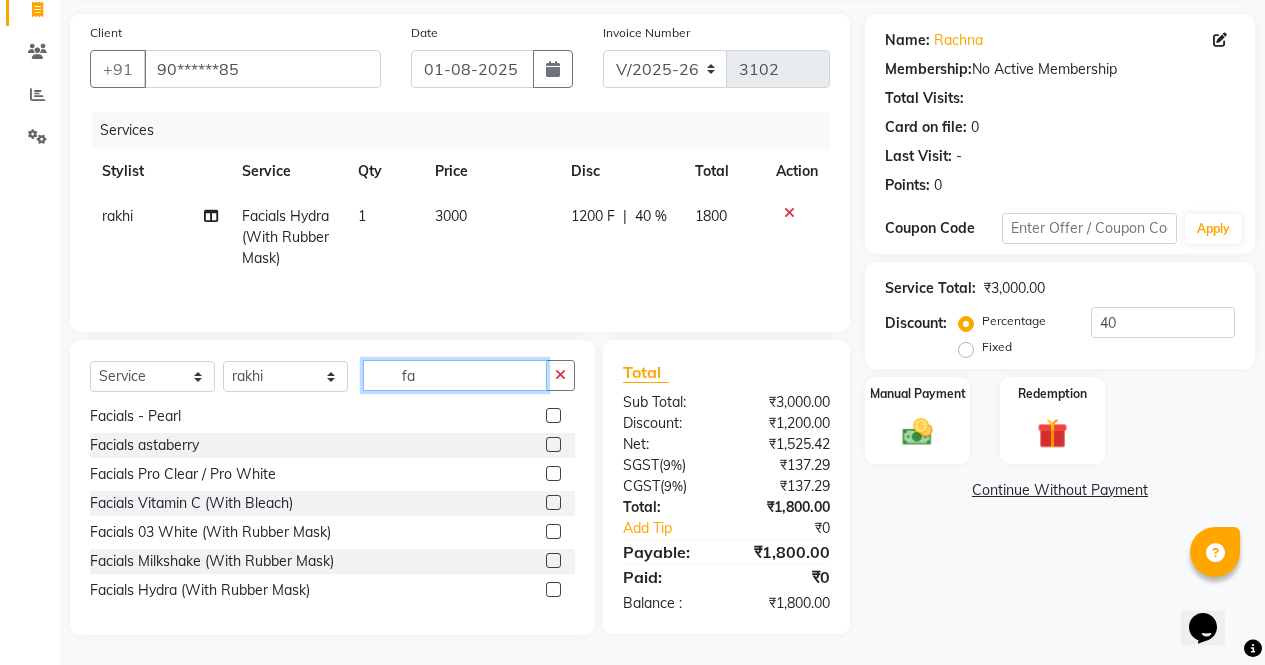 type on "f" 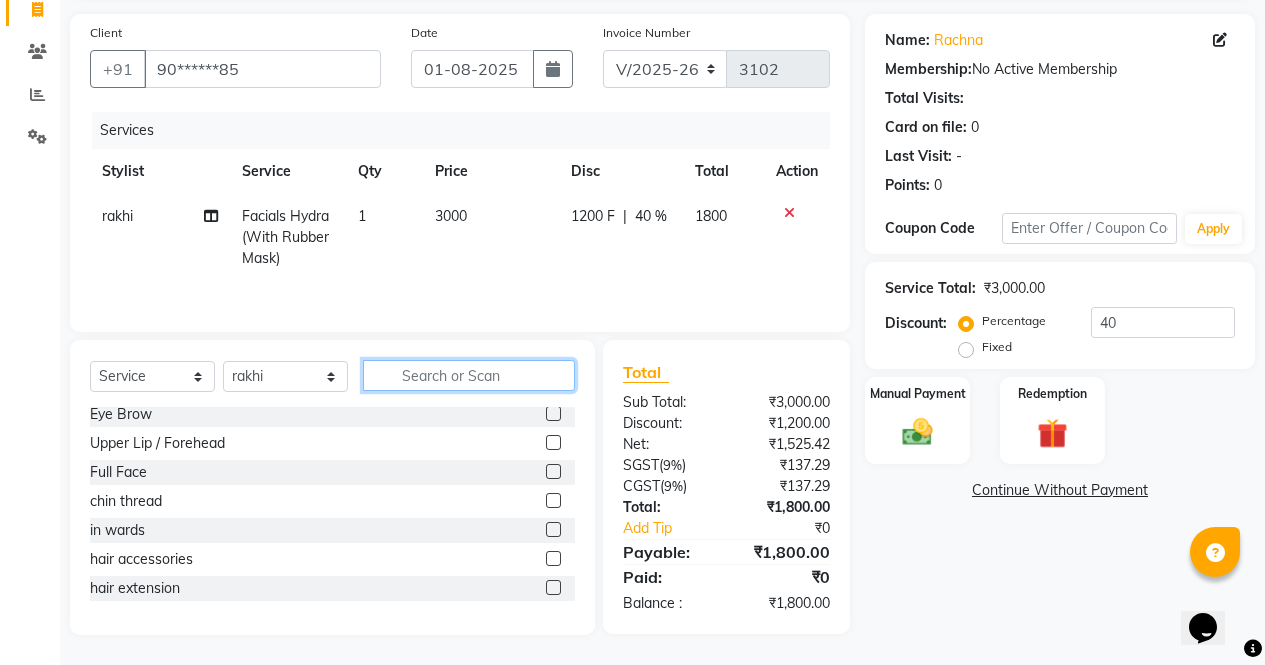 scroll, scrollTop: 0, scrollLeft: 0, axis: both 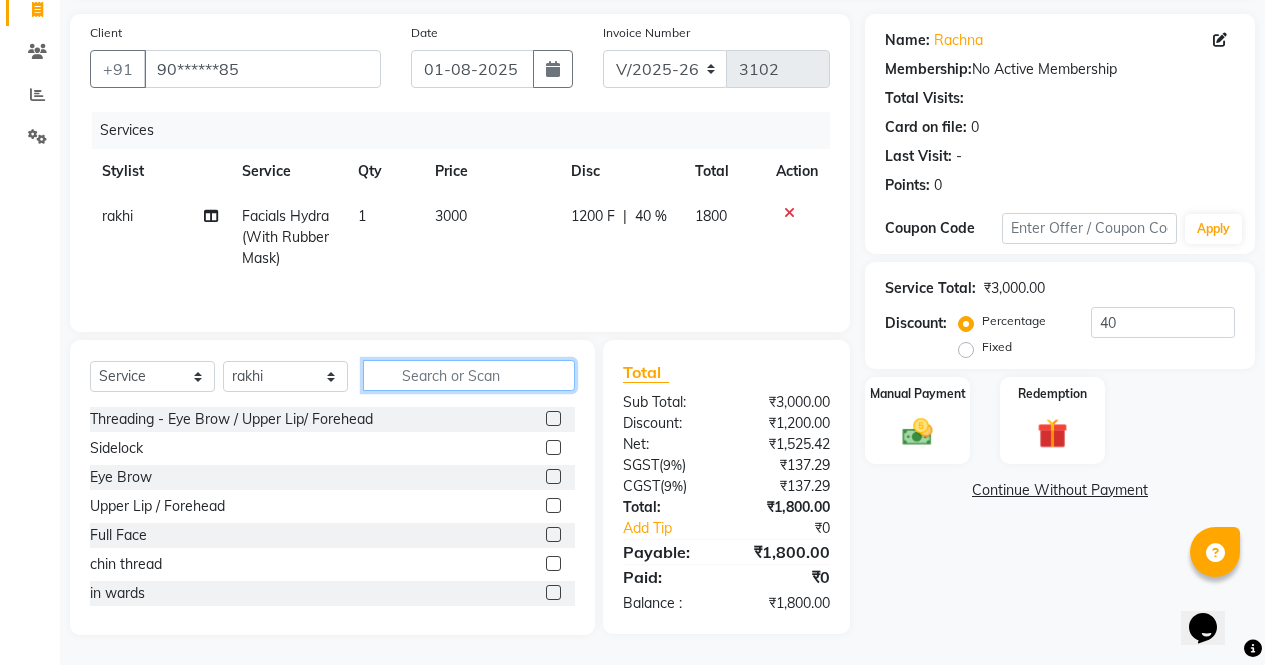 type 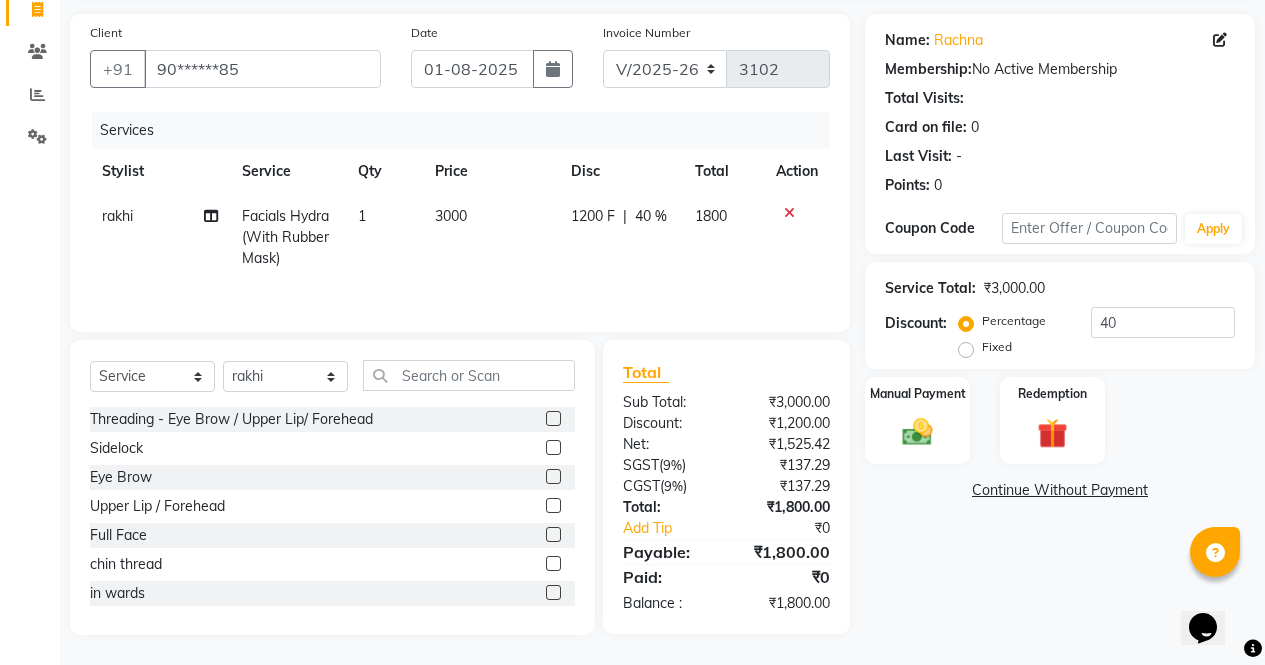 click 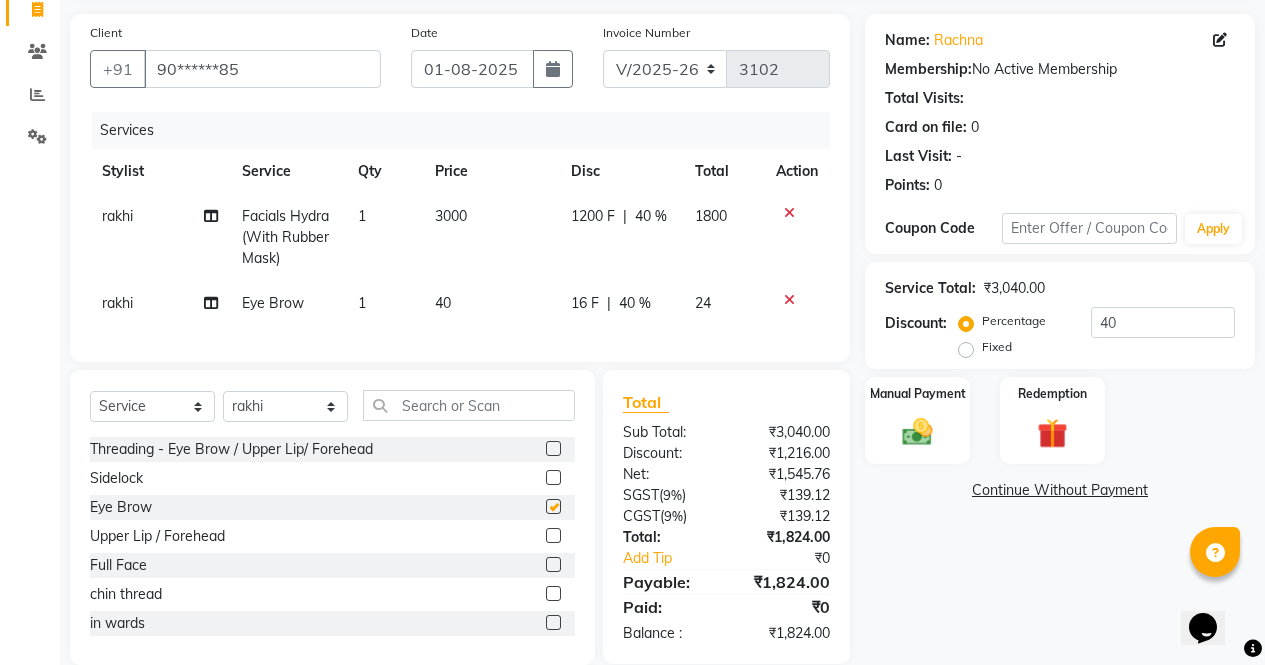 checkbox on "false" 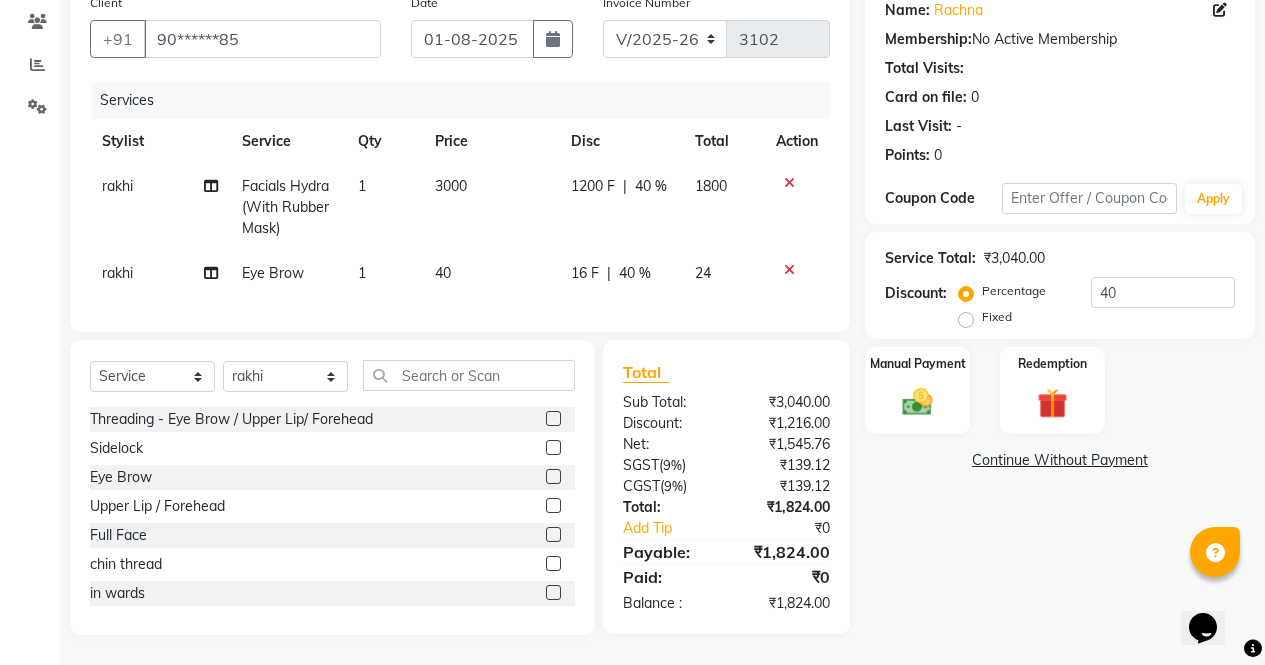 scroll, scrollTop: 181, scrollLeft: 0, axis: vertical 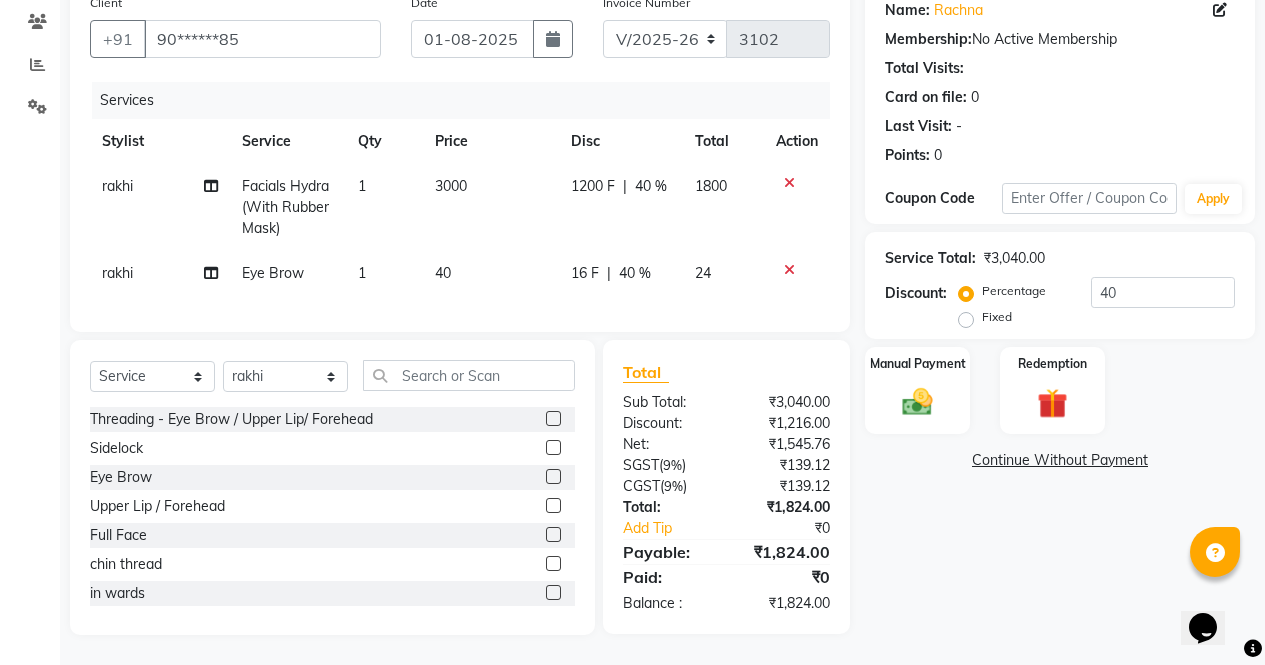click 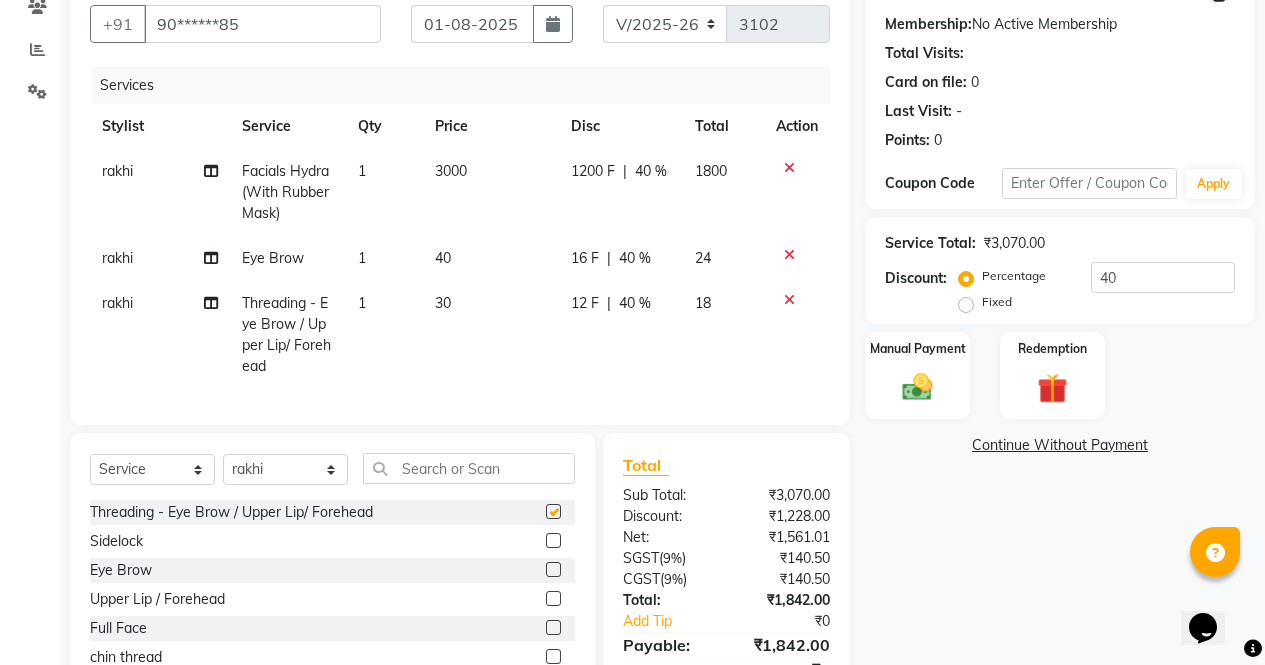 checkbox on "false" 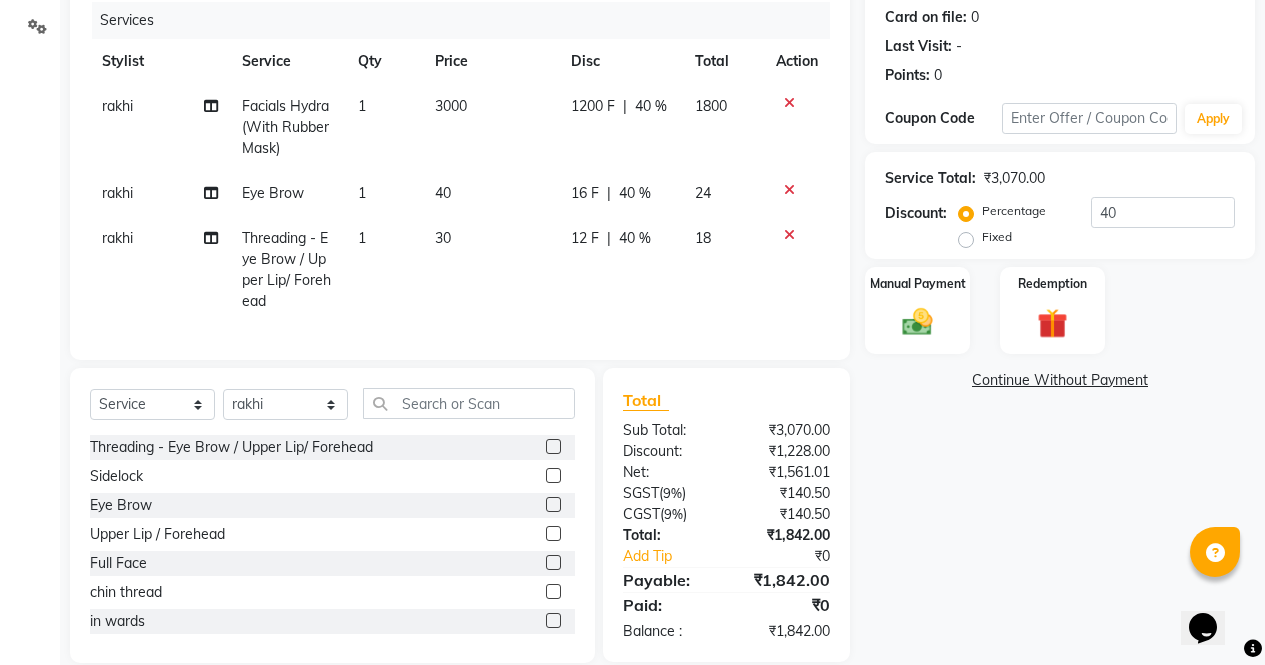 scroll, scrollTop: 247, scrollLeft: 0, axis: vertical 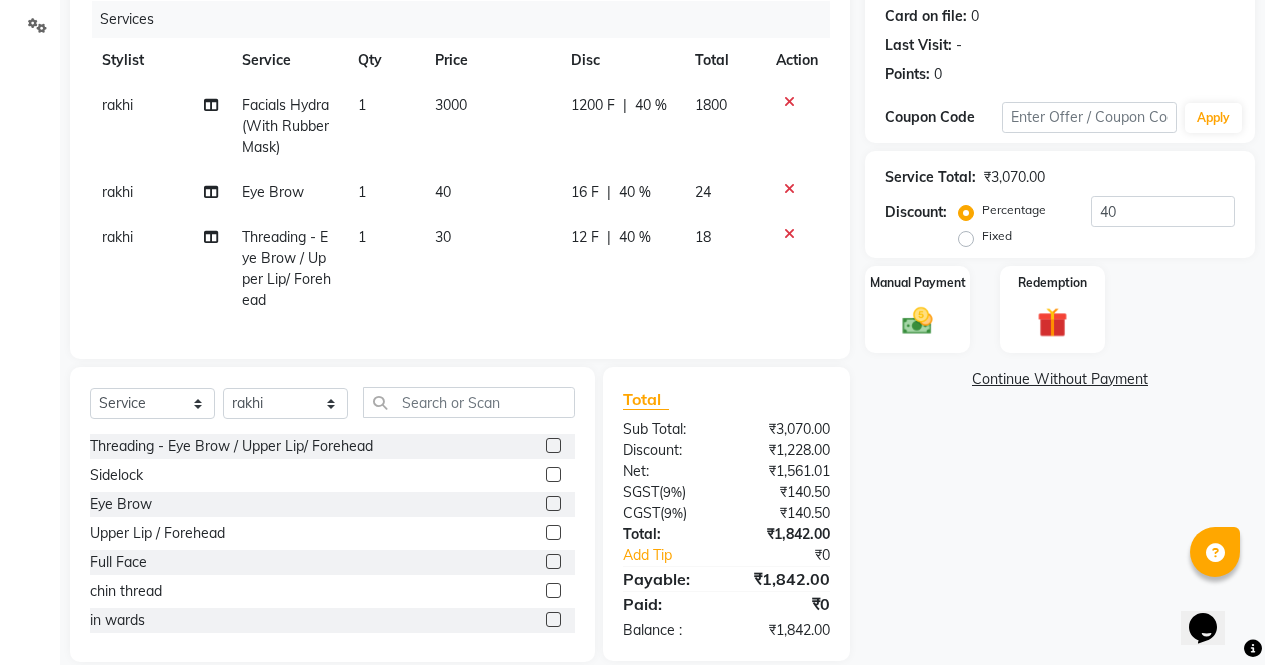 click on "40 %" 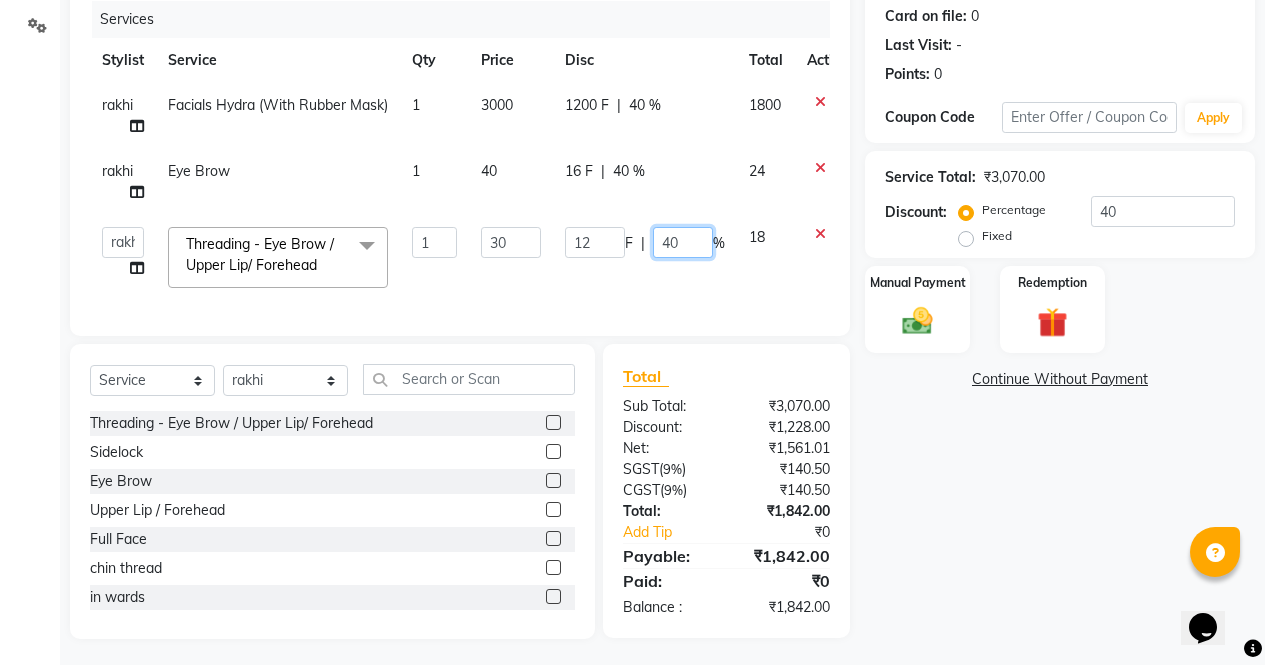 click on "40" 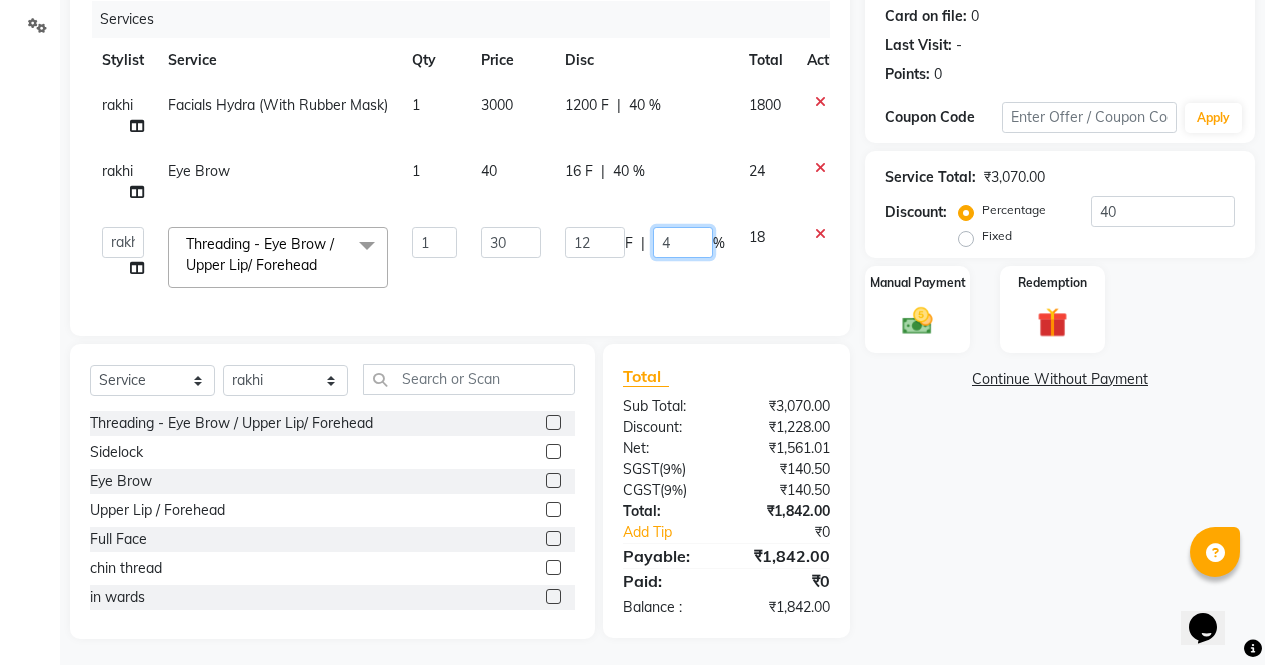 type 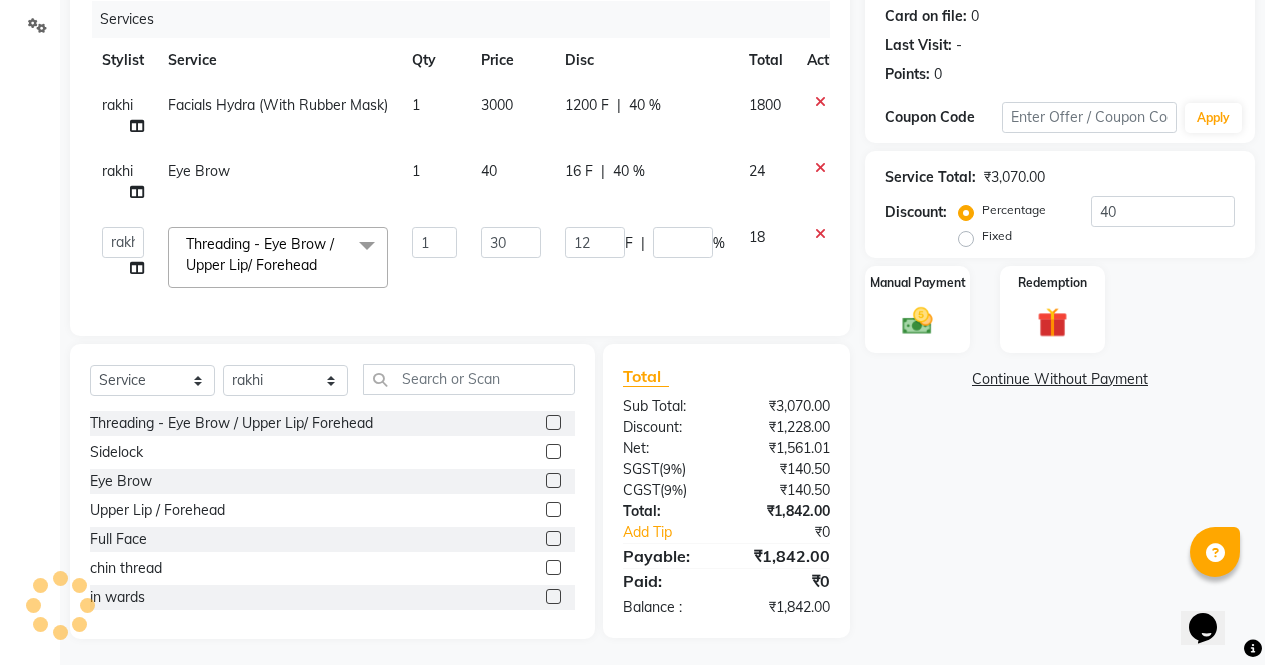 click on "Name: [LAST] Membership: No Active Membership Total Visits: Card on file: 0 Last Visit: - Points: 0 Coupon Code Apply Service Total: ₹3,070.00 Discount: Percentage Fixed 40 Manual Payment Redemption Continue Without Payment" 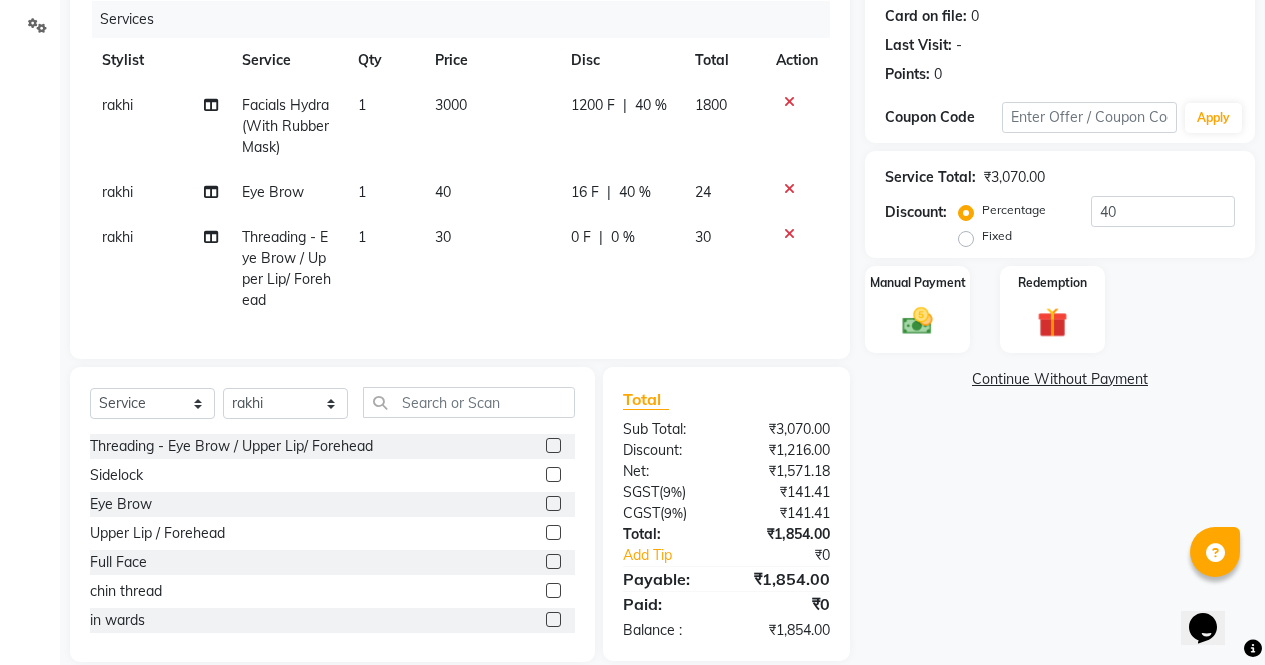 click on "40 %" 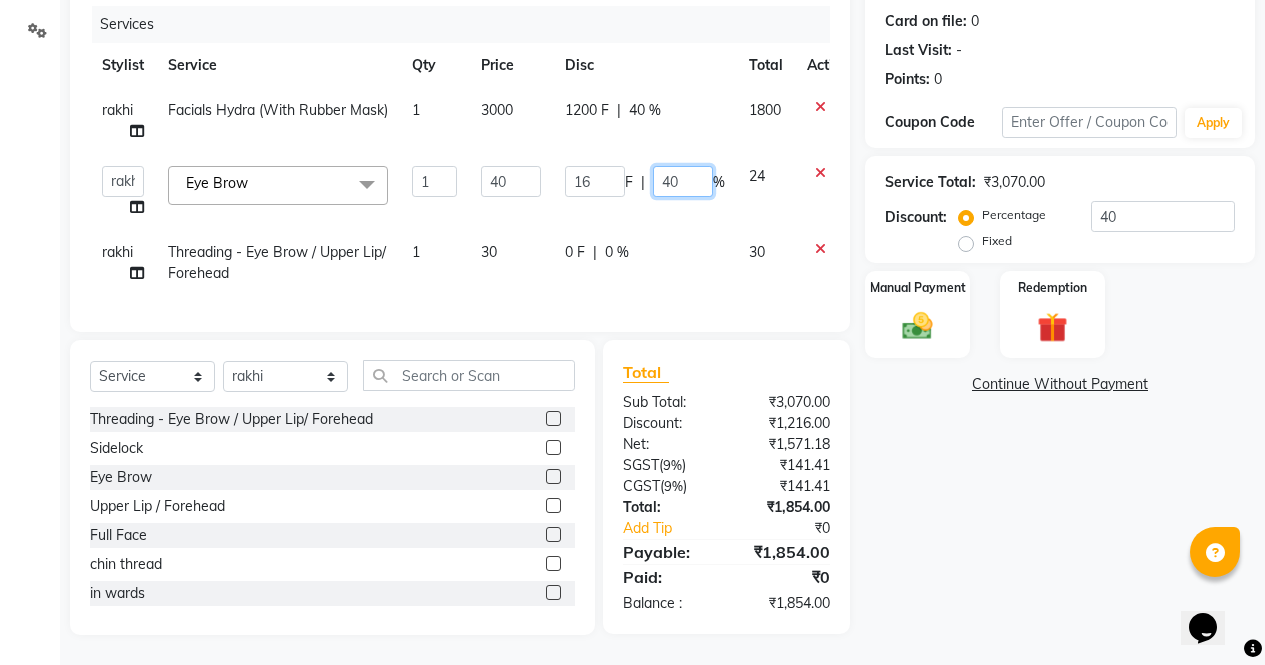 click on "40" 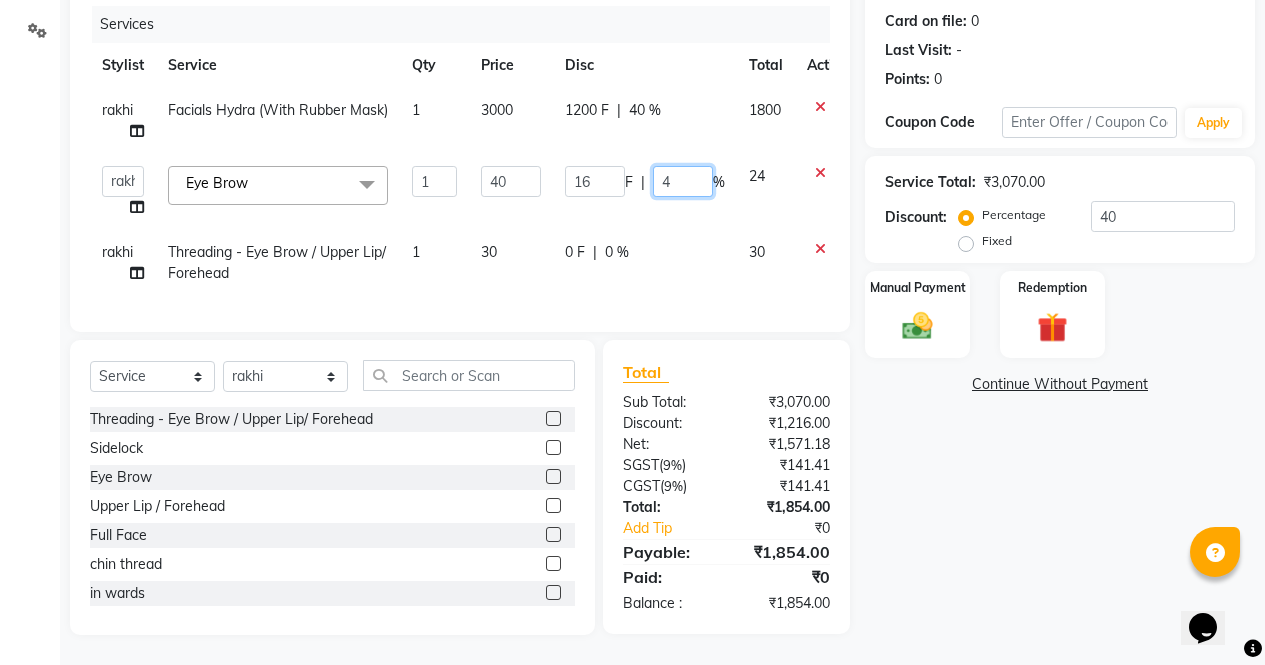 type 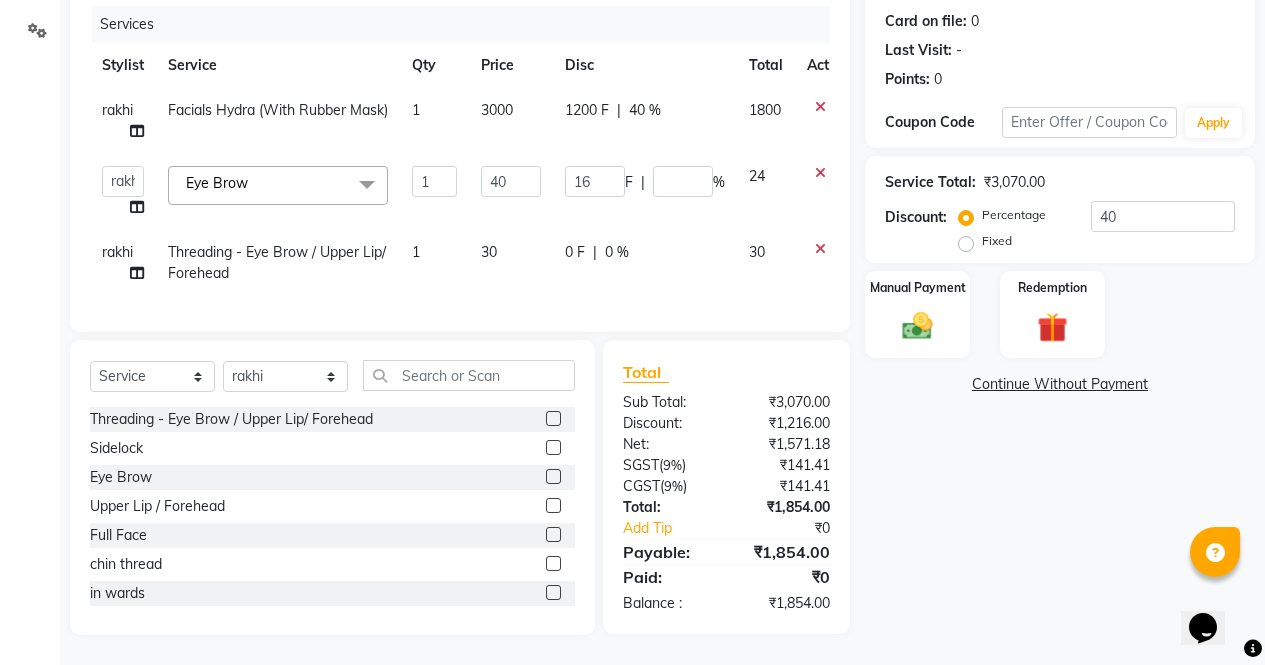 click on "Name: [LAST] Membership: No Active Membership Total Visits: Card on file: 0 Last Visit: - Points: 0 Coupon Code Apply Service Total: ₹3,070.00 Discount: Percentage Fixed 40 Manual Payment Redemption Continue Without Payment" 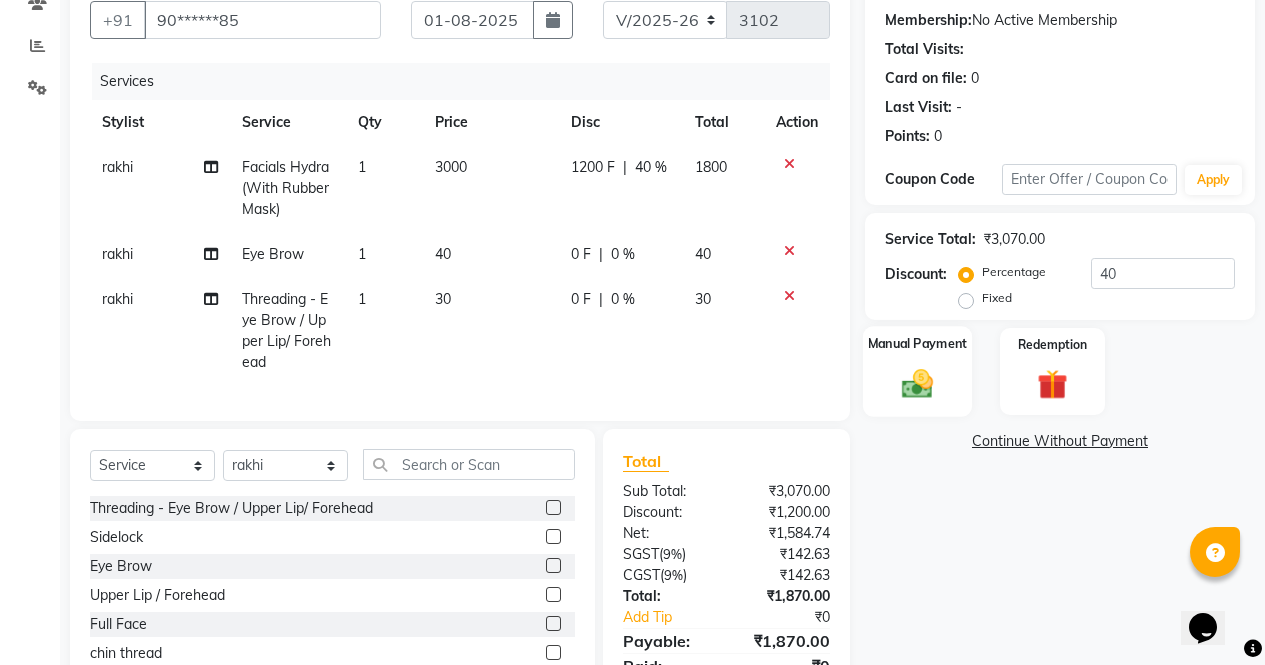 click 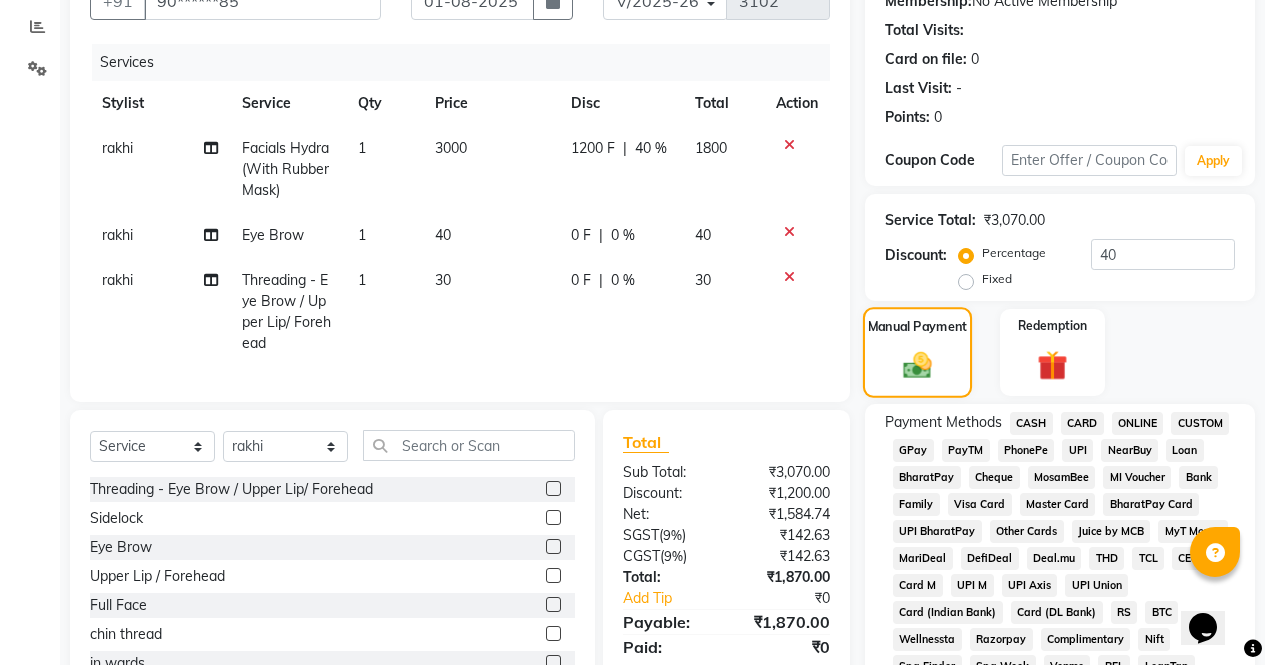 scroll, scrollTop: 220, scrollLeft: 0, axis: vertical 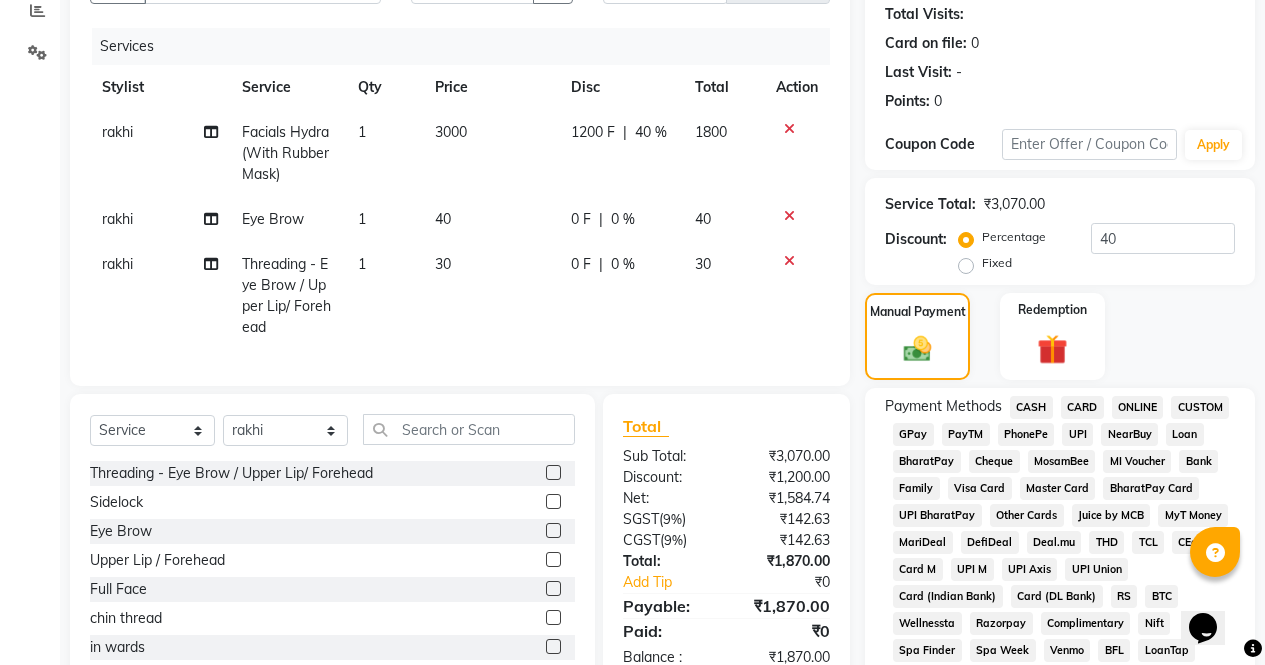 click on "ONLINE" 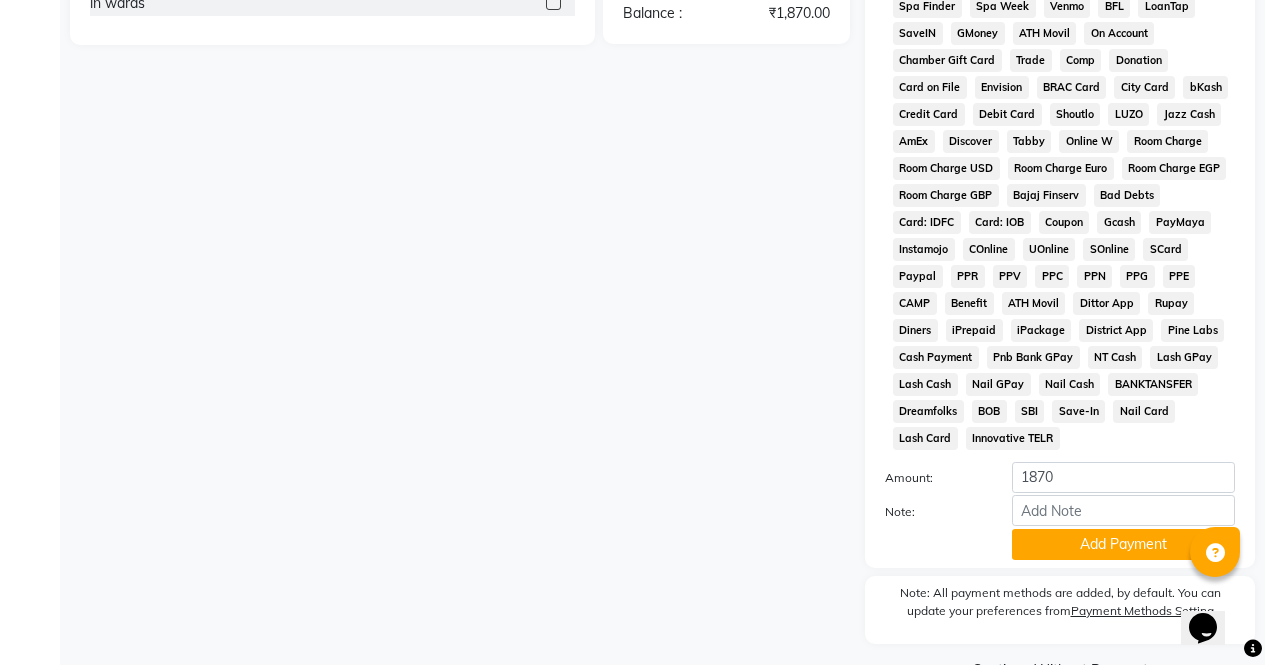 scroll, scrollTop: 914, scrollLeft: 0, axis: vertical 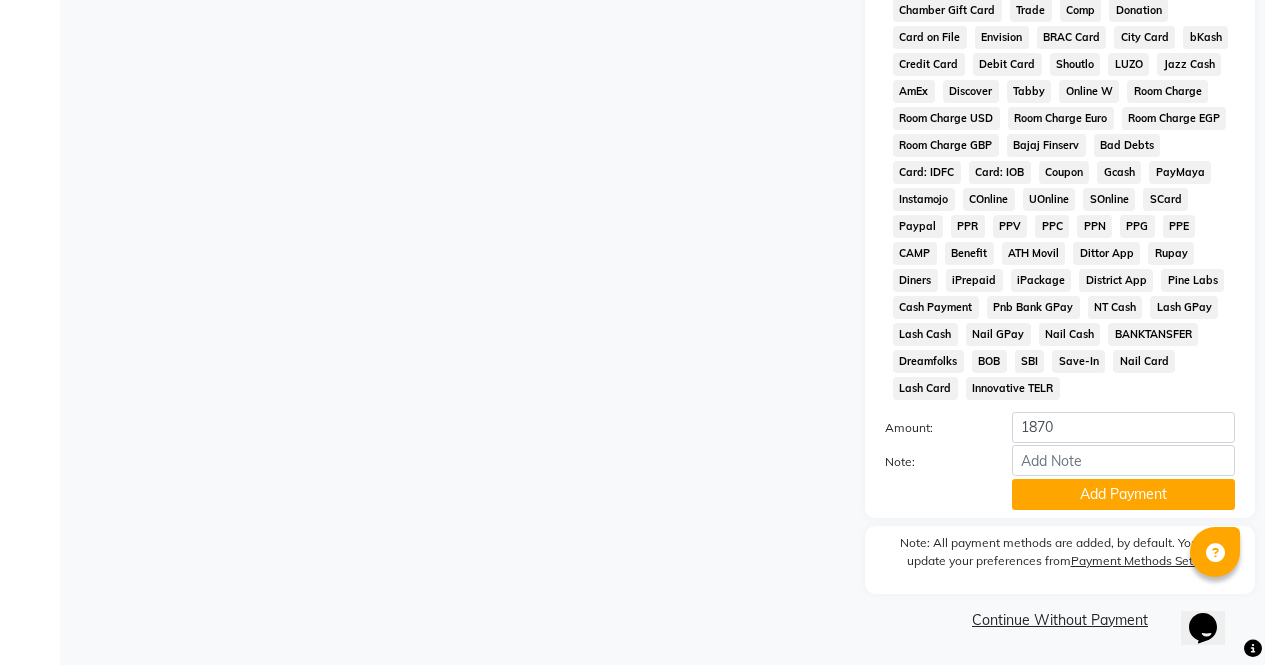 click on "Add Payment" 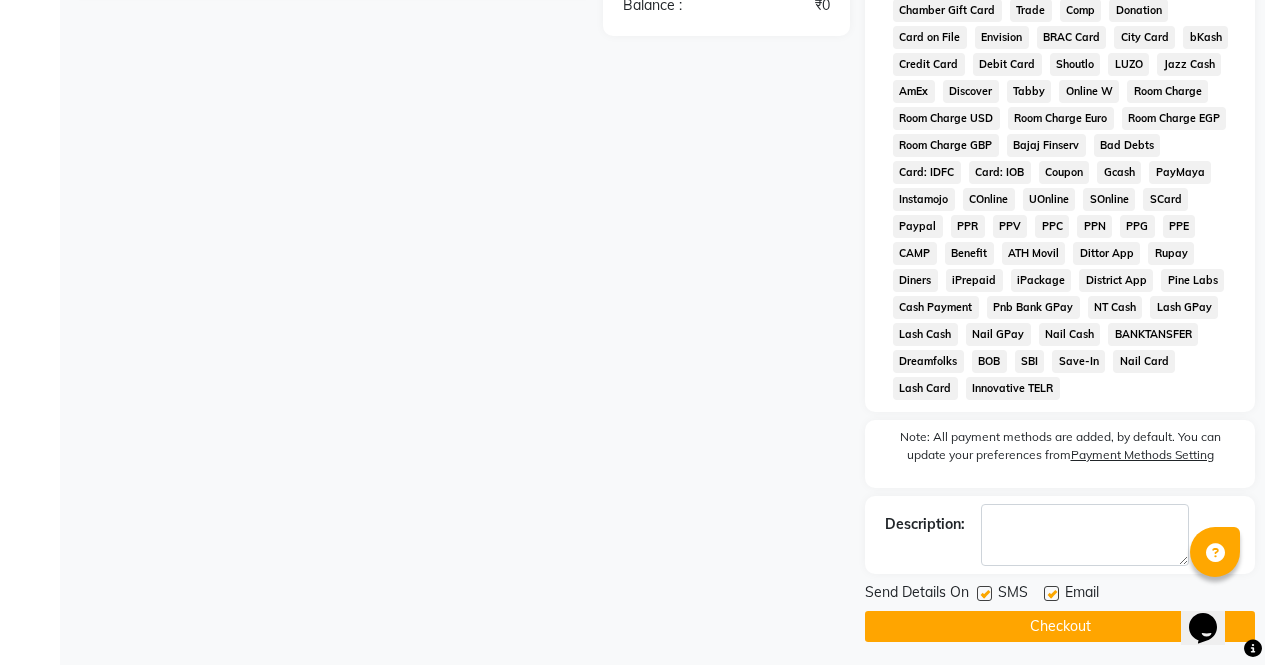 click on "Checkout" 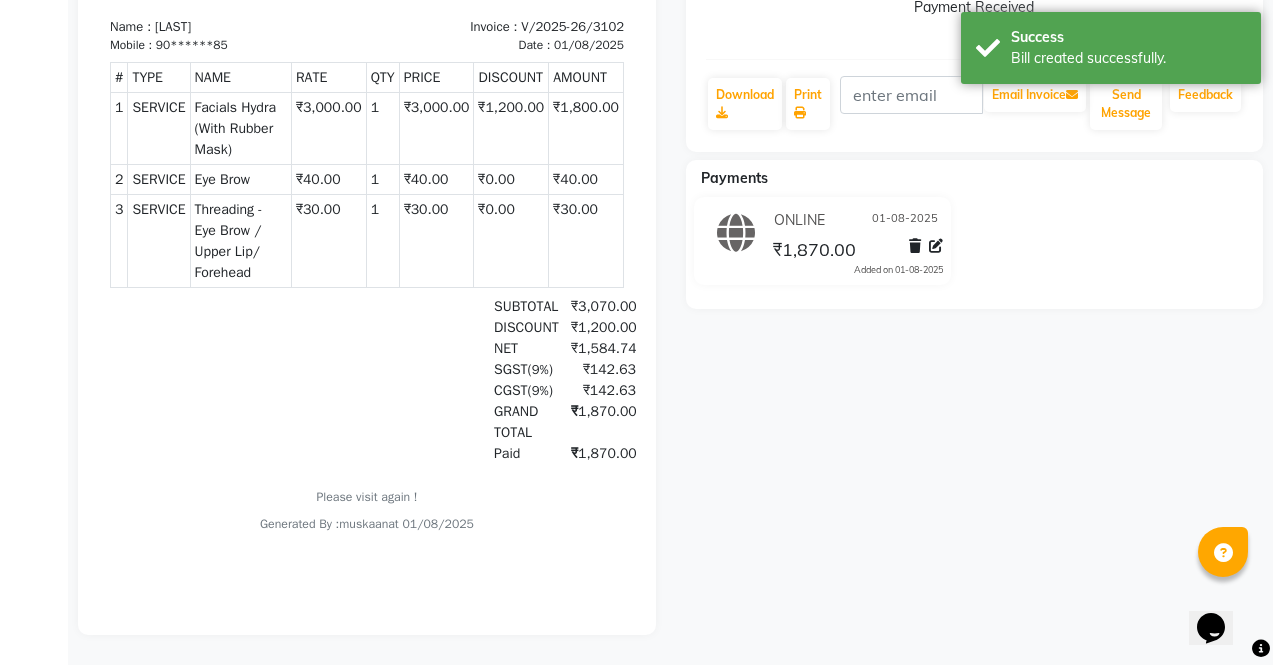scroll, scrollTop: 0, scrollLeft: 0, axis: both 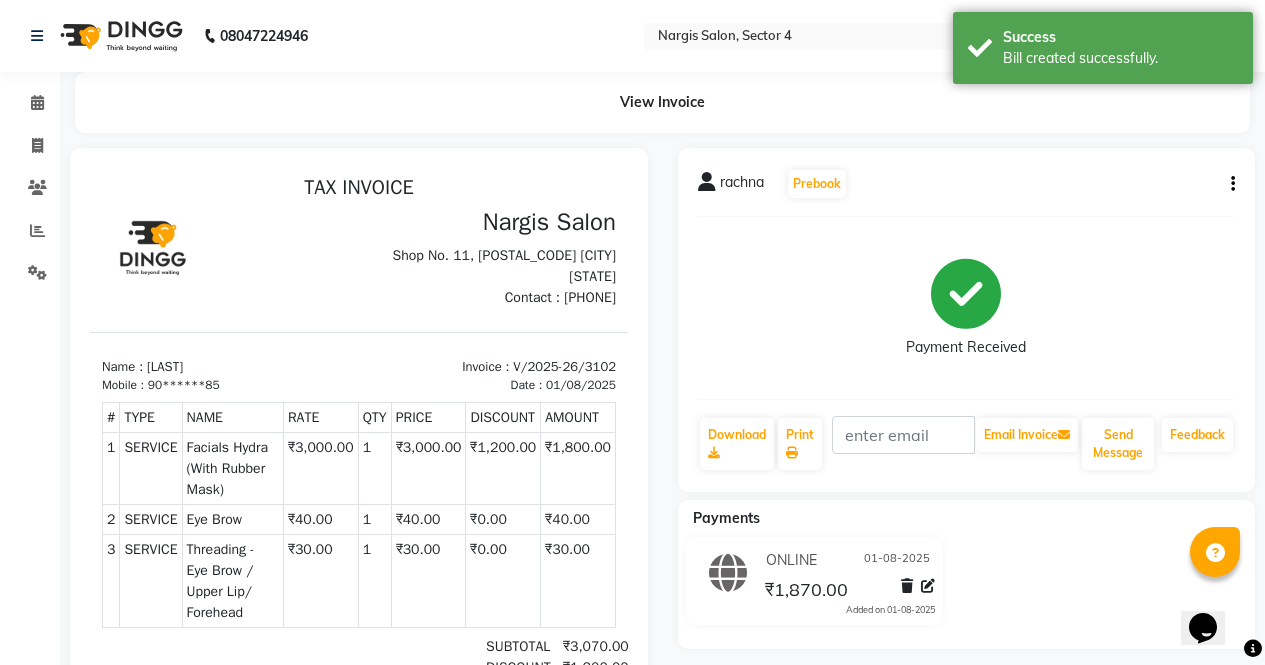 click on "[LAST] Prebook Payment Received Download Print Email Invoice Send Message Feedback" 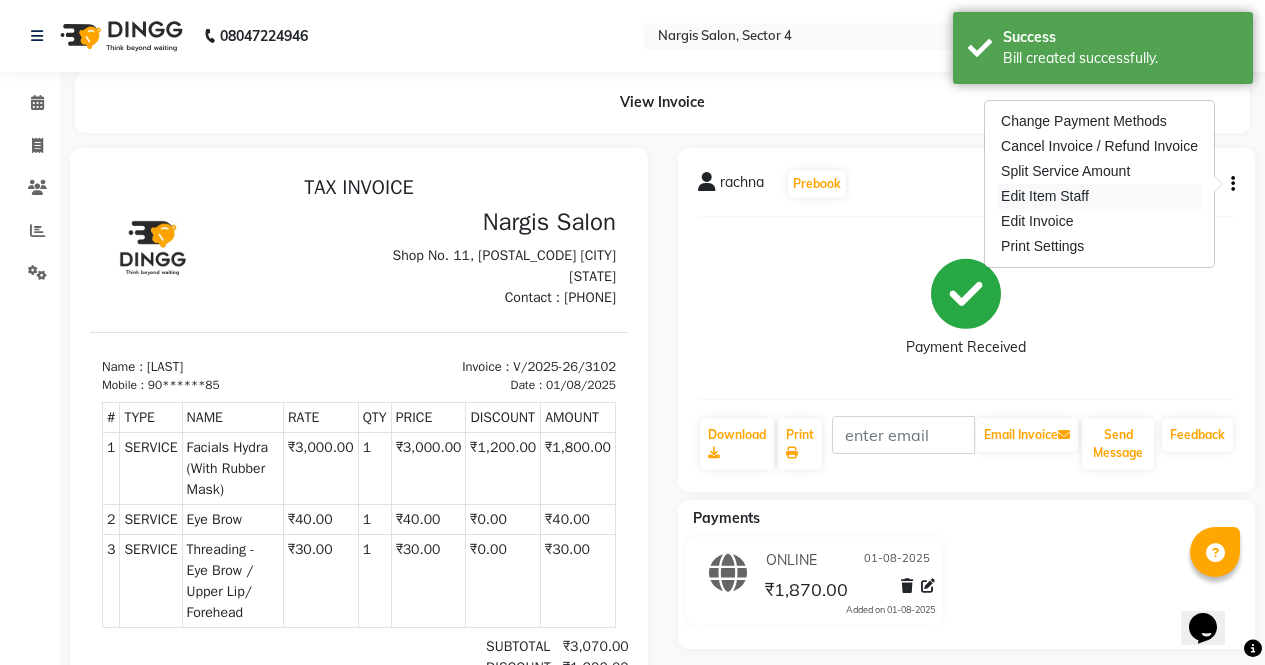 click on "Edit Item Staff" at bounding box center (1099, 196) 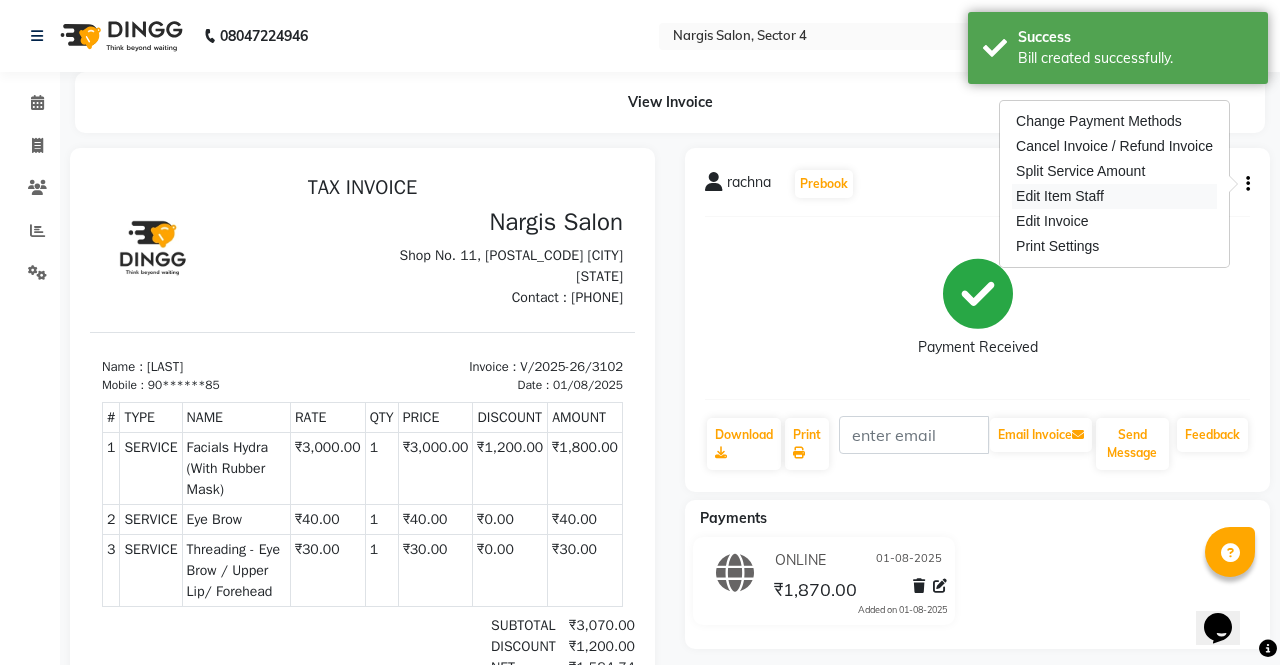 select 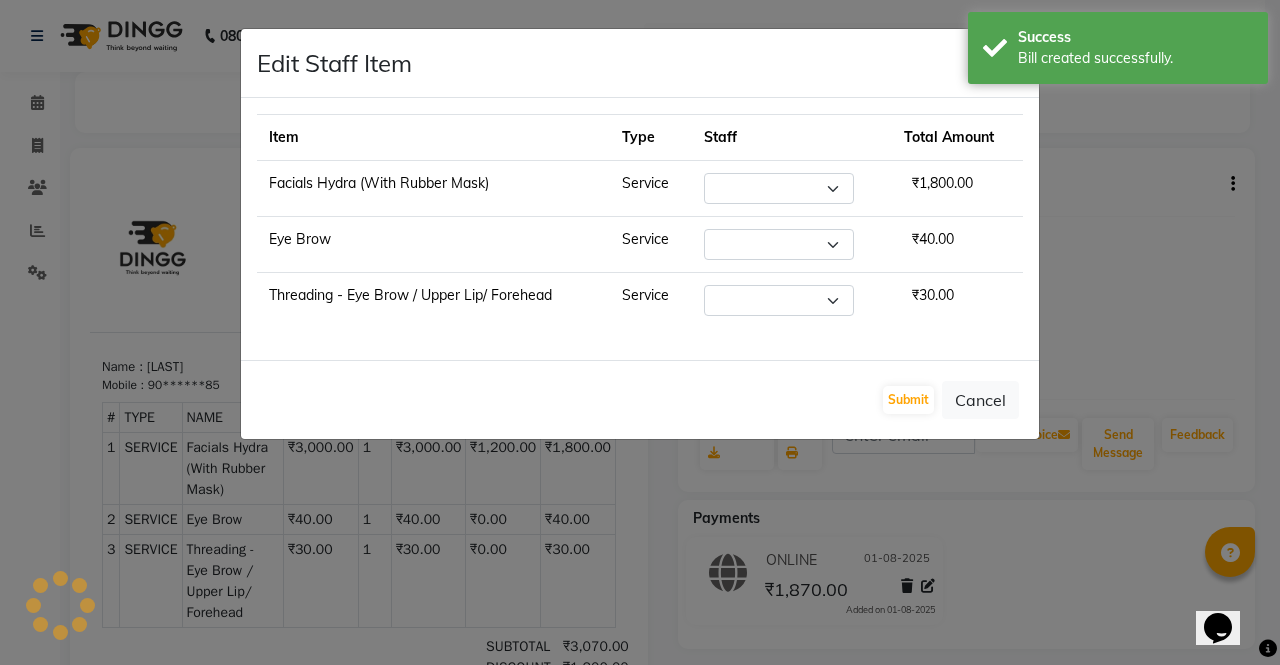 select on "60384" 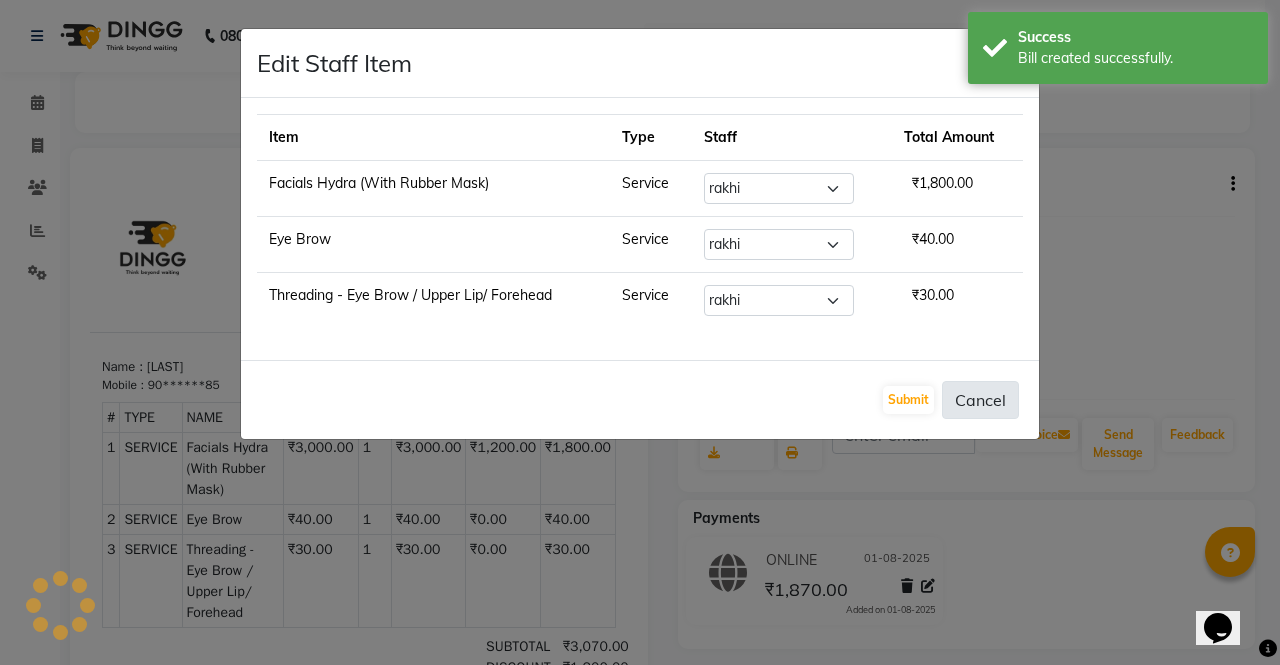 click on "Cancel" 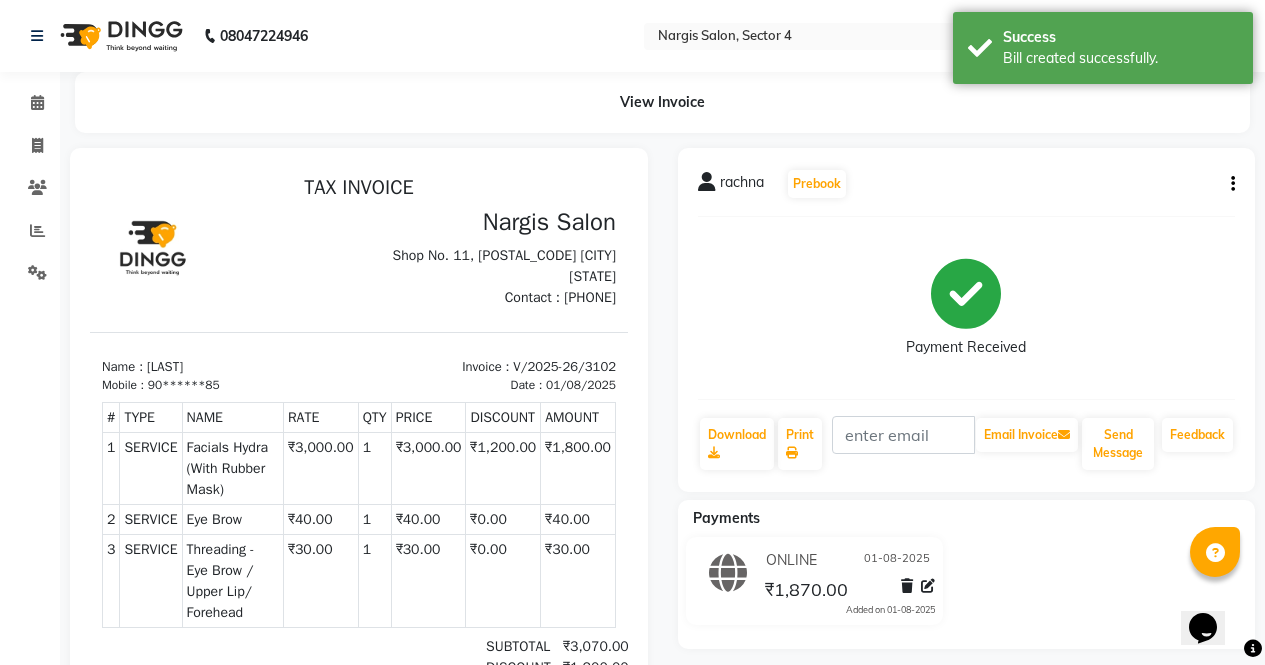 click 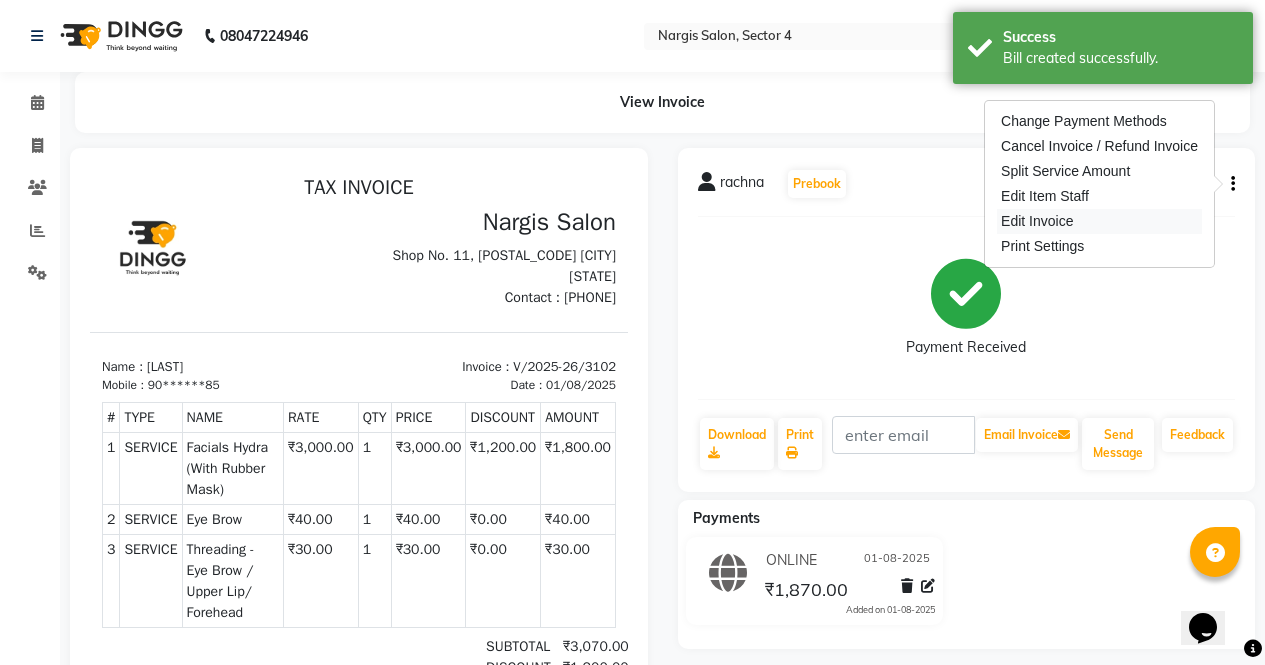 click on "Edit Invoice" at bounding box center [1099, 221] 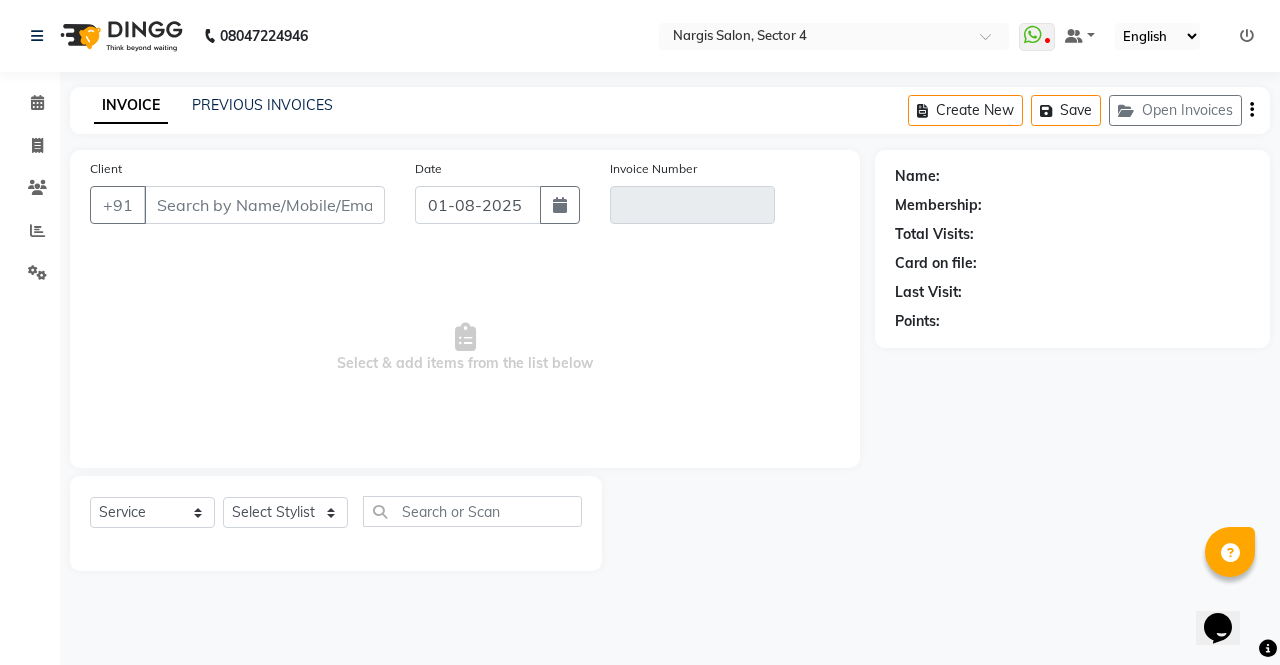 type on "90******85" 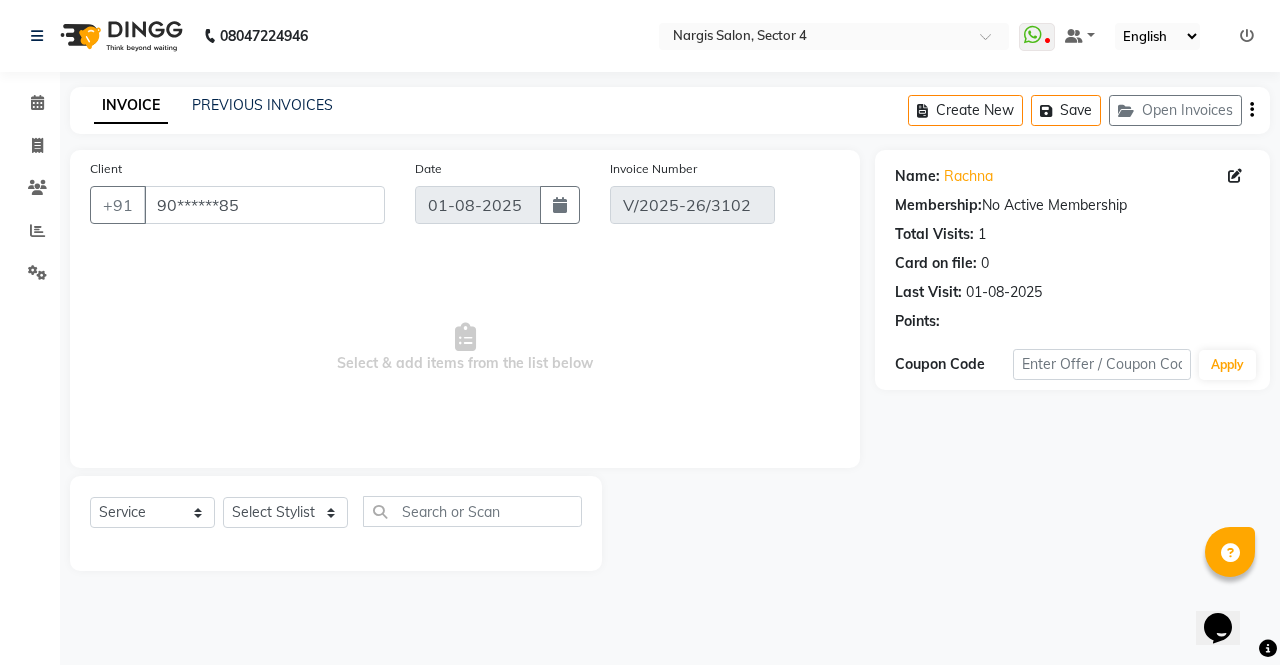 select on "select" 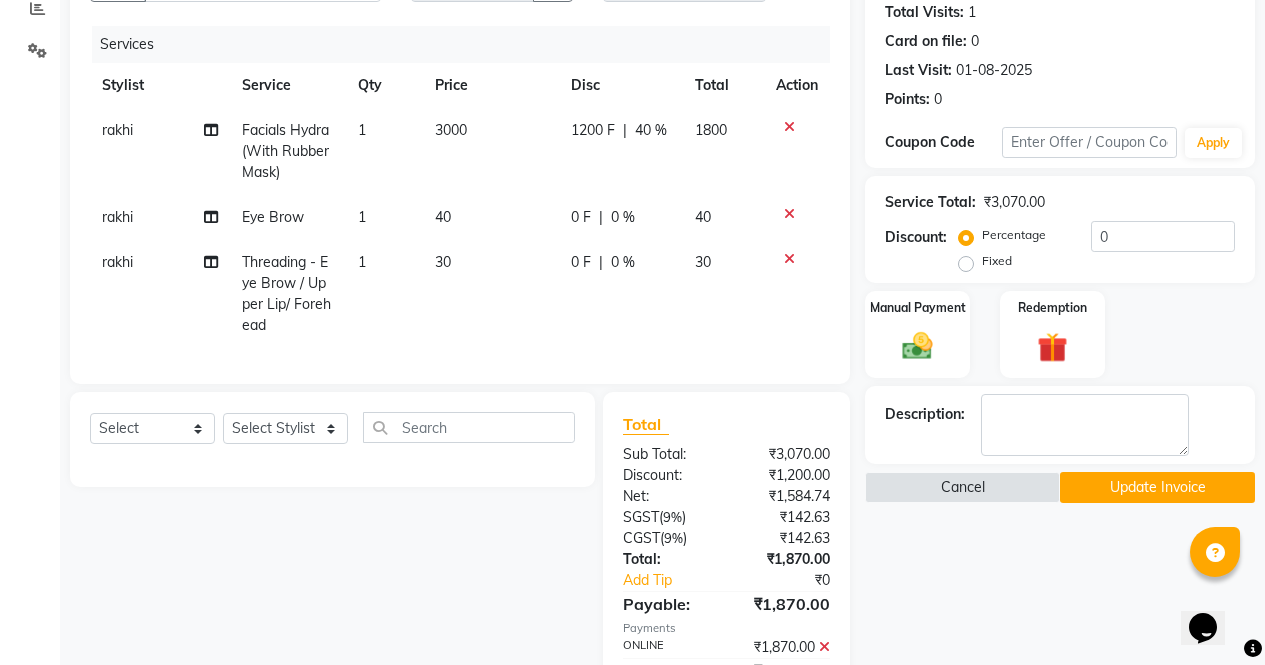 scroll, scrollTop: 258, scrollLeft: 0, axis: vertical 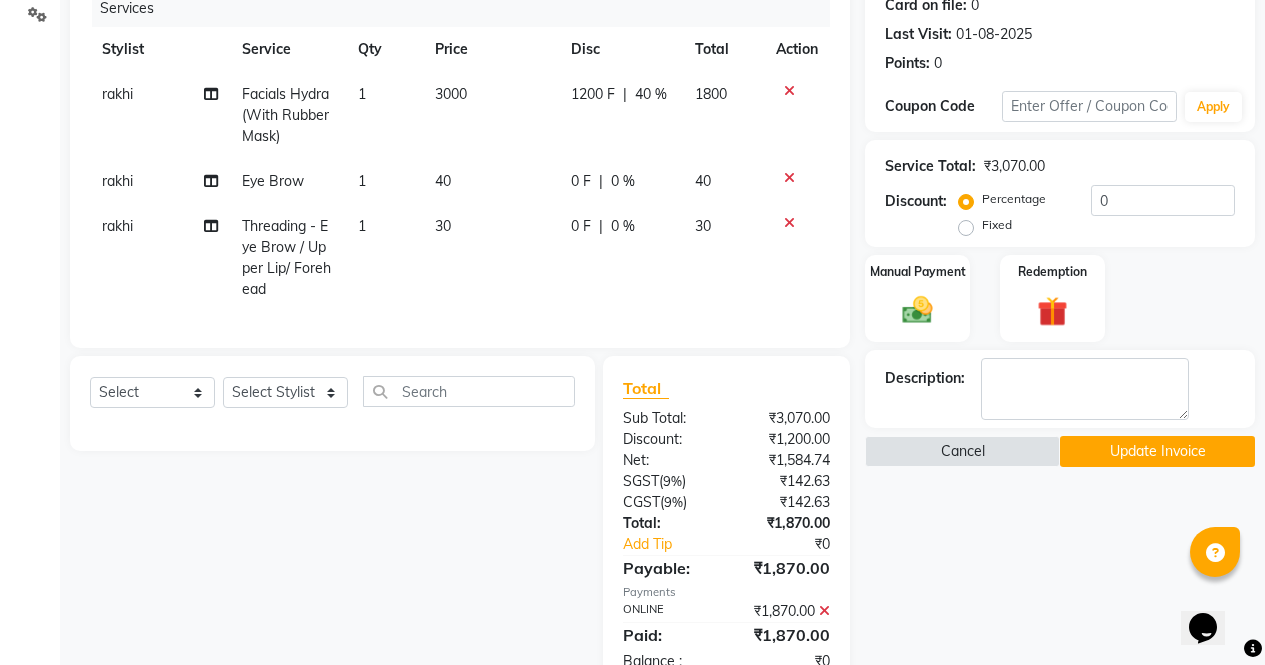 click on "rakhi" 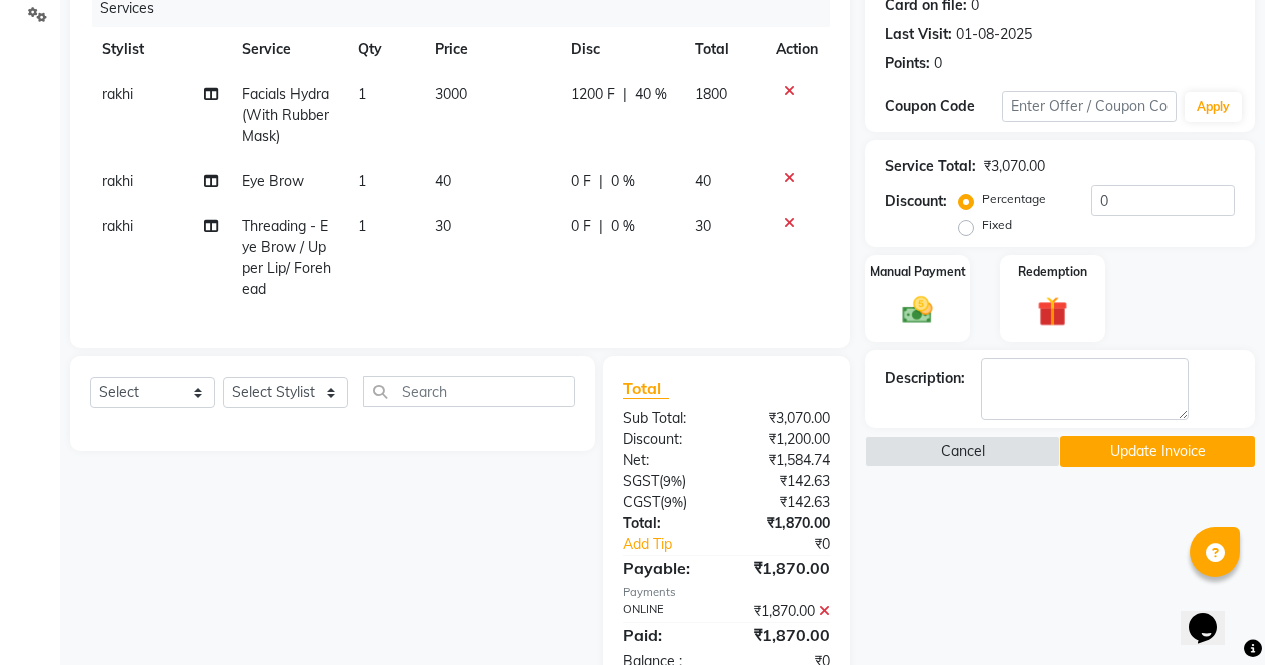 select on "60384" 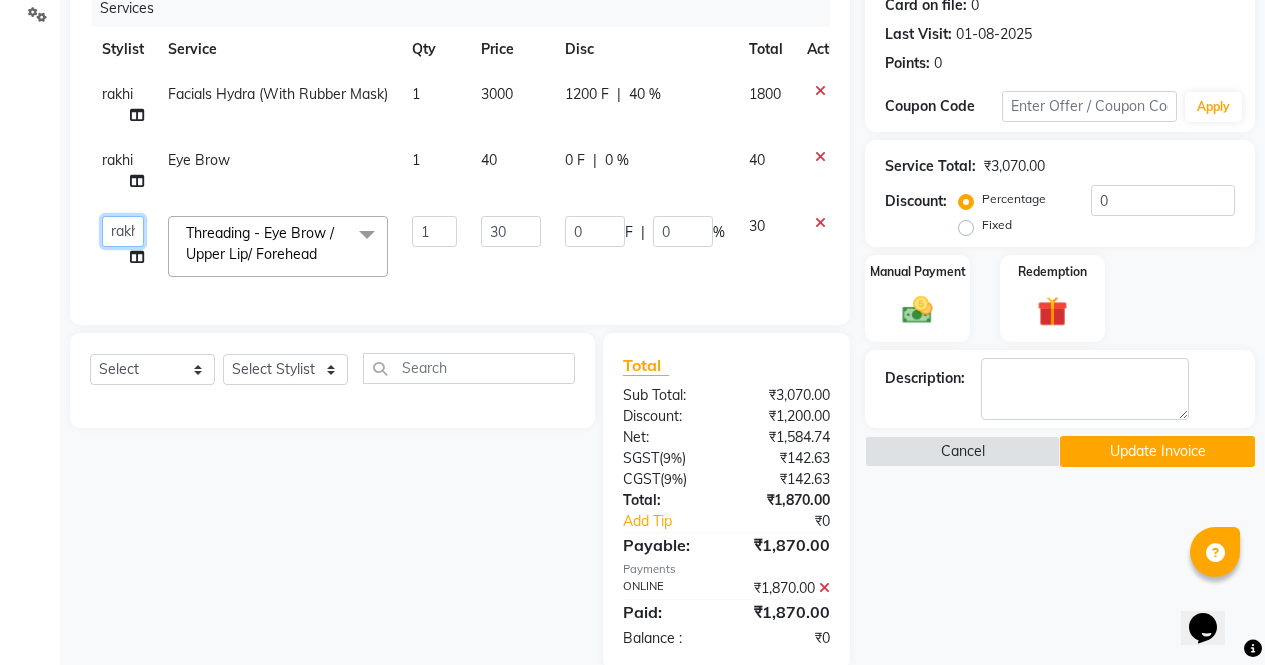 click on "Select Stylist [FIRST] [FIRST] [FIRST] [FIRST] Front Desk [FIRST] [FIRST] [FIRST] [FIRST] [FIRST]" 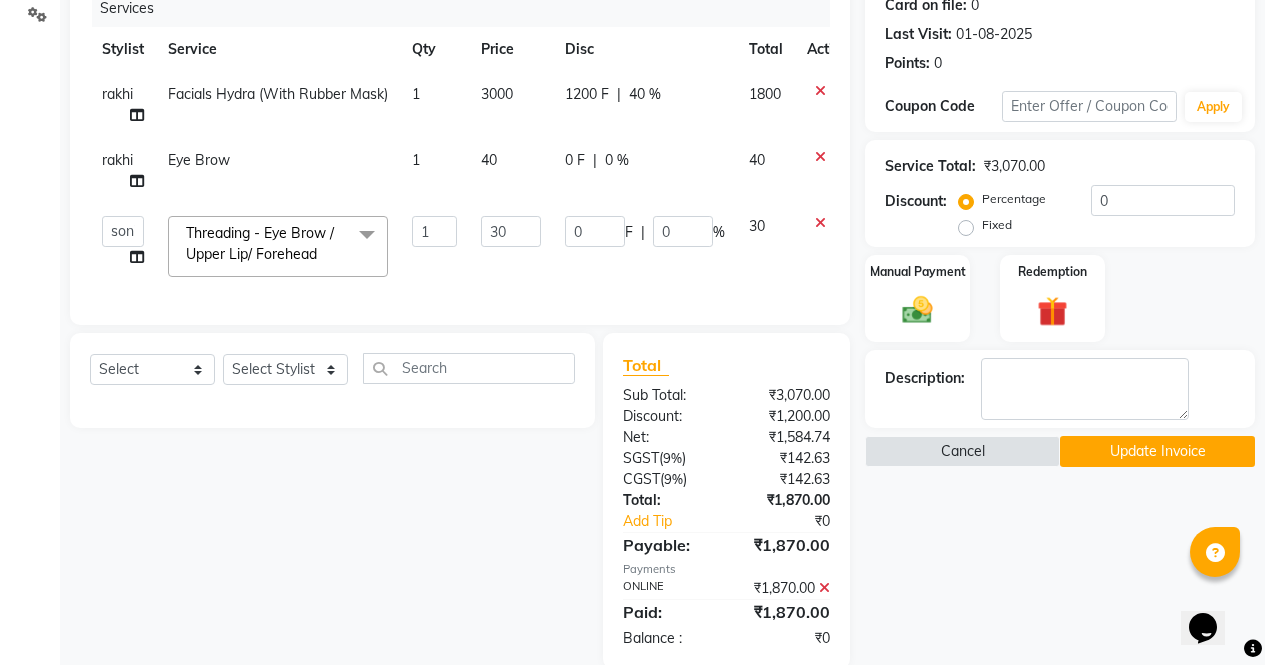 select on "28131" 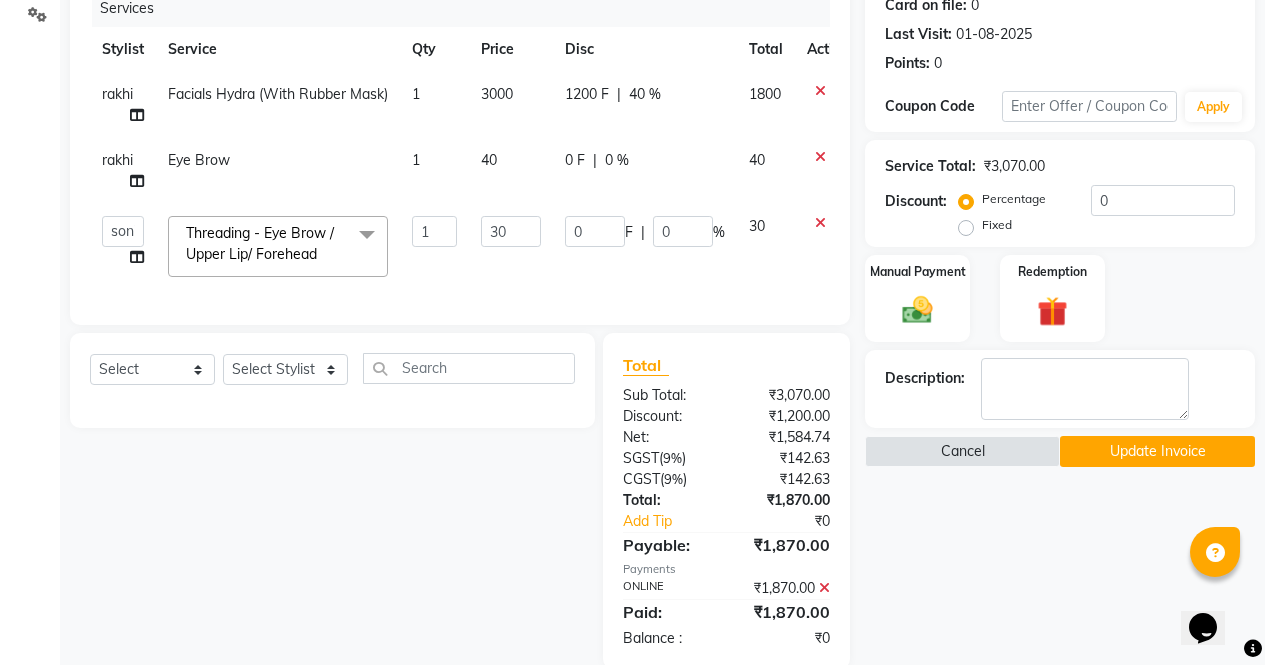click on "rakhi" 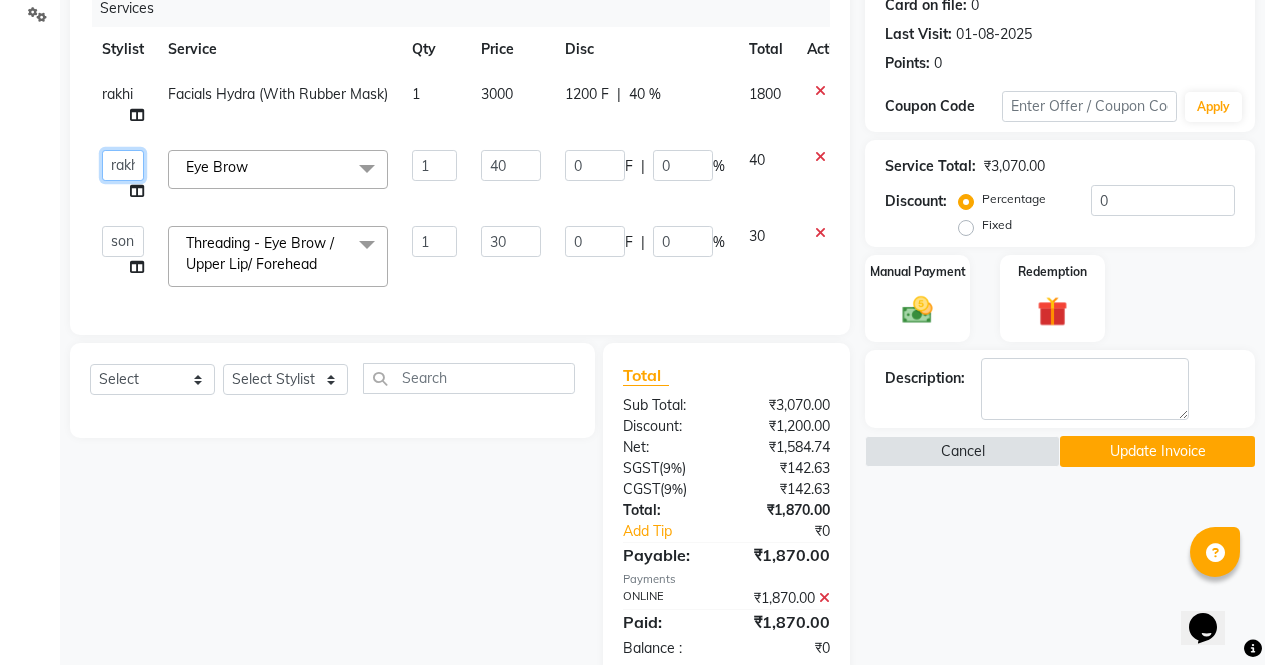 click on "Select Stylist [FIRST] [FIRST] [FIRST] [FIRST] Front Desk [FIRST] [FIRST] [FIRST] [FIRST] [FIRST]" 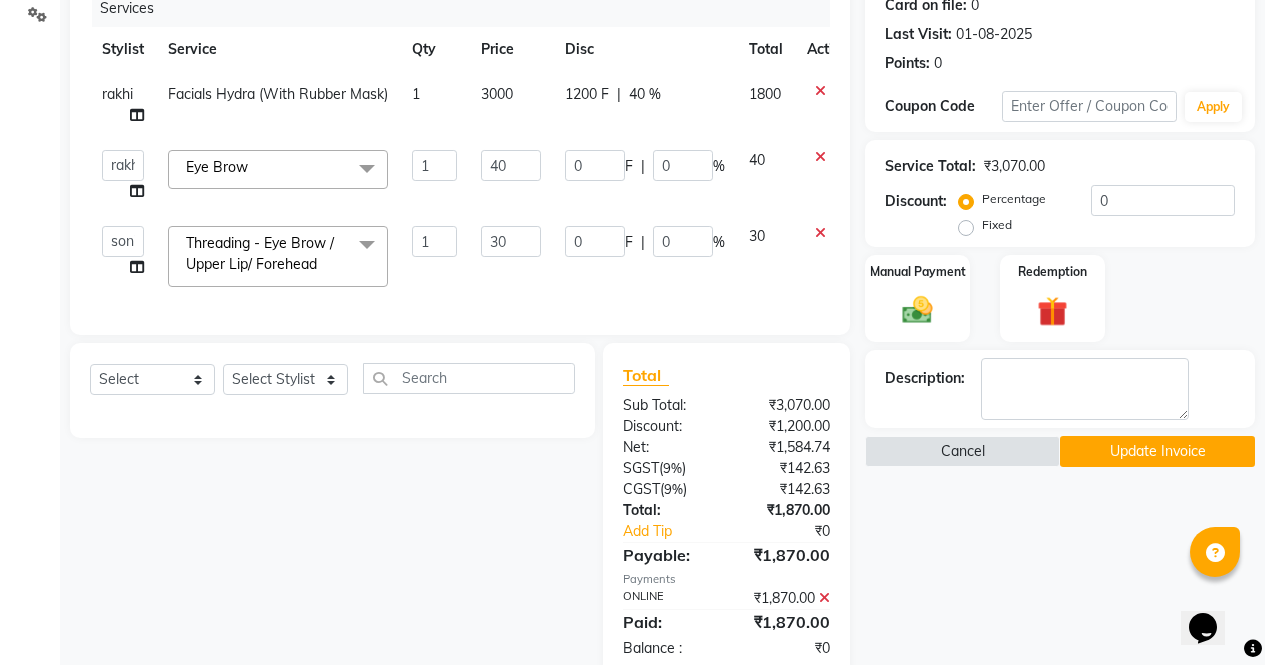 select on "[PHONE]" 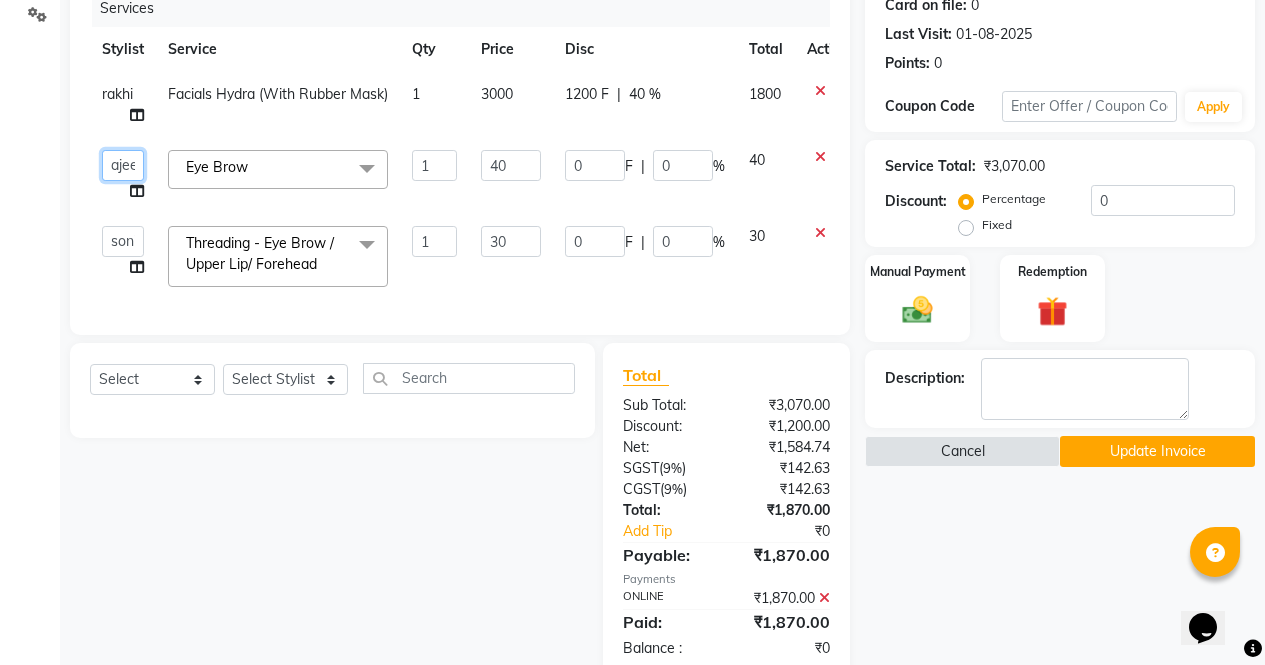 click on "Select Stylist [FIRST] [FIRST] [FIRST] [FIRST] Front Desk [FIRST] [FIRST] [FIRST] [FIRST] [FIRST]" 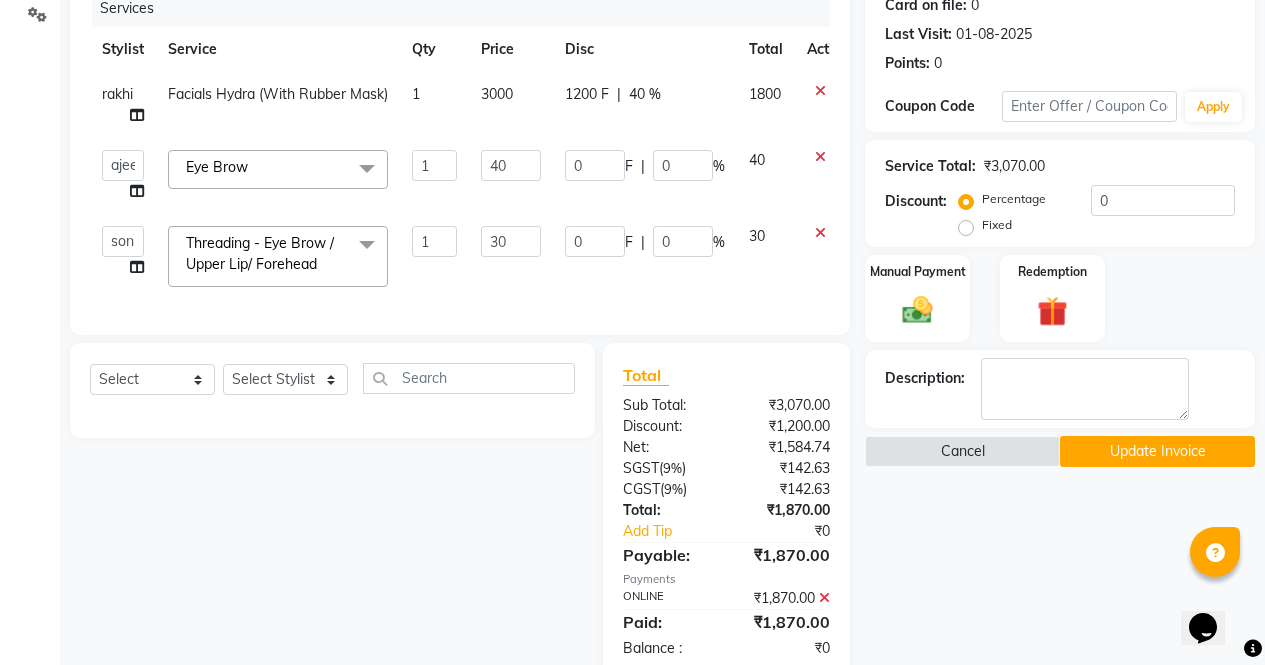 select on "[PHONE]" 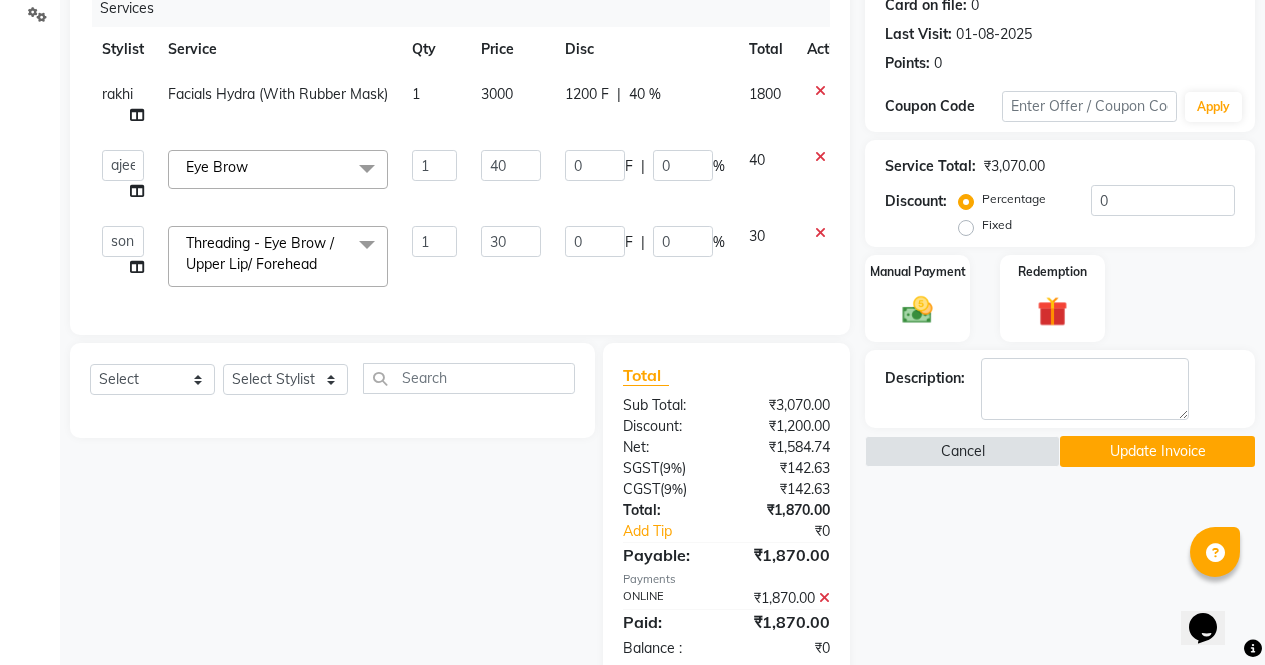 click on "Name: [LAST] Membership: No Active Membership Total Visits: 1 Card on file: 0 Last Visit: 01-08-2025 Points: 0 Coupon Code Apply Service Total: ₹3,070.00 Discount: Percentage Fixed 0 Manual Payment Redemption Description: Cancel Update Invoice" 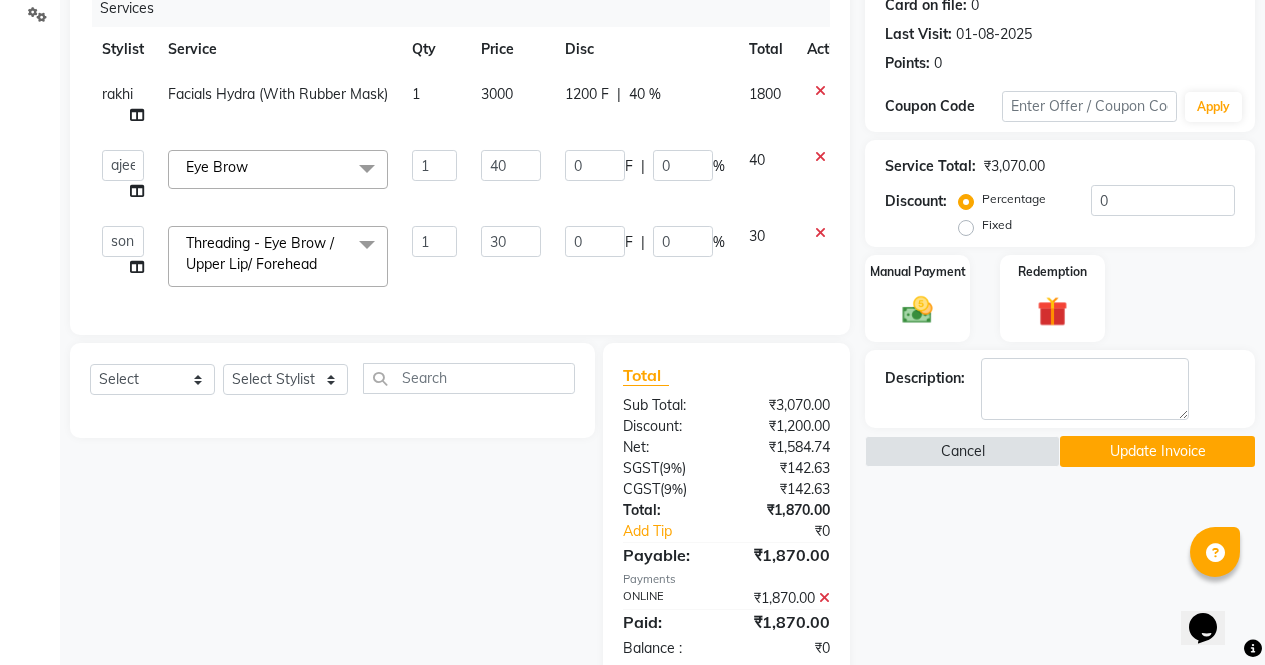 click on "Update Invoice" 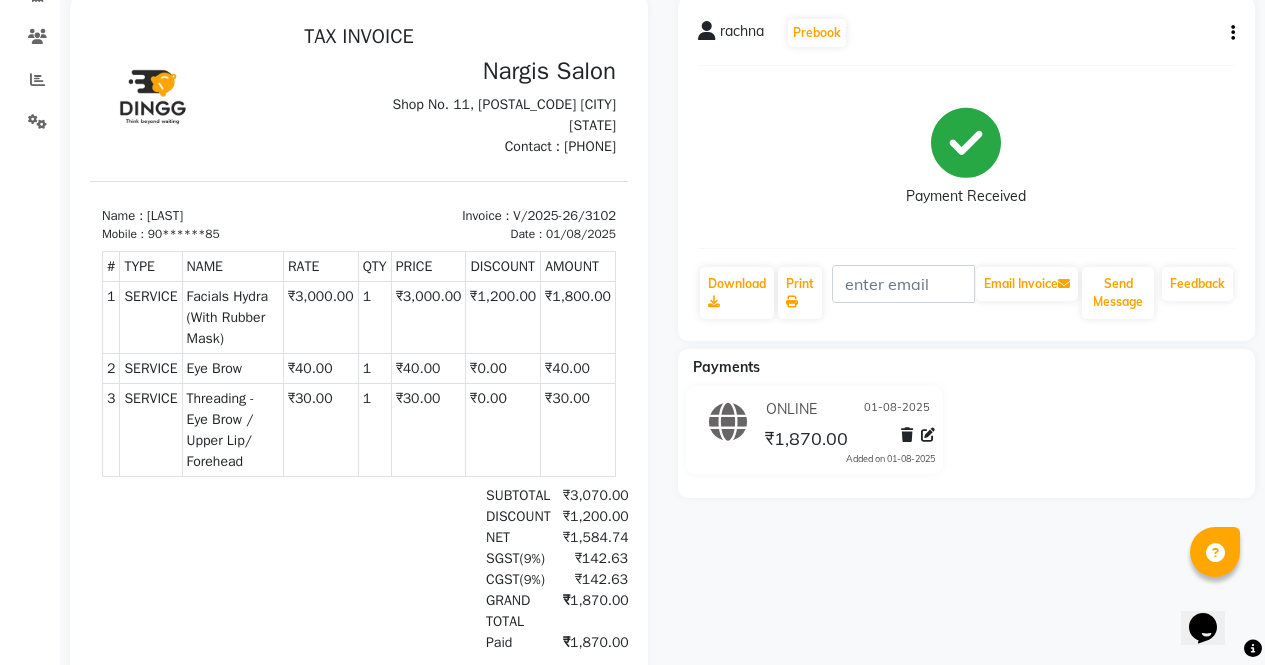 scroll, scrollTop: 0, scrollLeft: 0, axis: both 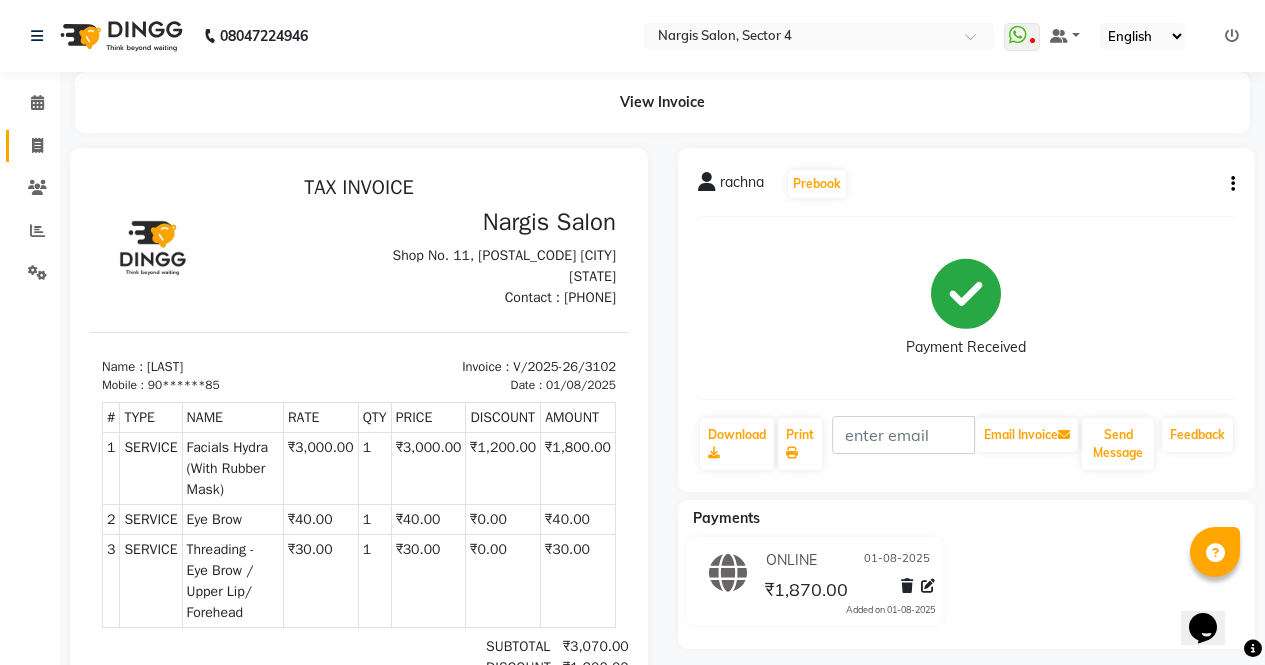 click 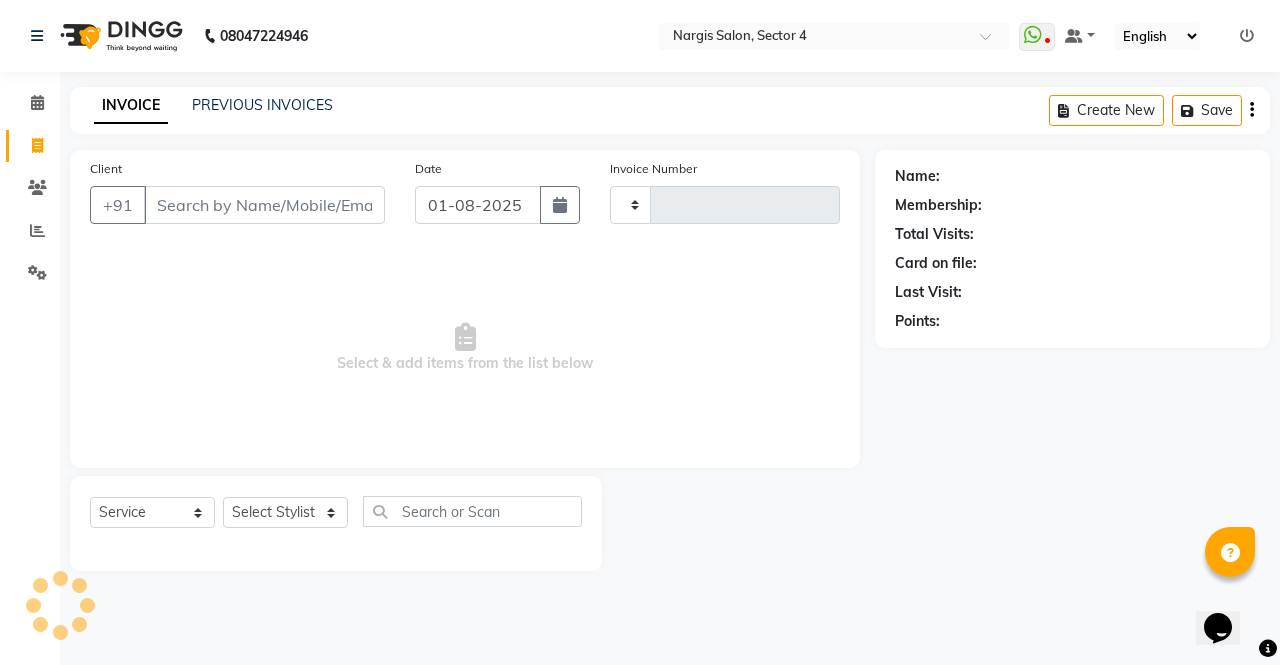 type on "3103" 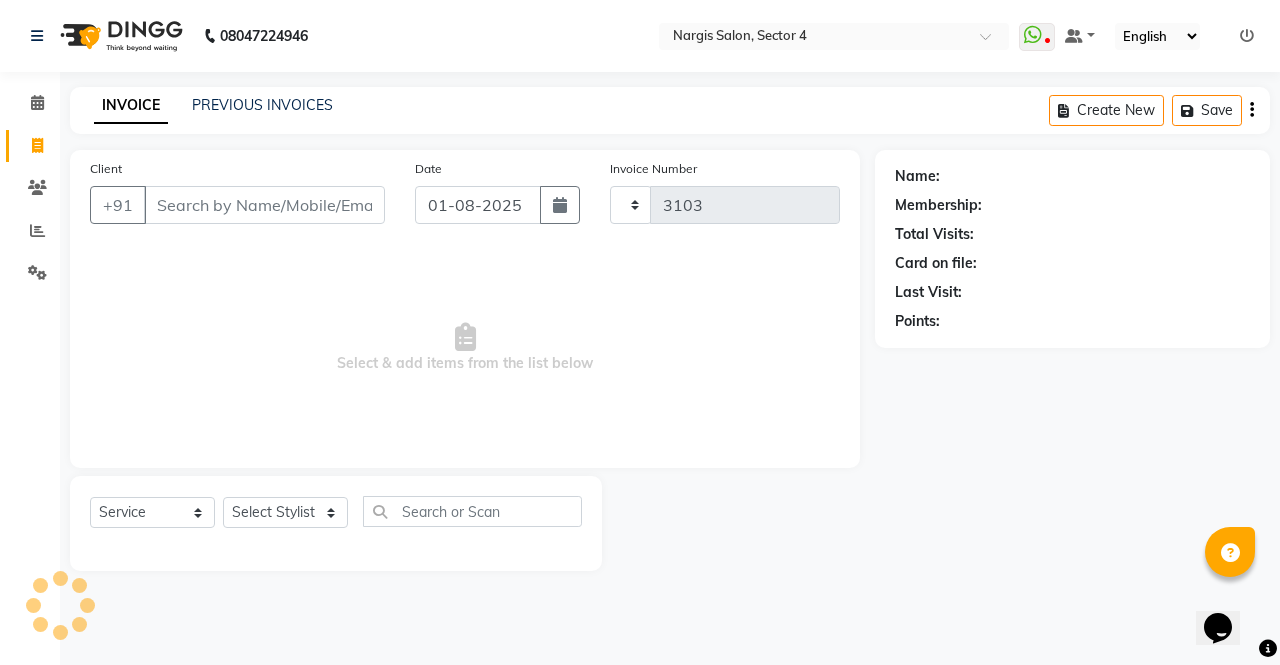 select on "4130" 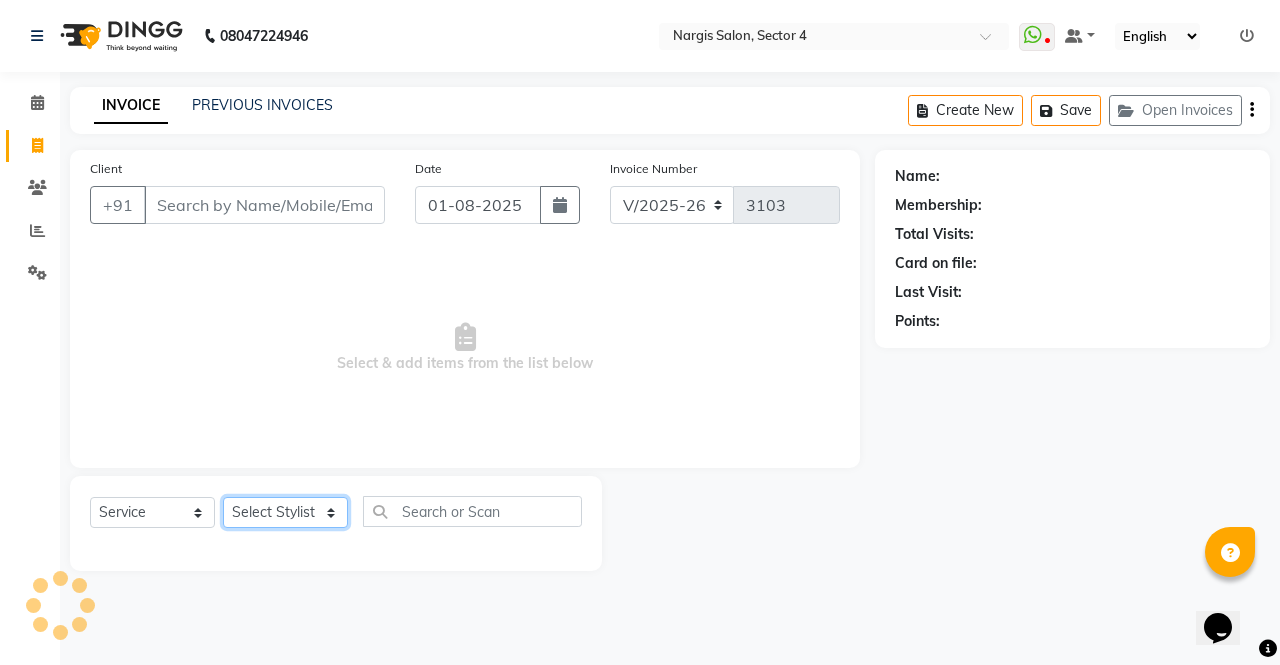 click on "Select Stylist [FIRST] [FIRST] [FIRST] [FIRST] Front Desk [FIRST] [FIRST] [FIRST] [FIRST] [FIRST]" 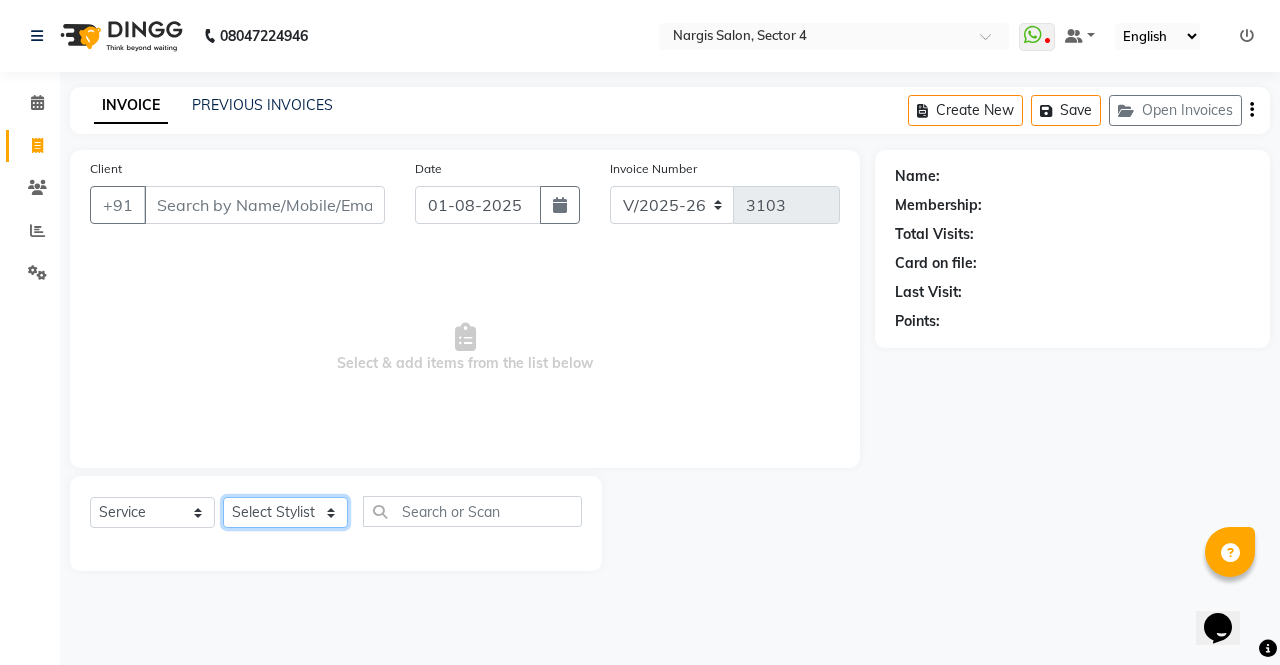 select on "28131" 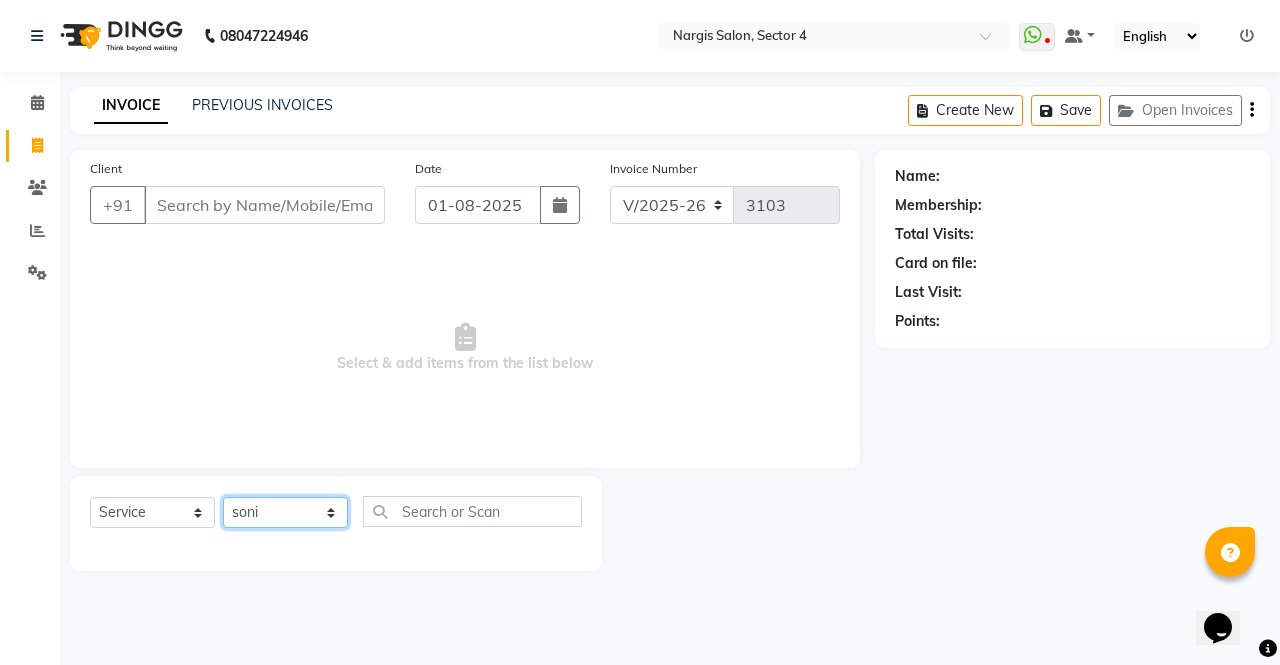 click on "Select Stylist [FIRST] [FIRST] [FIRST] [FIRST] Front Desk [FIRST] [FIRST] [FIRST] [FIRST] [FIRST]" 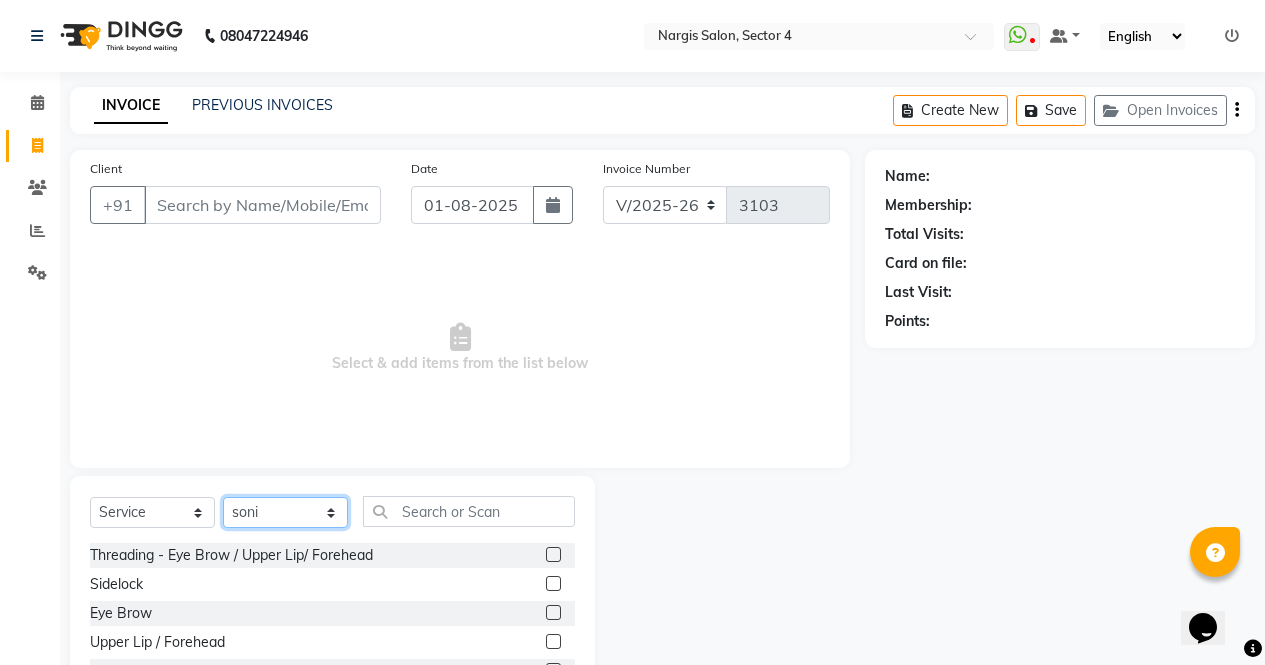 scroll, scrollTop: 136, scrollLeft: 0, axis: vertical 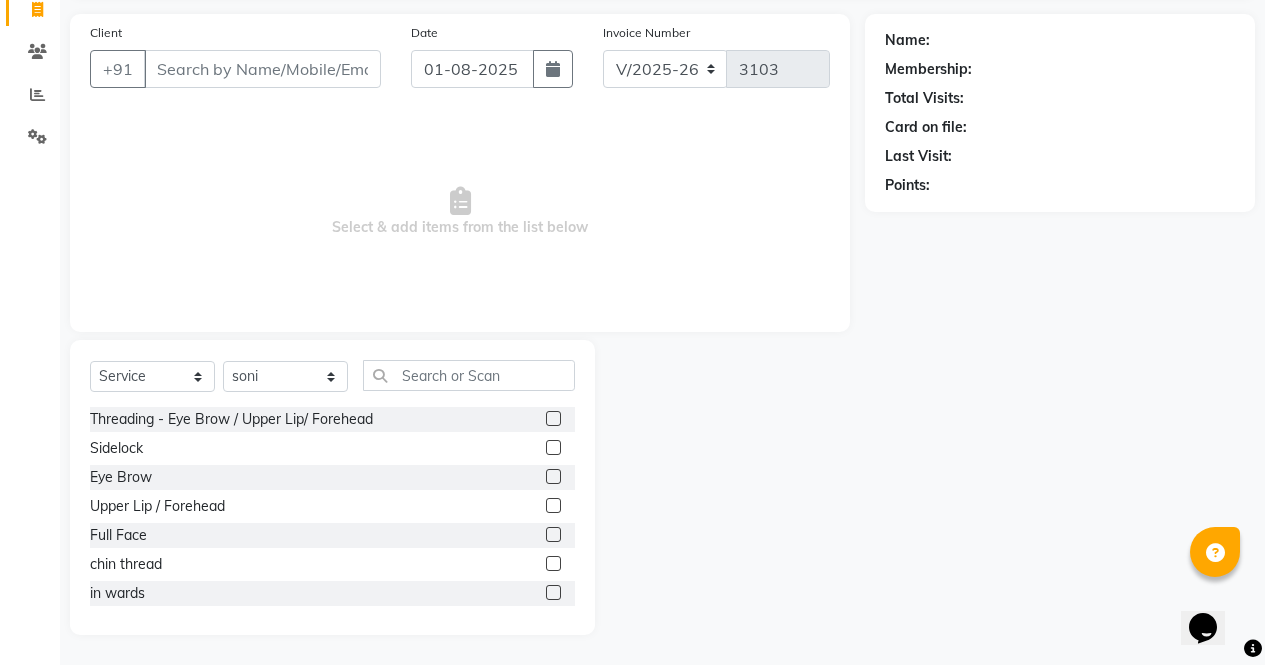 click 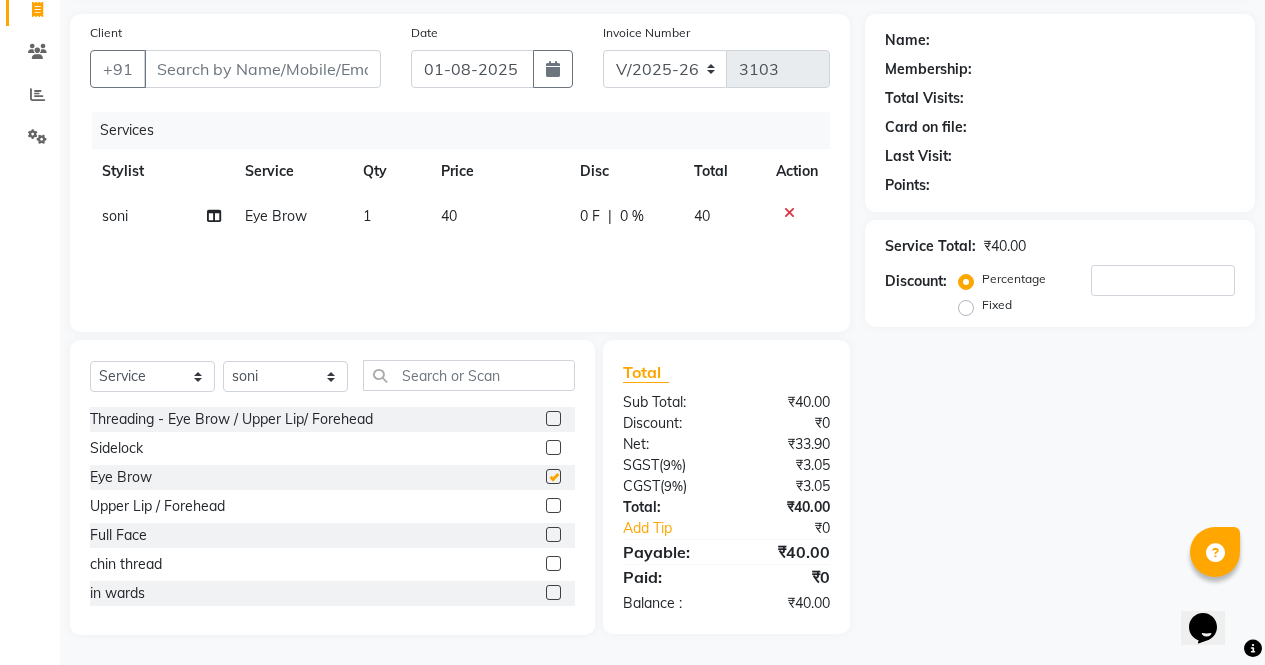checkbox on "false" 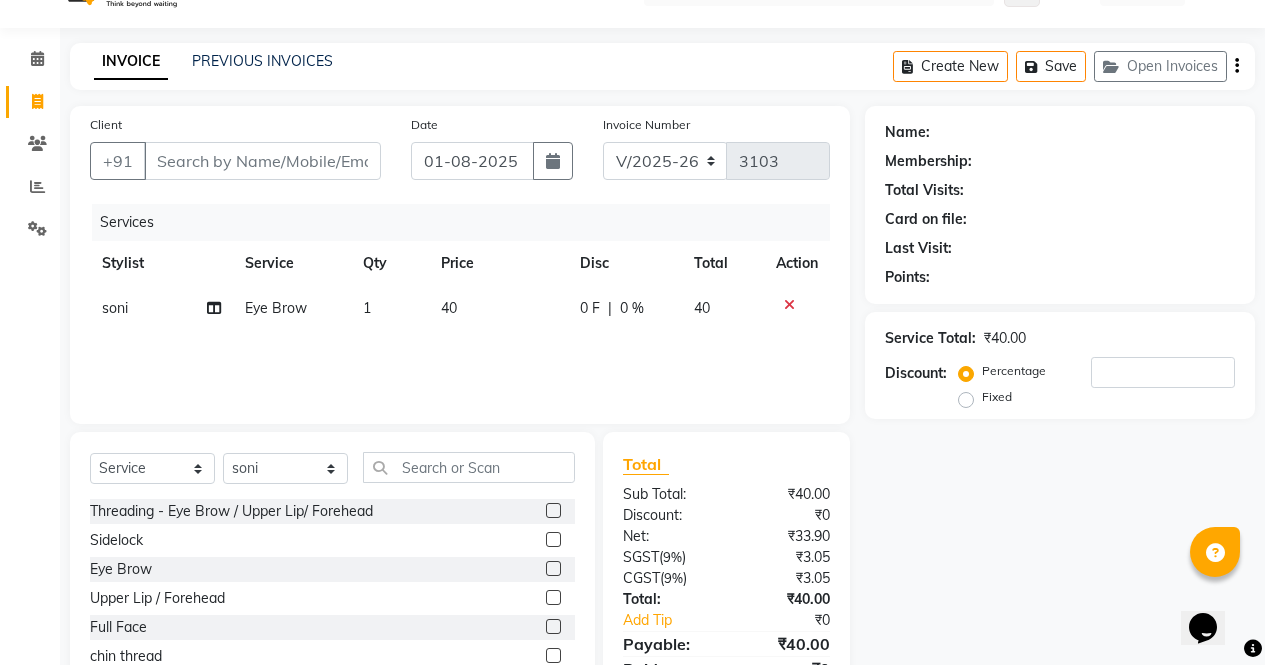 scroll, scrollTop: 41, scrollLeft: 0, axis: vertical 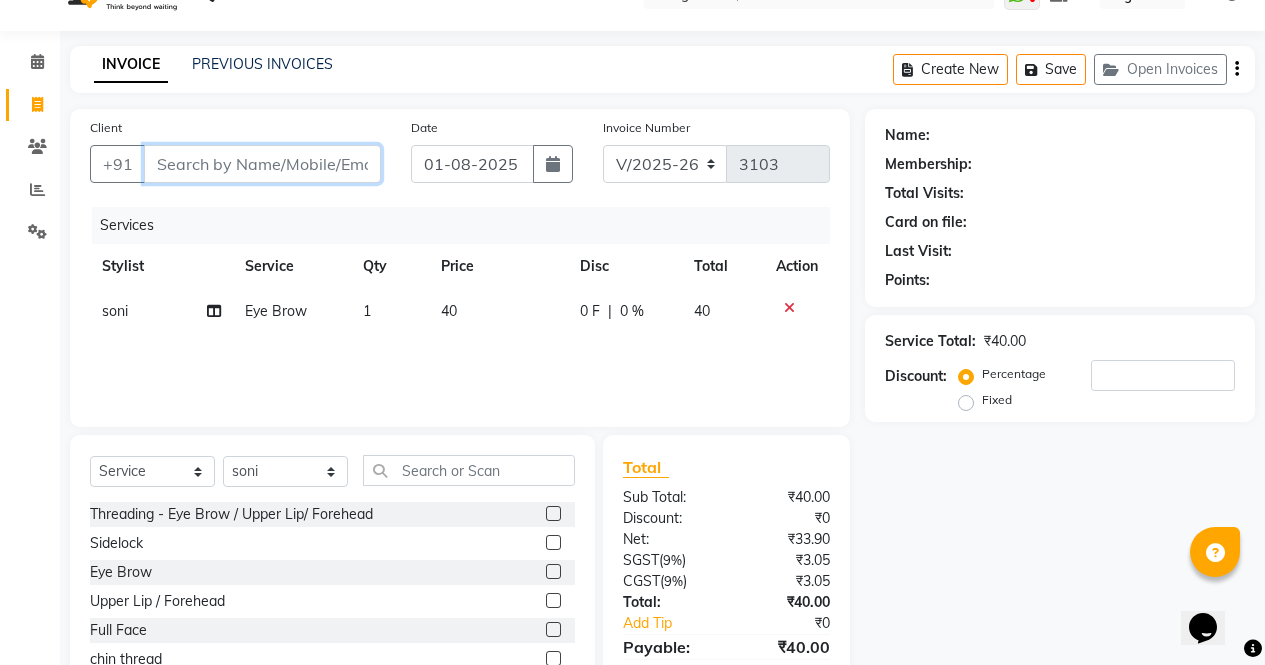 click on "Client" at bounding box center (262, 164) 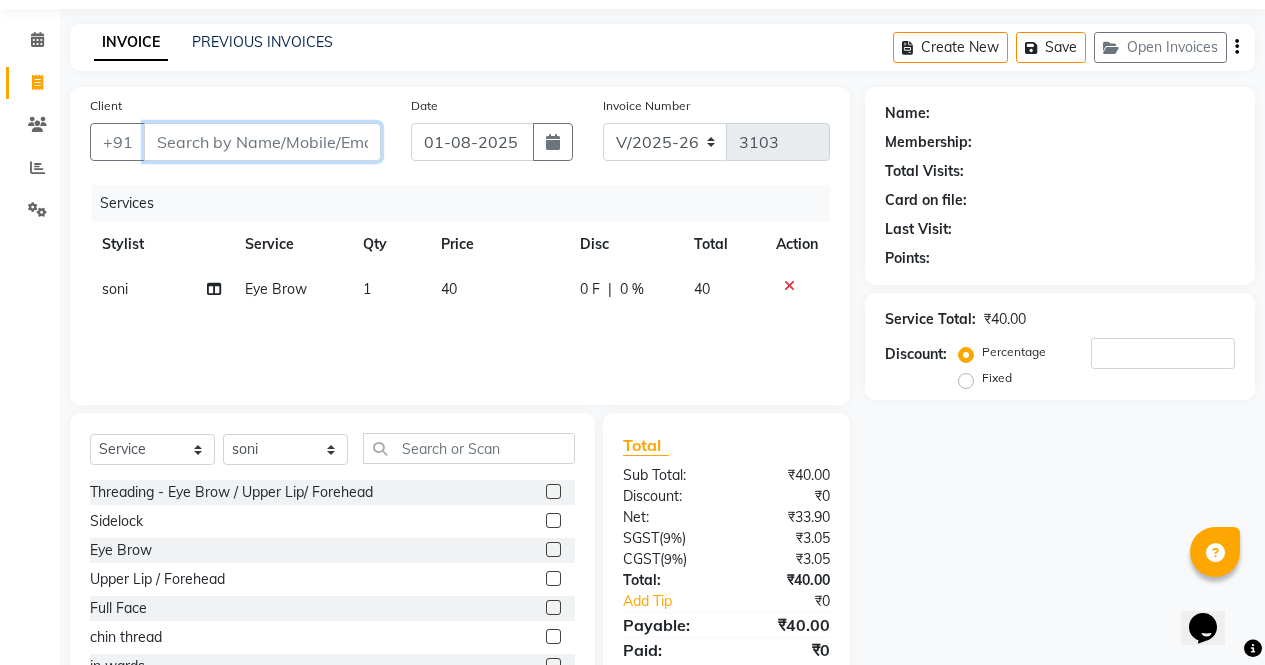 scroll, scrollTop: 136, scrollLeft: 0, axis: vertical 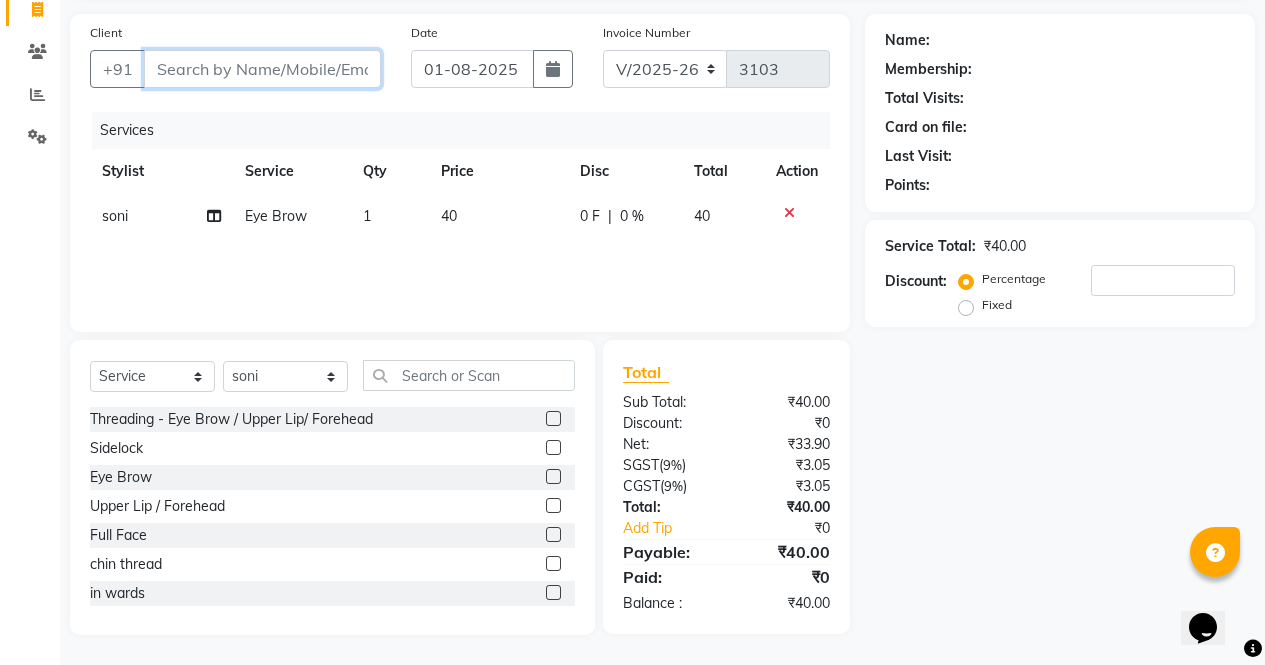 click on "Client" at bounding box center [262, 69] 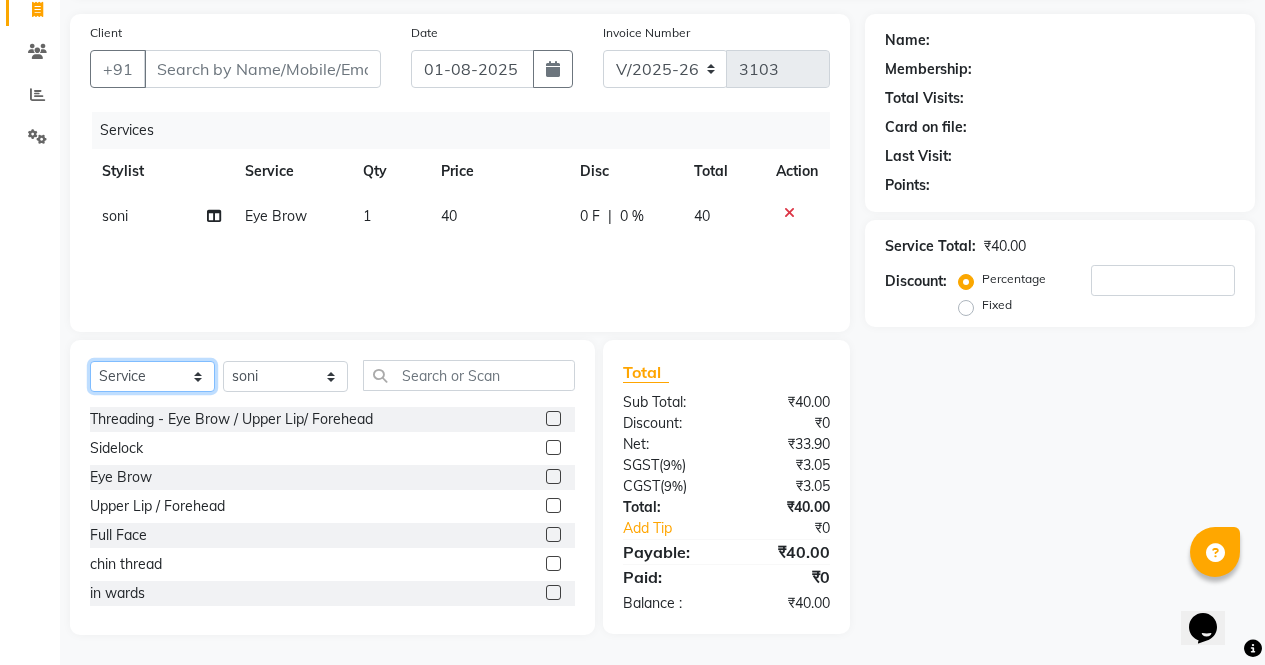 click on "Select  Service  Product  Membership  Package Voucher Prepaid Gift Card" 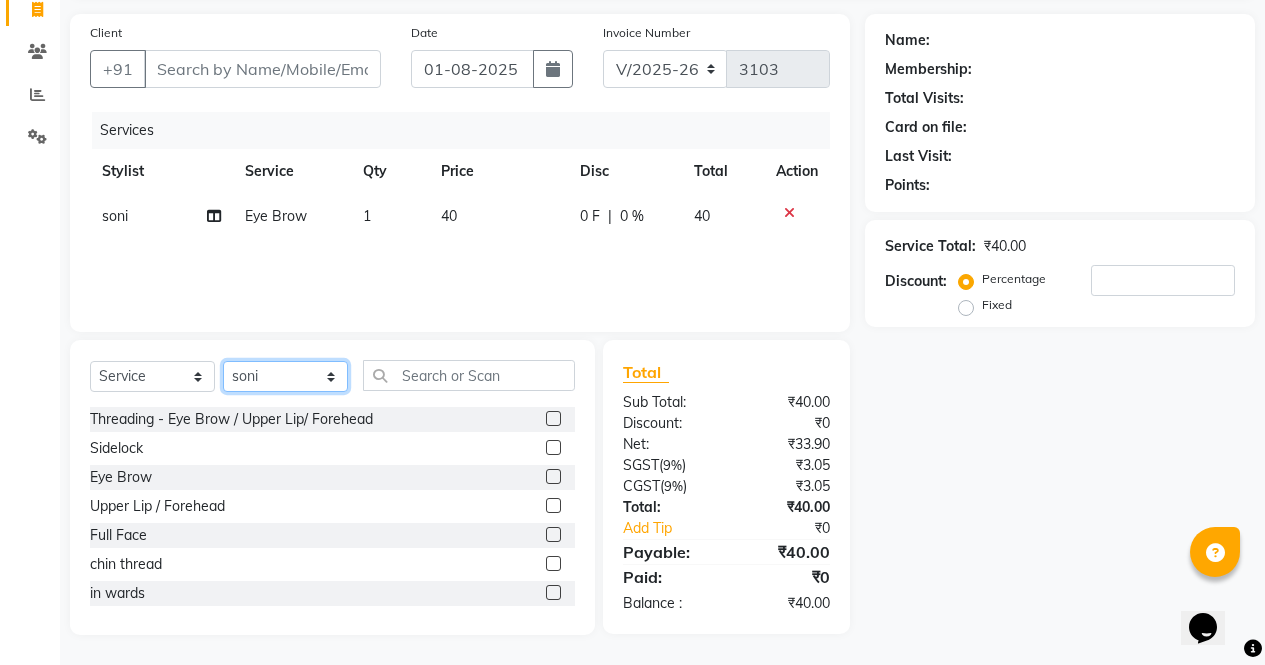click on "Select Stylist [FIRST] [FIRST] [FIRST] [FIRST] Front Desk [FIRST] [FIRST] [FIRST] [FIRST] [FIRST]" 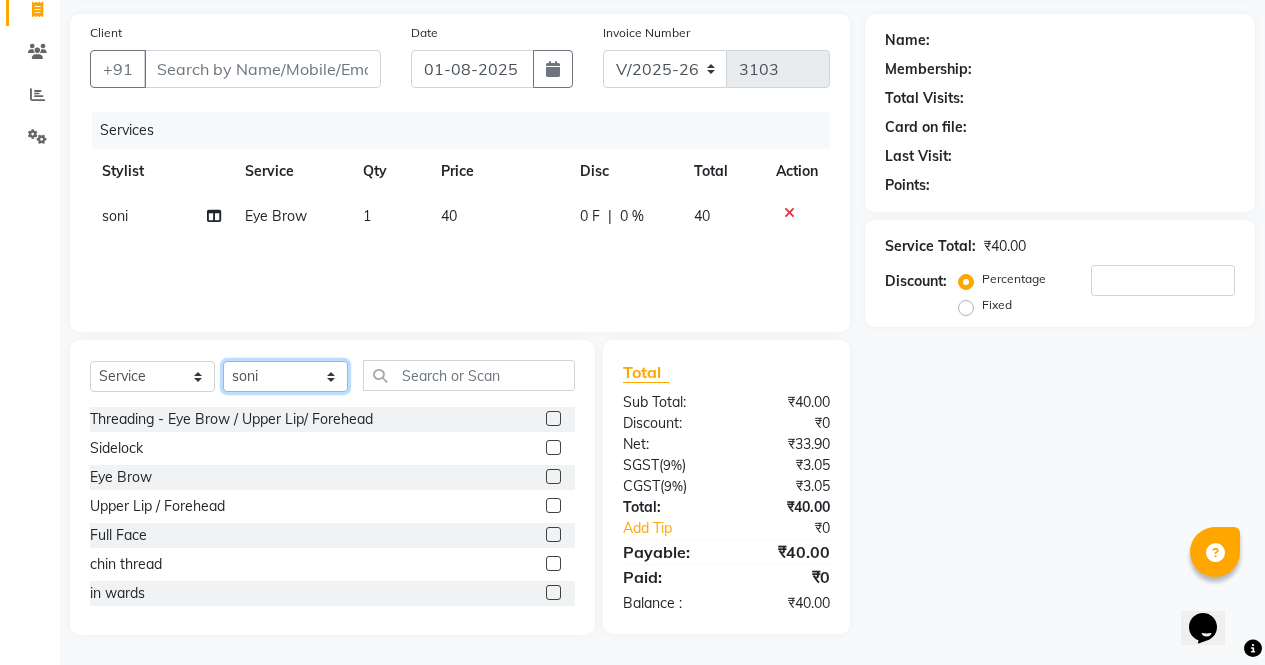 select on "29276" 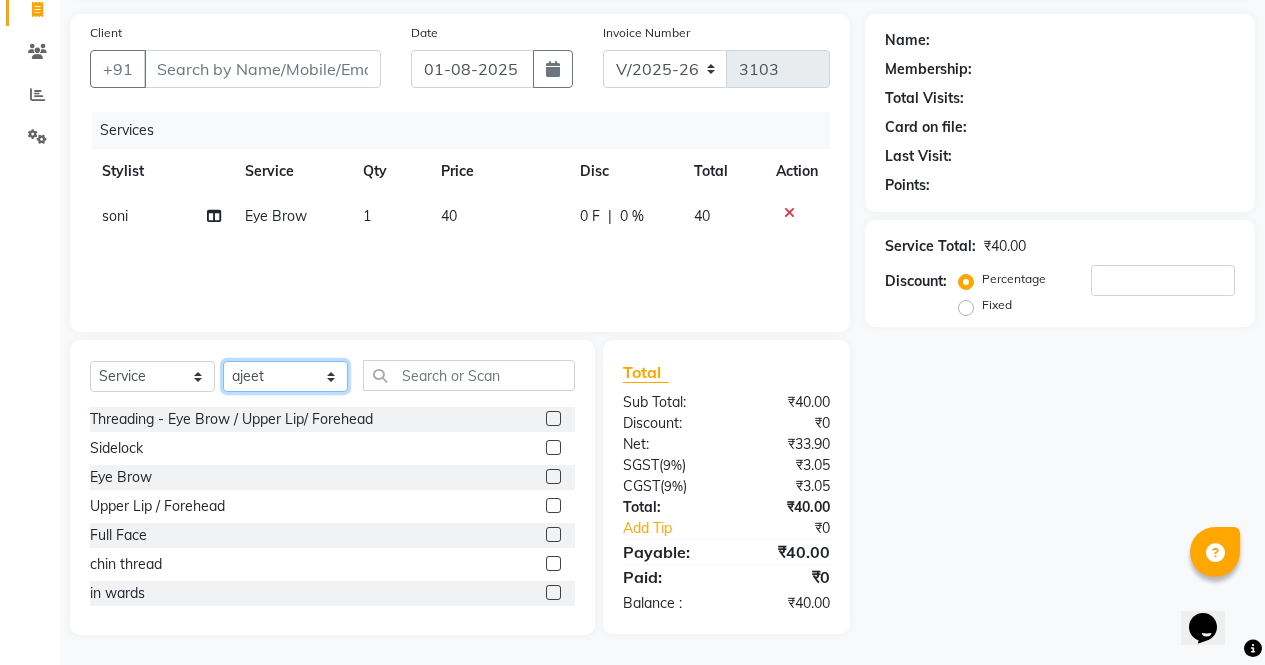 click on "Select Stylist [FIRST] [FIRST] [FIRST] [FIRST] Front Desk [FIRST] [FIRST] [FIRST] [FIRST] [FIRST]" 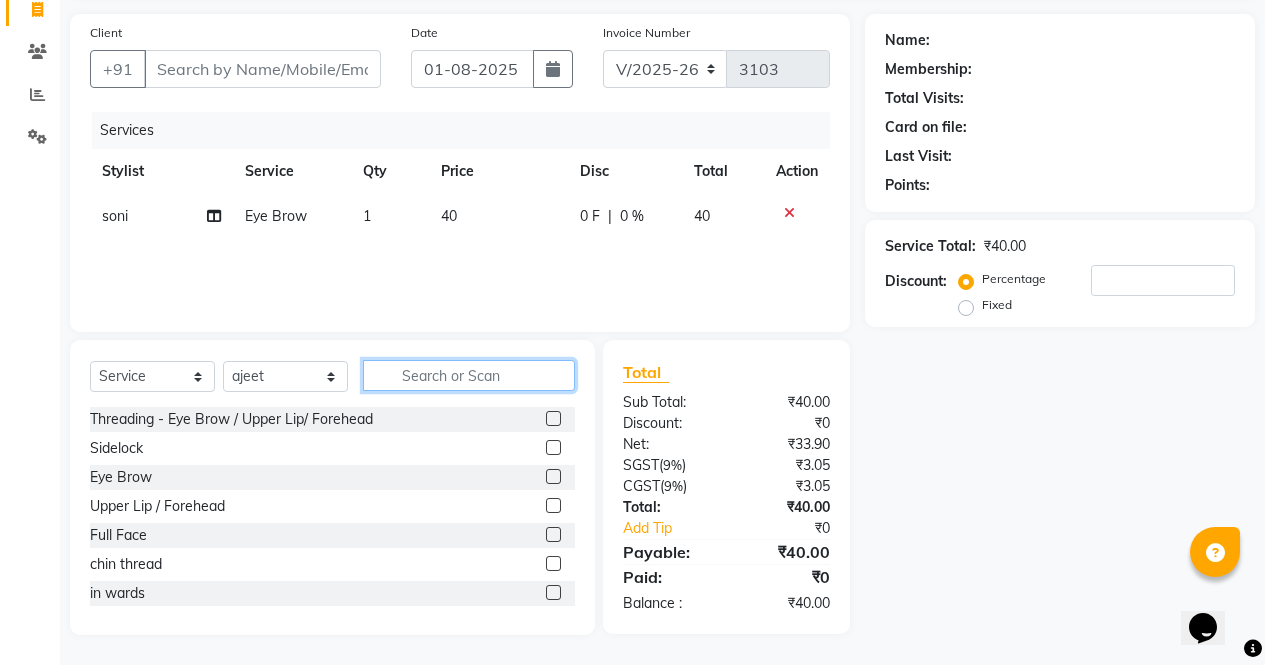 click 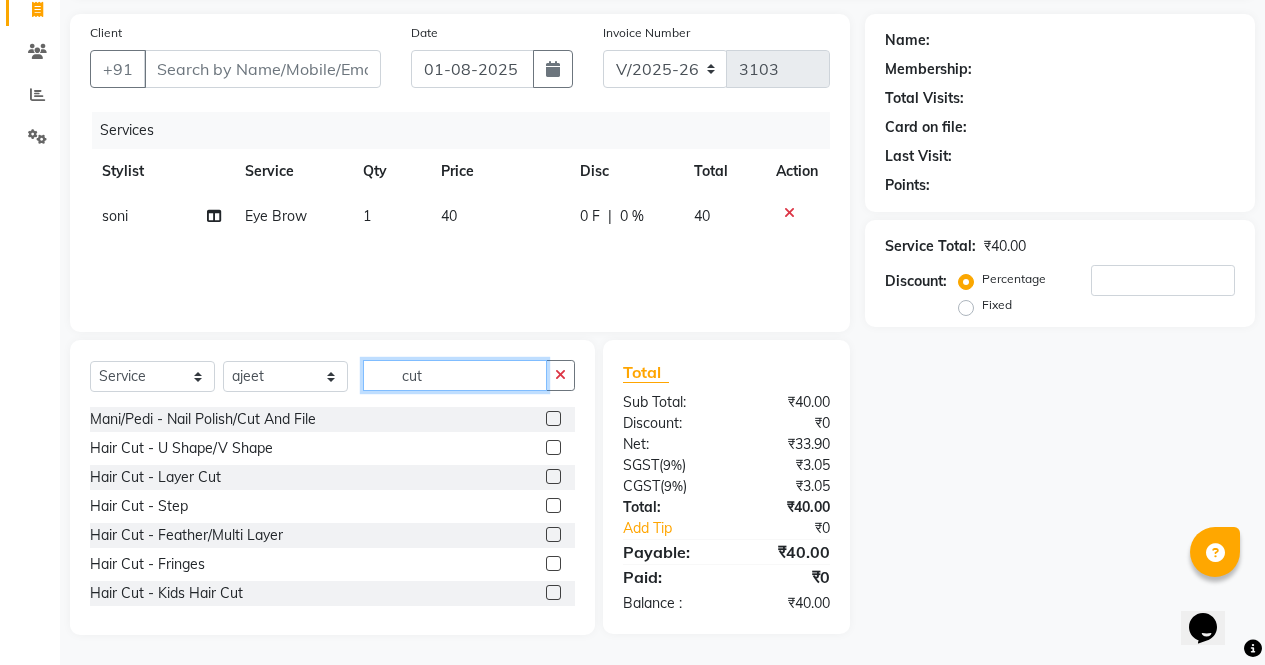 type on "cut" 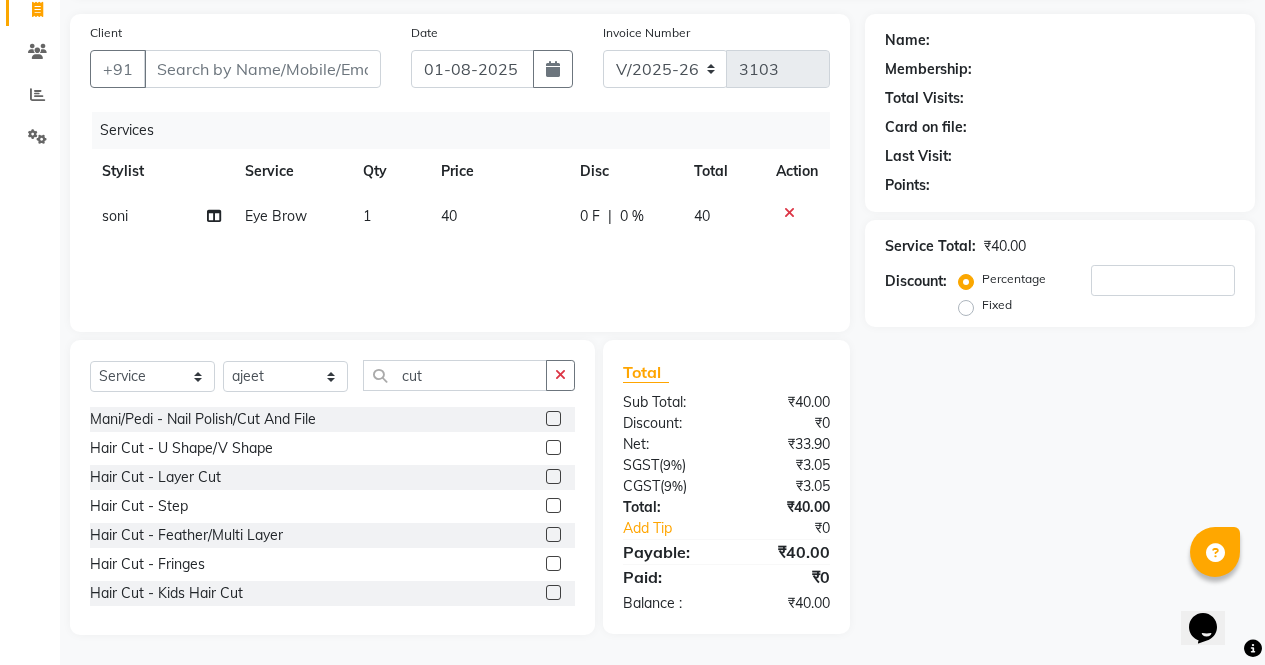 click 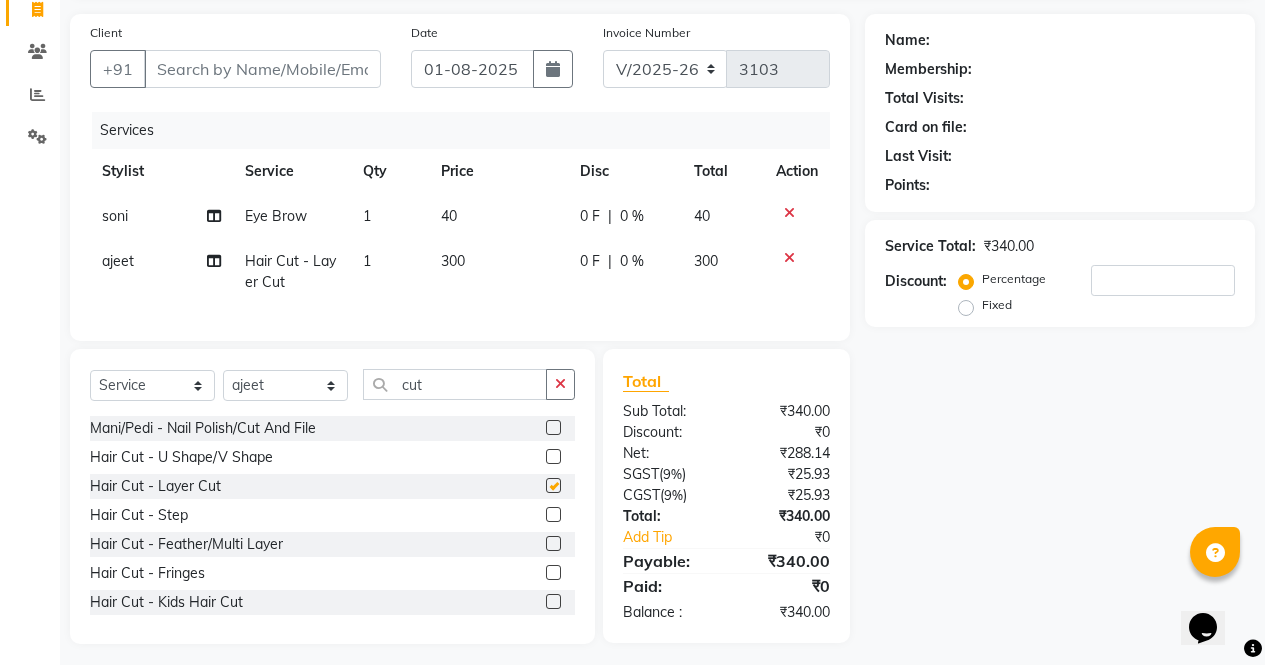checkbox on "false" 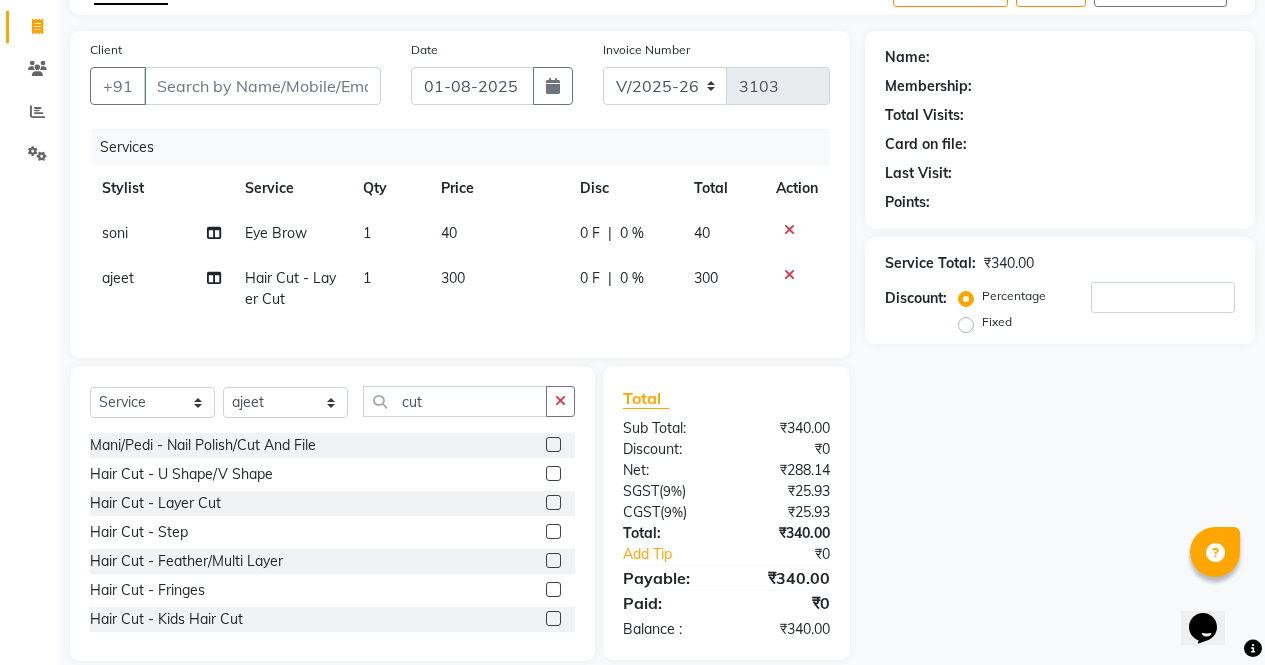 scroll, scrollTop: 117, scrollLeft: 0, axis: vertical 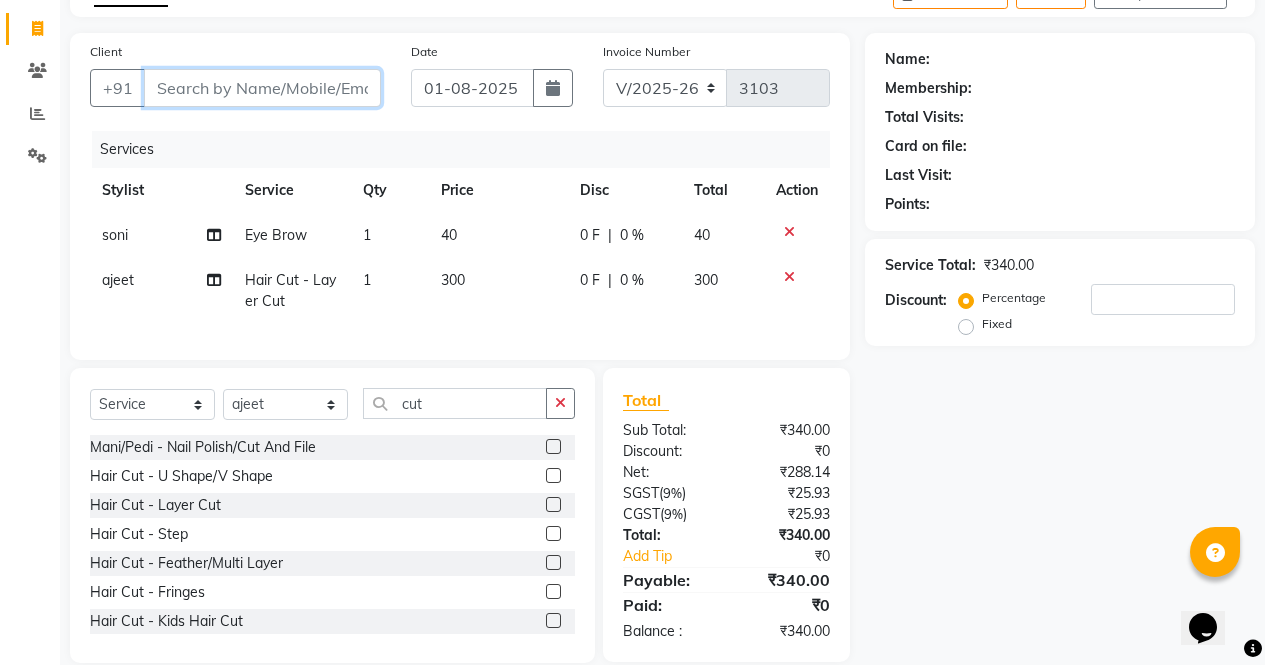 click on "Client" at bounding box center (262, 88) 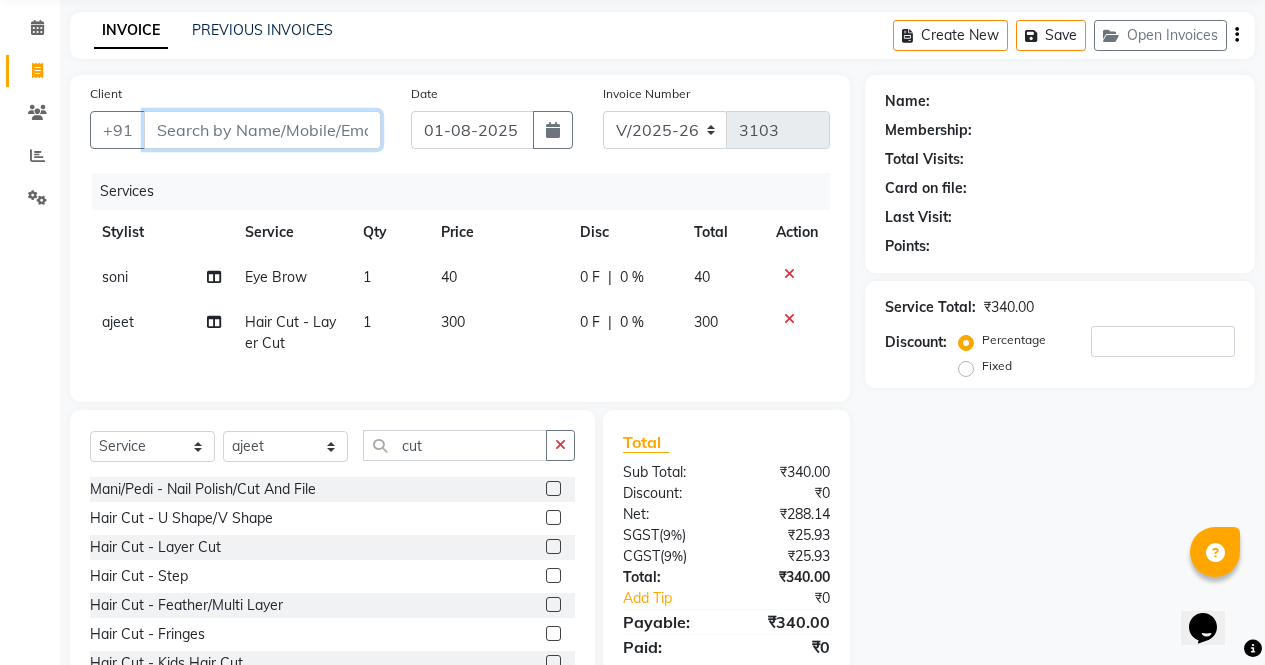scroll, scrollTop: 74, scrollLeft: 0, axis: vertical 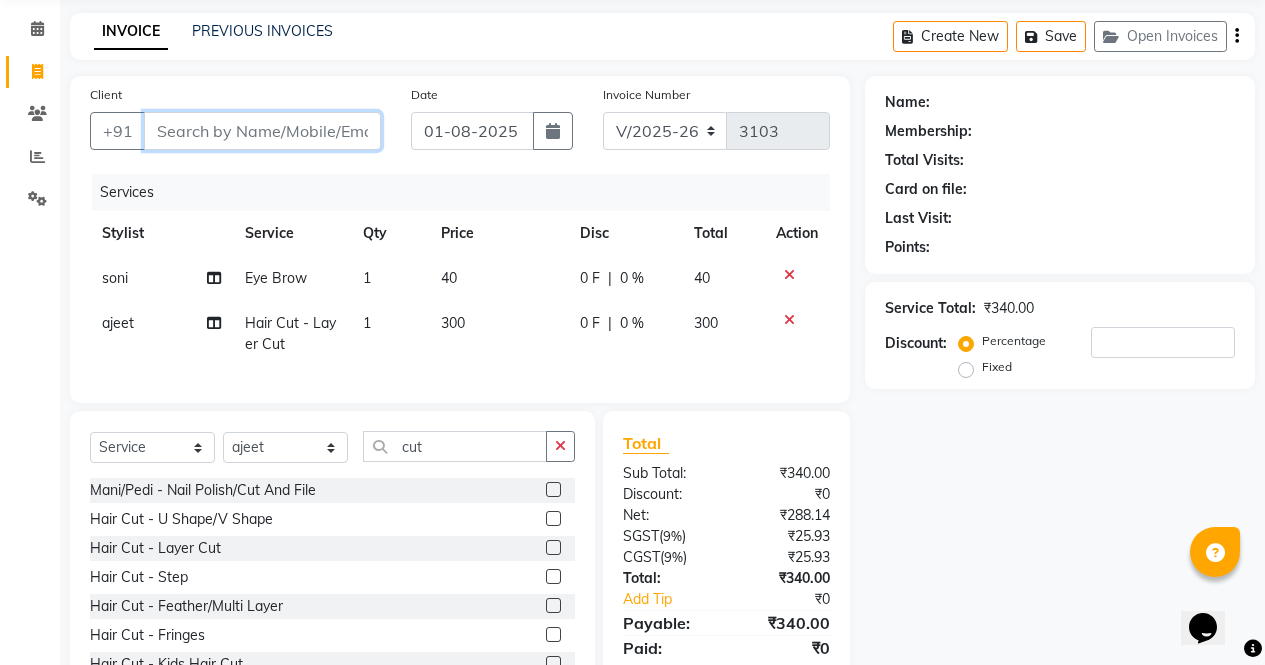 type on "9" 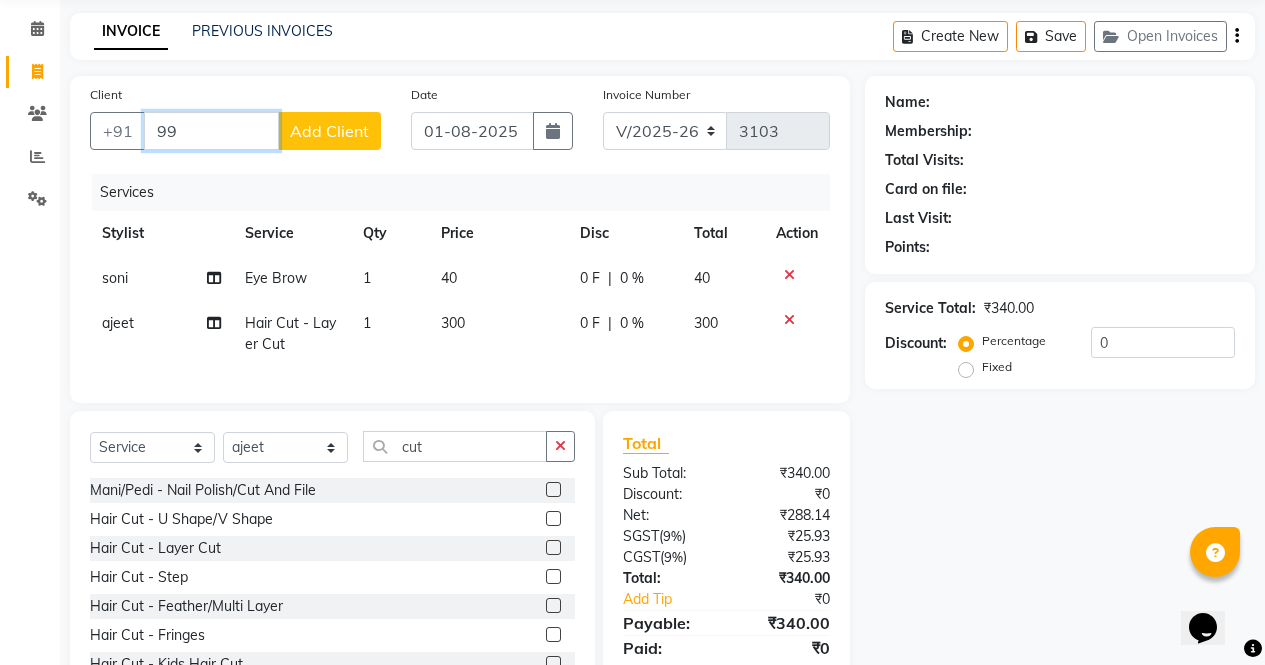 type on "9" 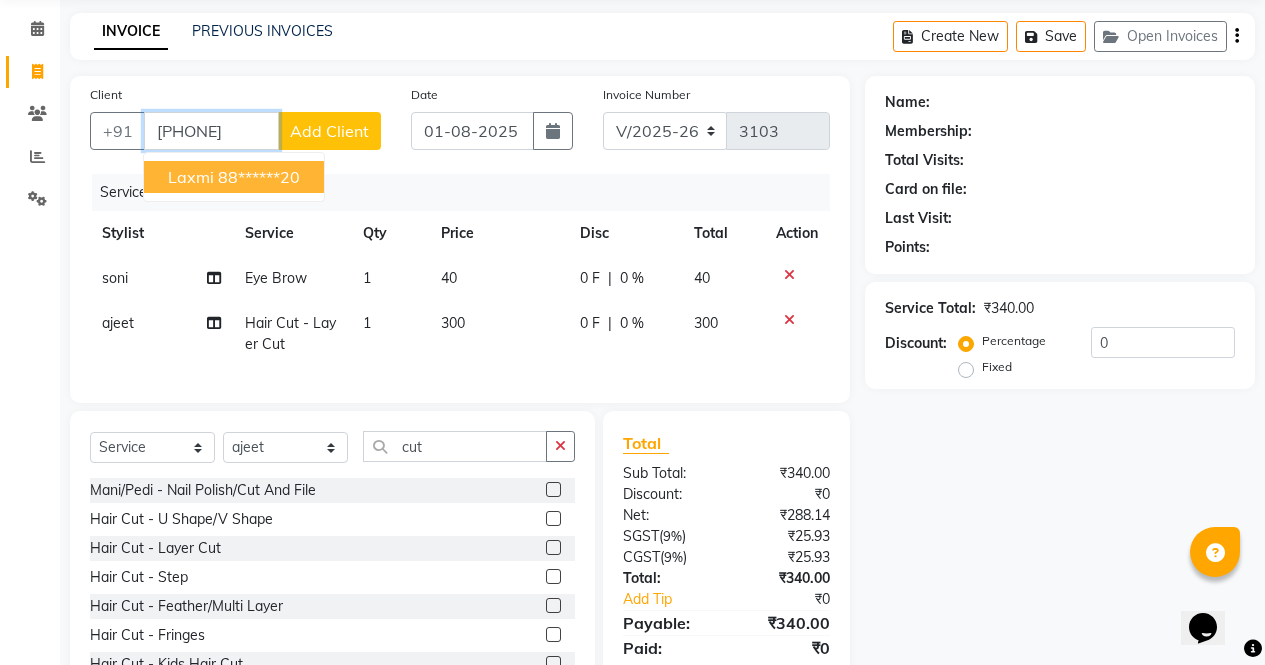 click on "88******20" at bounding box center [259, 177] 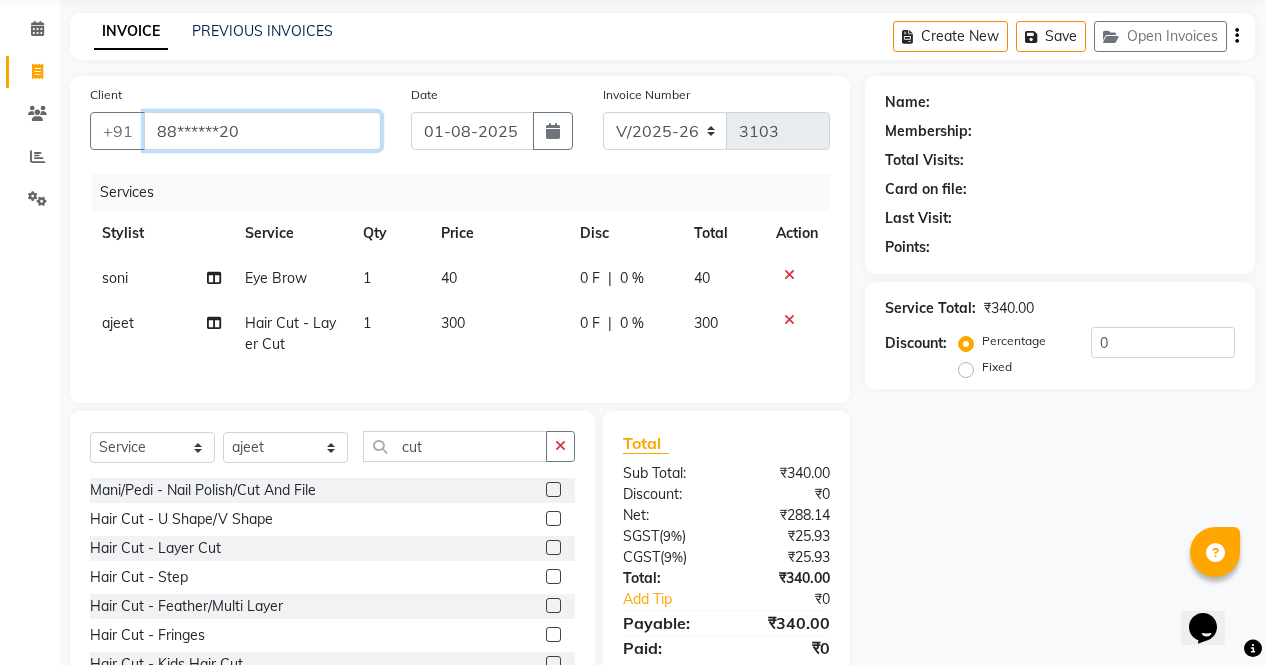 type on "88******20" 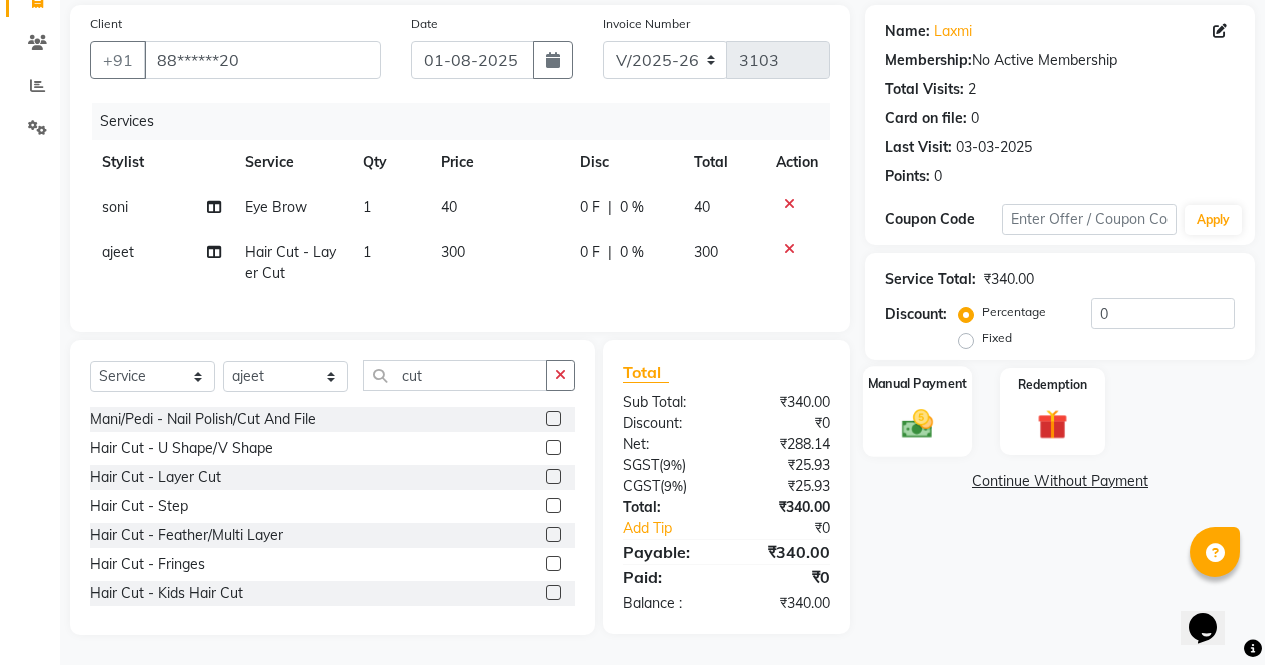 click on "Manual Payment" 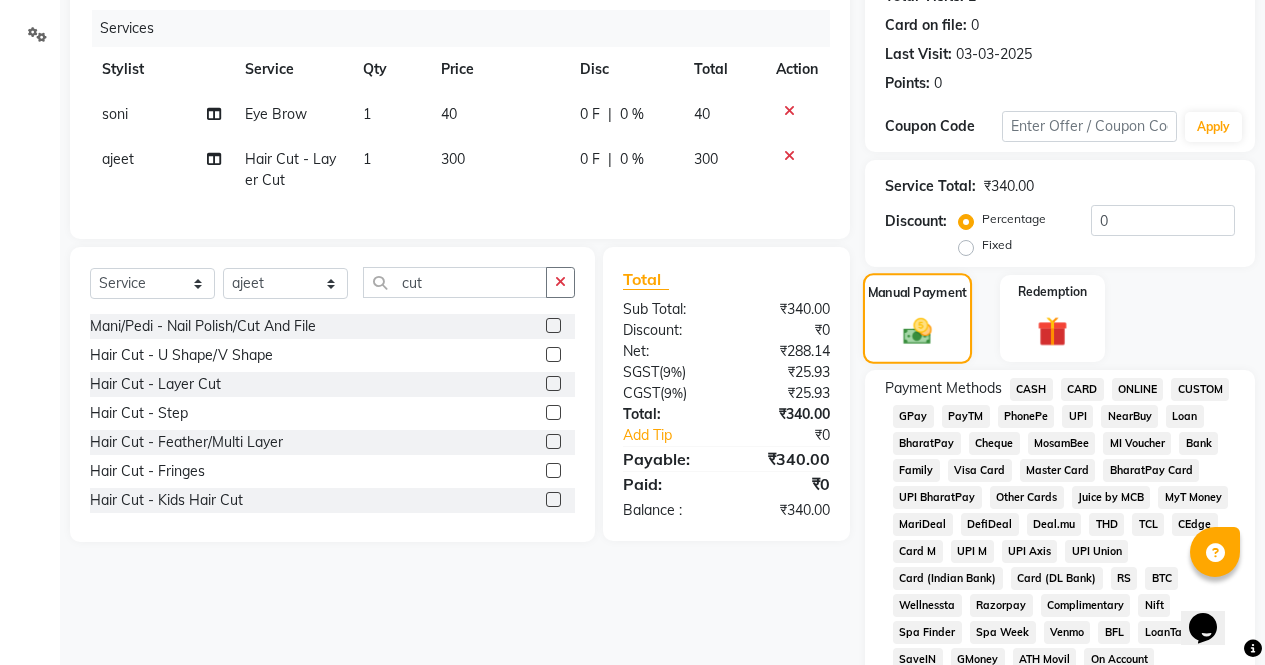 scroll, scrollTop: 239, scrollLeft: 0, axis: vertical 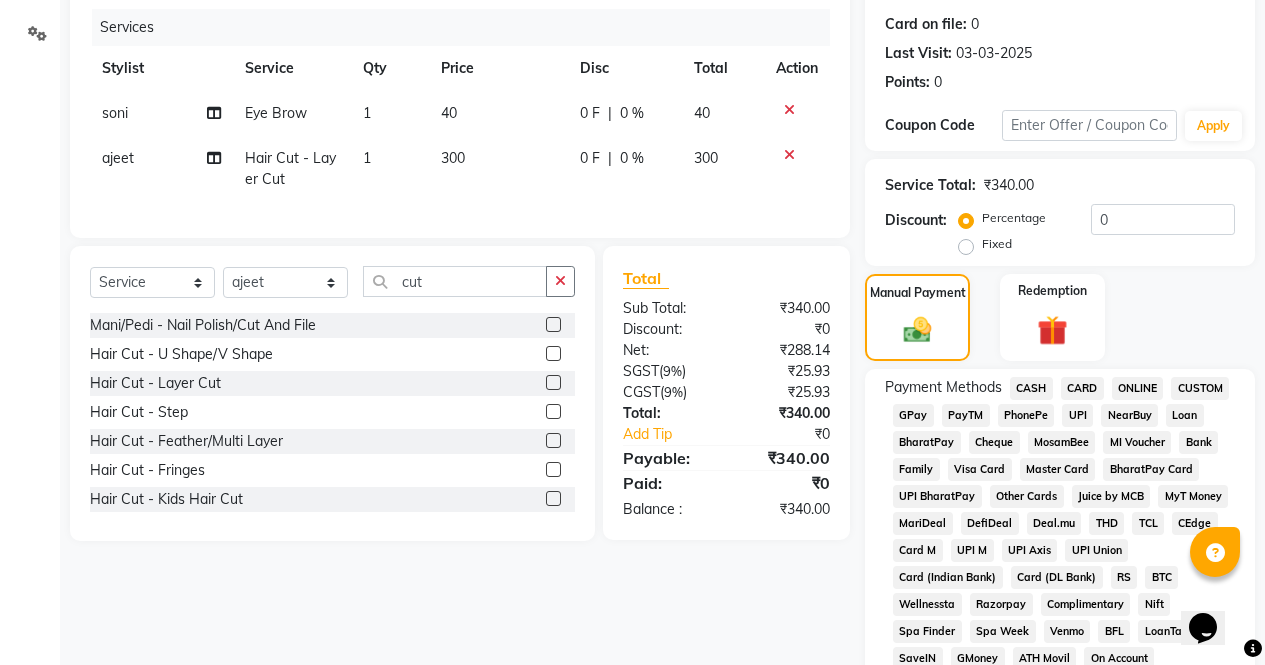 click on "CASH" 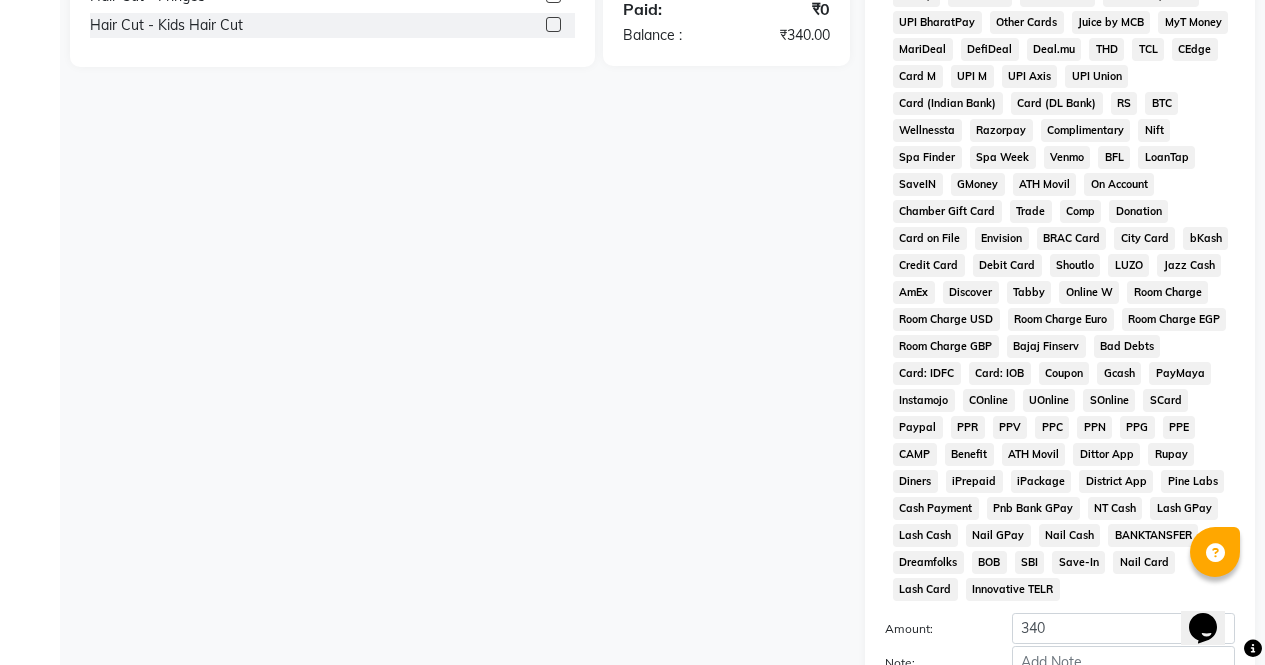 scroll, scrollTop: 914, scrollLeft: 0, axis: vertical 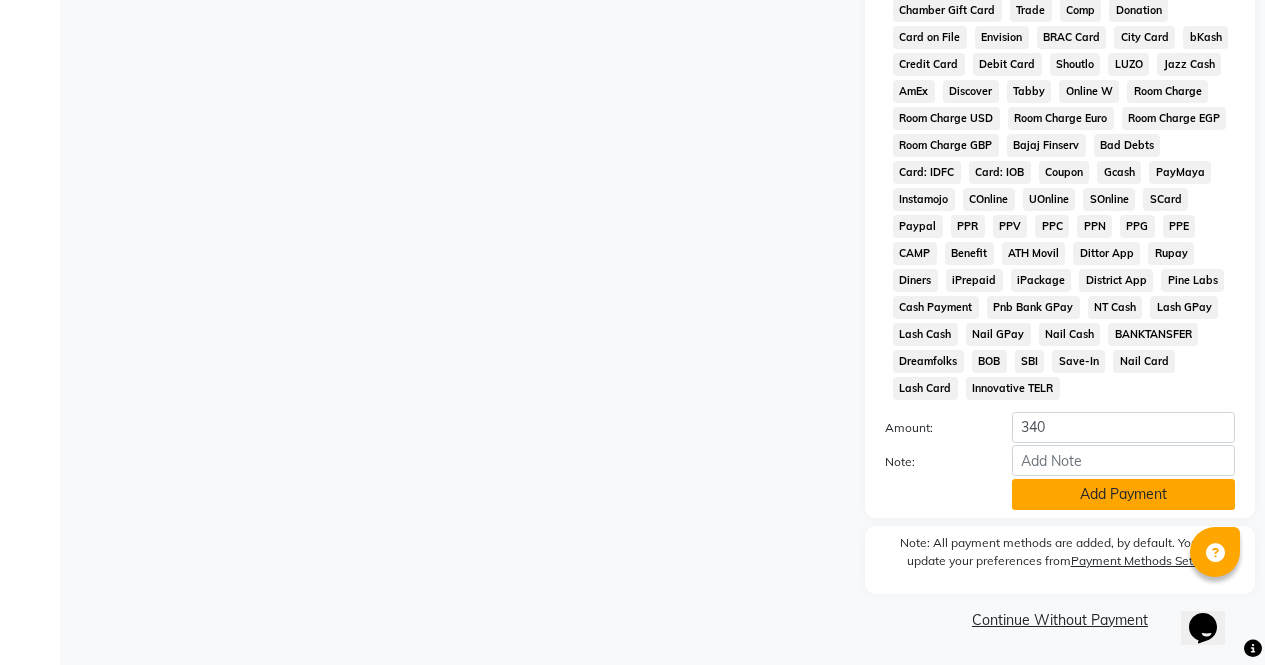 click on "Add Payment" 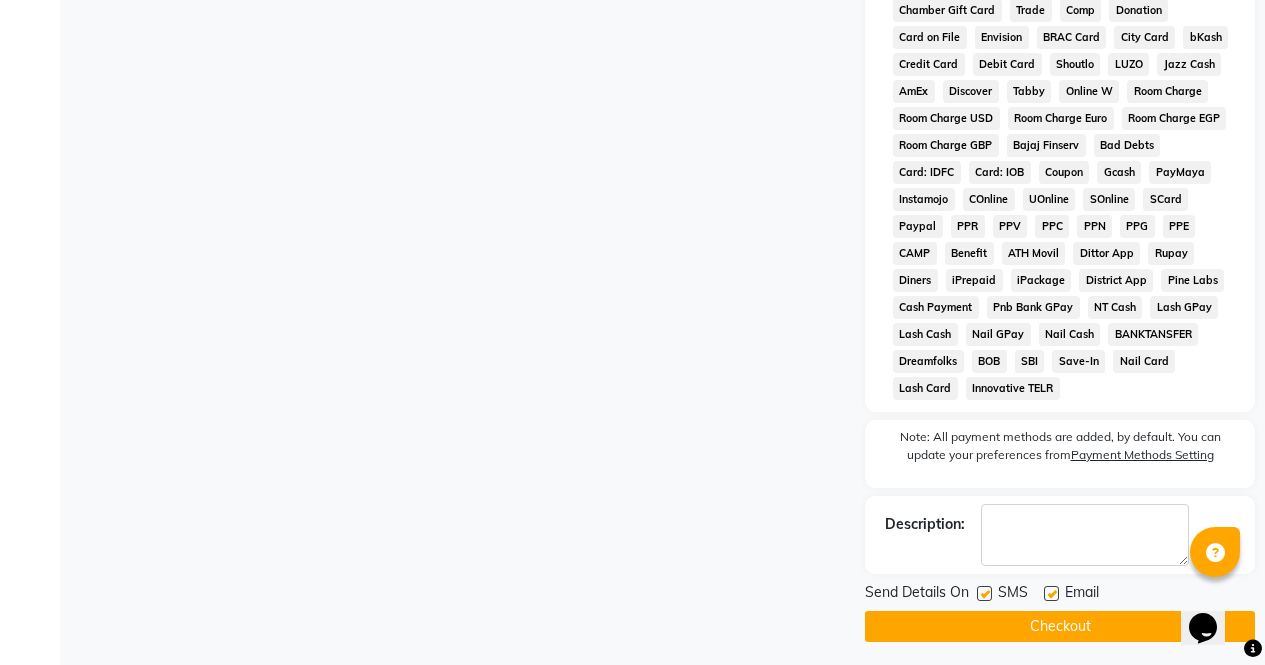click on "Checkout" 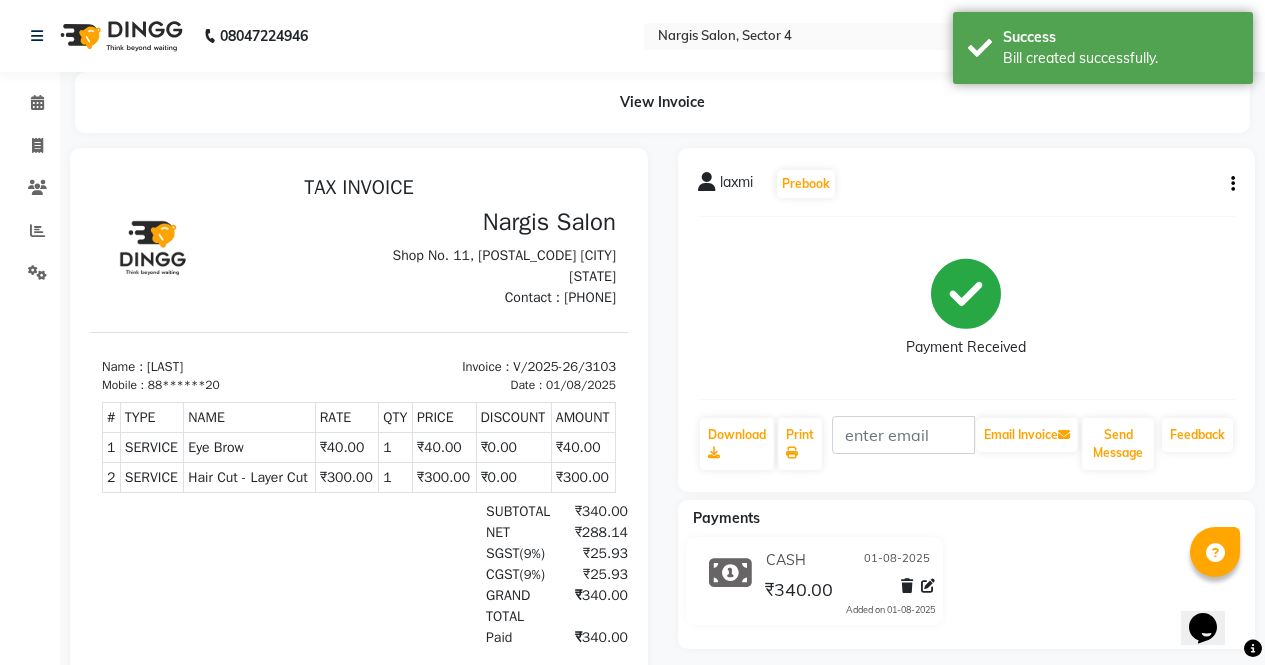 scroll, scrollTop: 0, scrollLeft: 0, axis: both 